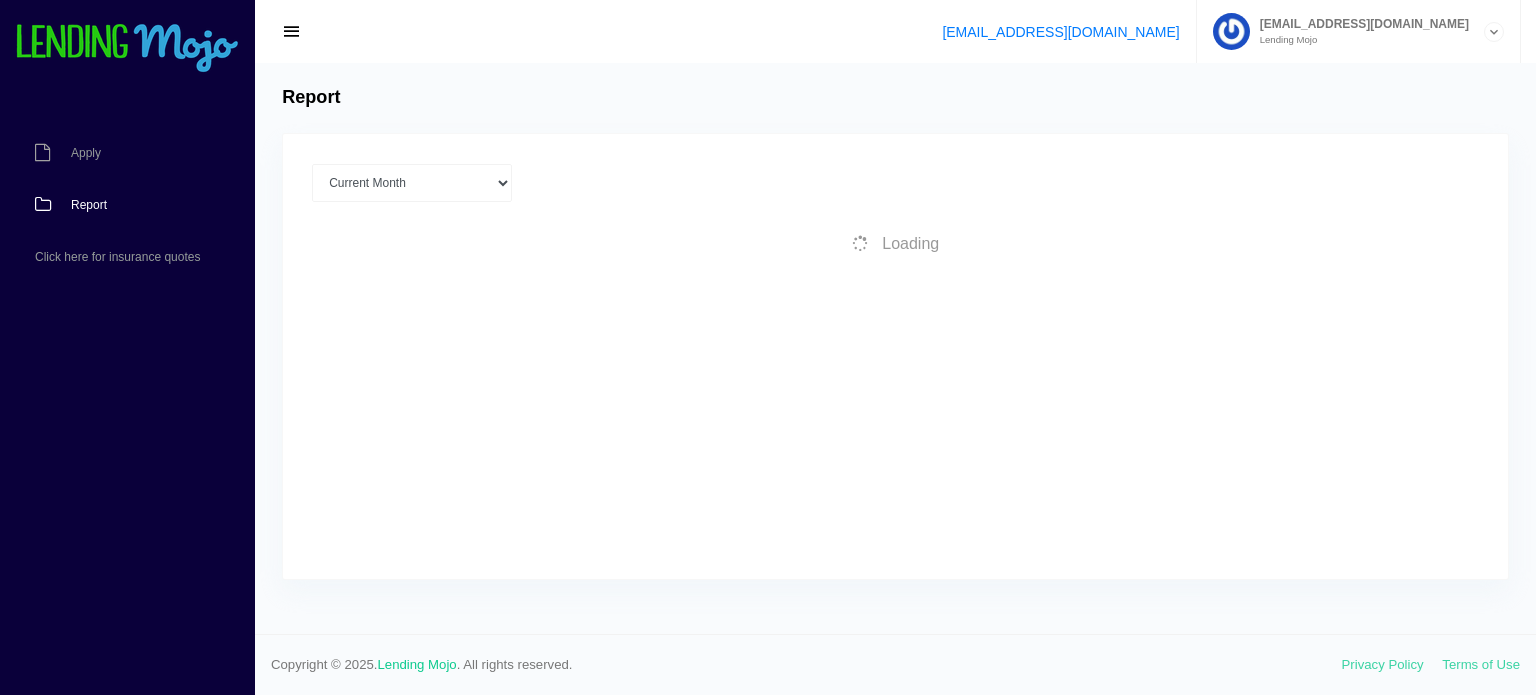 scroll, scrollTop: 0, scrollLeft: 0, axis: both 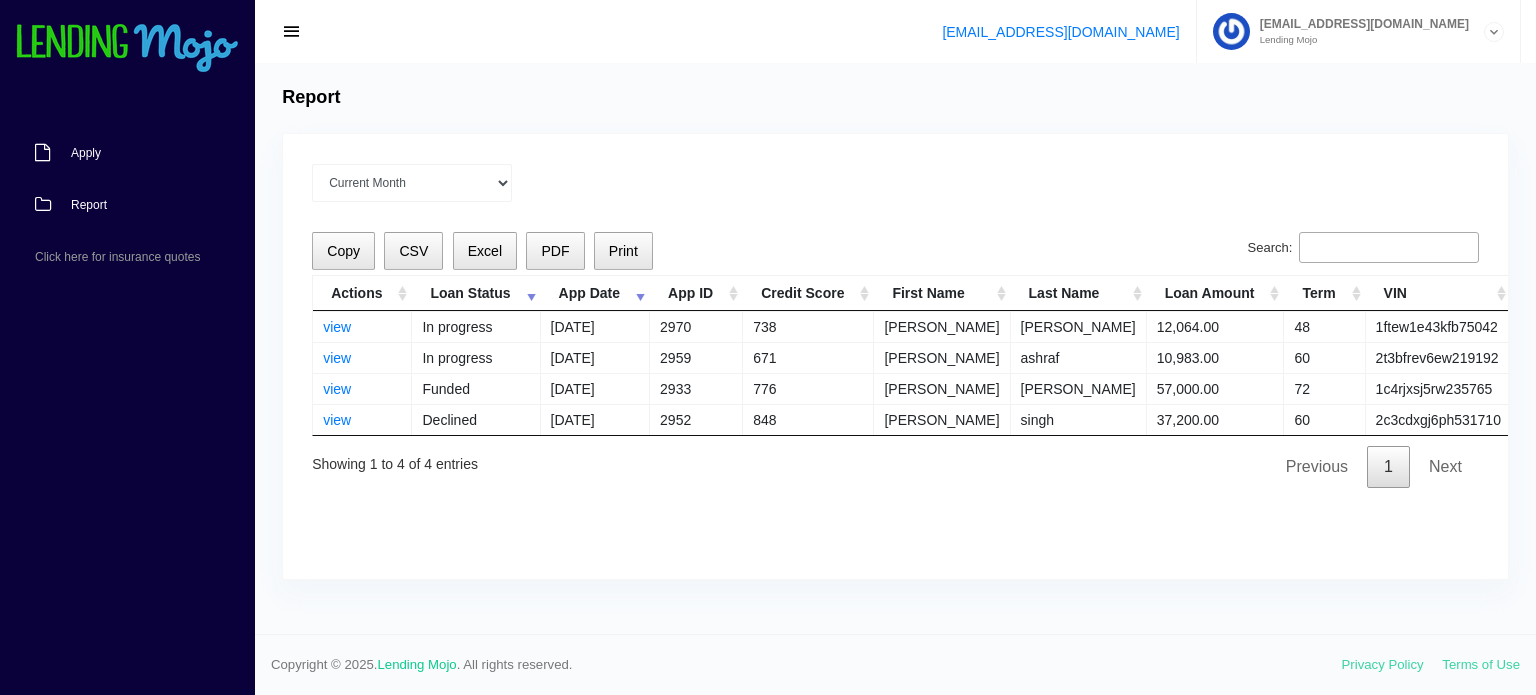 click on "Apply" at bounding box center [86, 153] 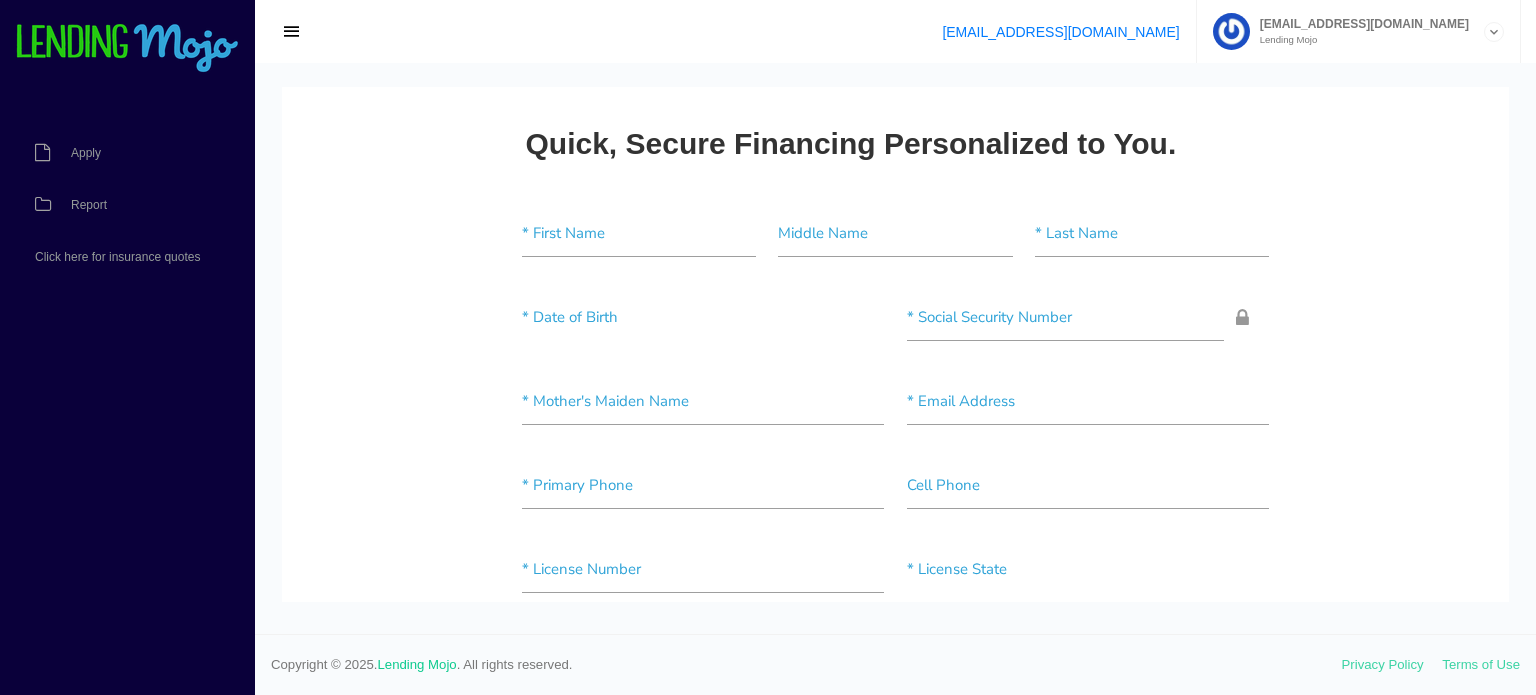 scroll, scrollTop: 0, scrollLeft: 0, axis: both 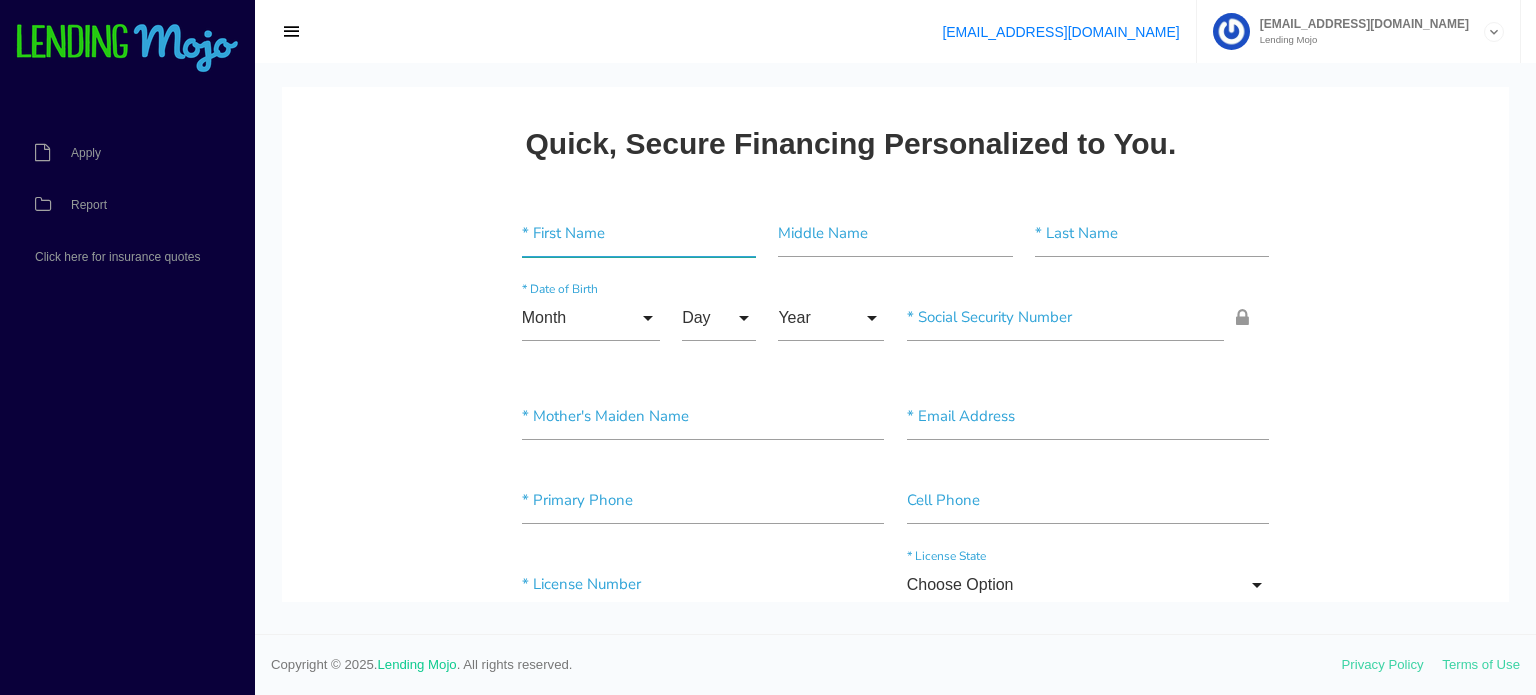 click at bounding box center [639, 234] 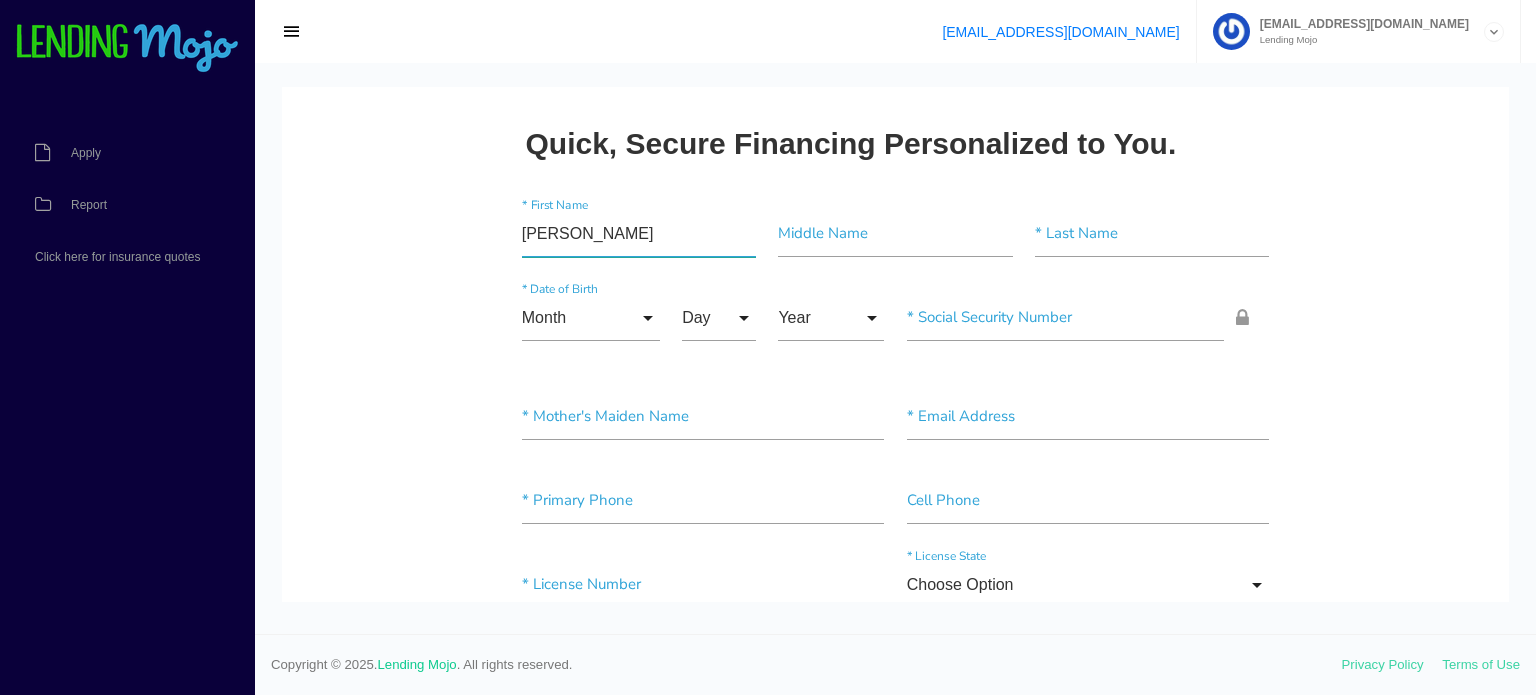type on "[PERSON_NAME]" 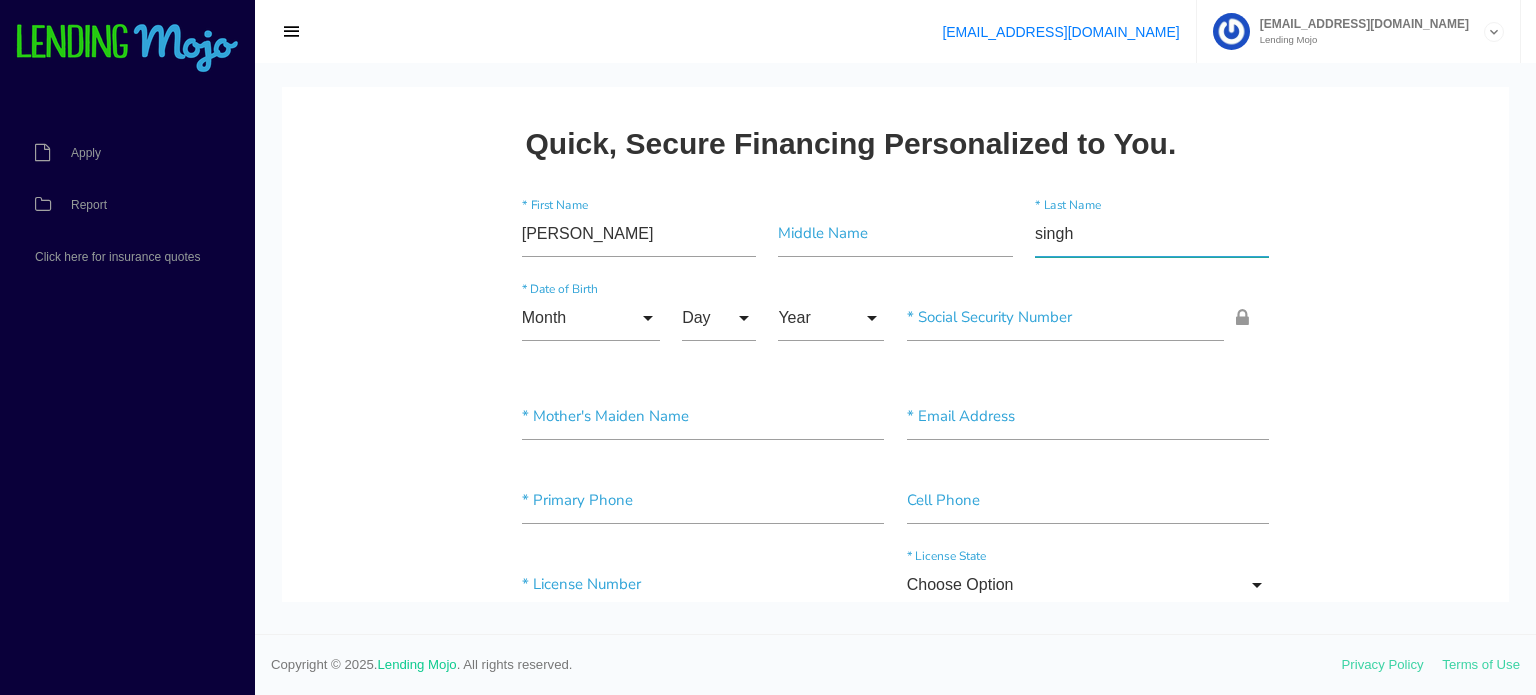 type on "singh" 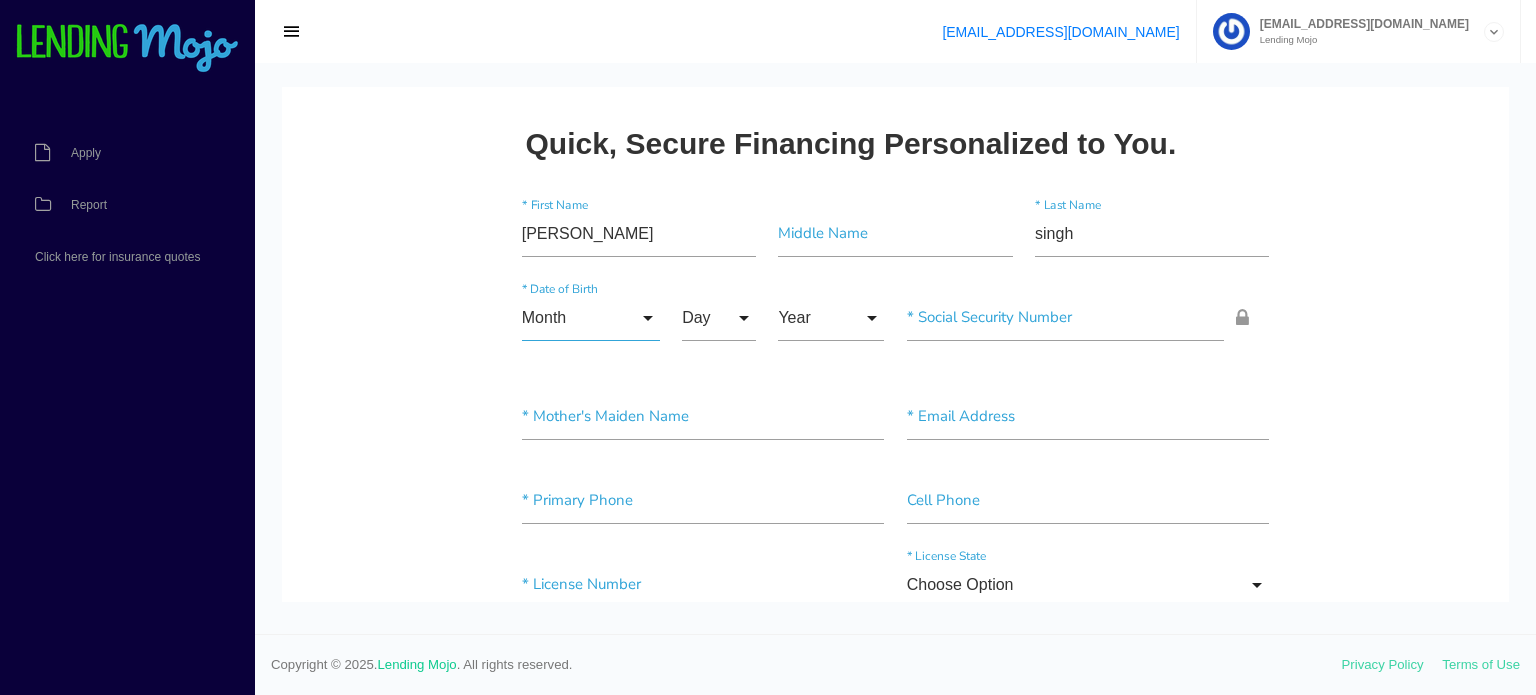 click on "Month" at bounding box center (591, 318) 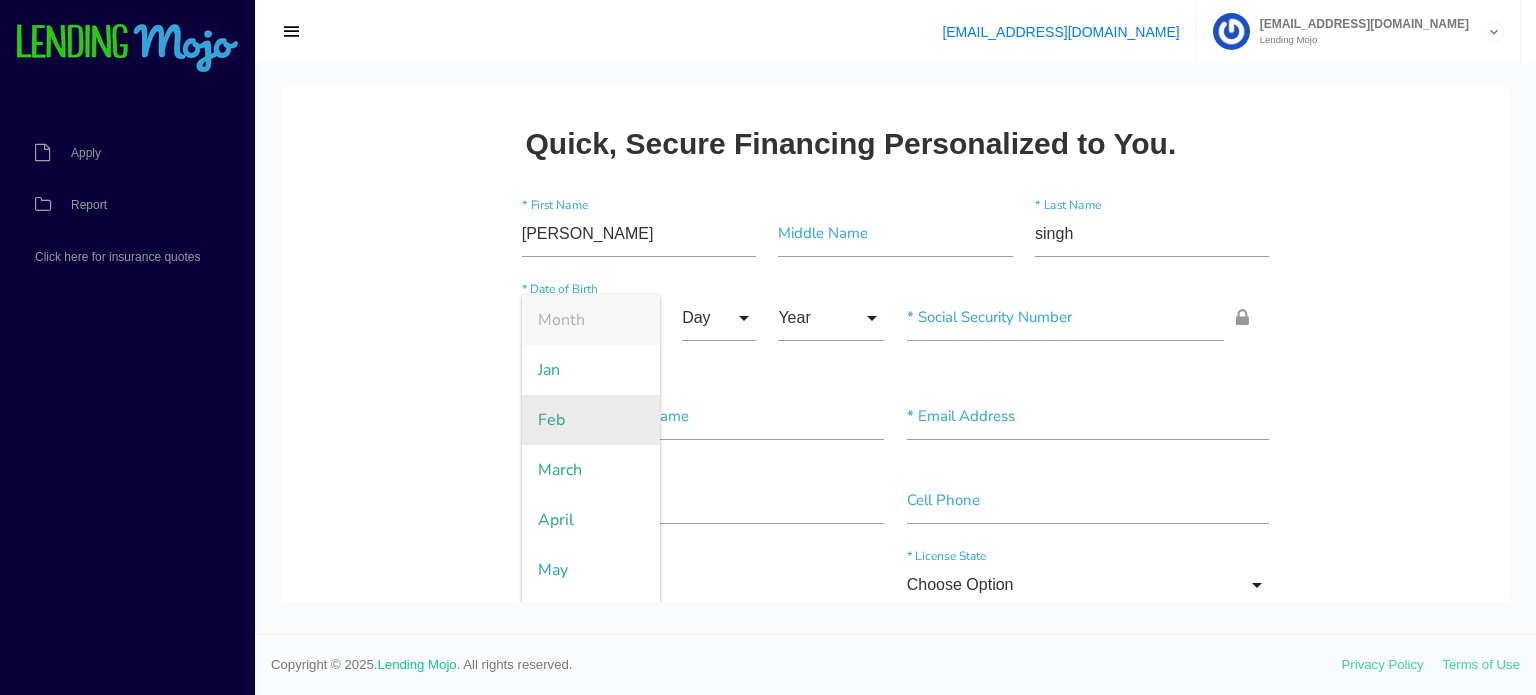 scroll, scrollTop: 342, scrollLeft: 0, axis: vertical 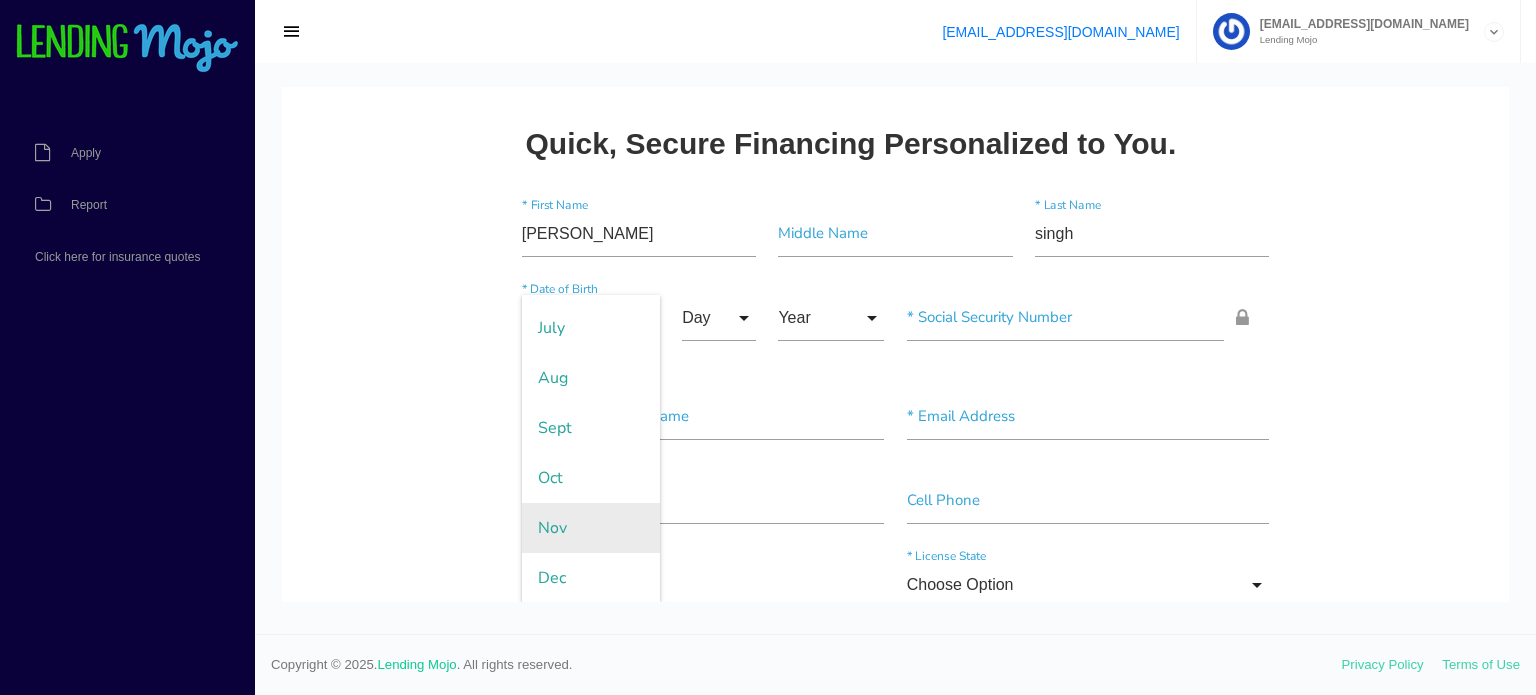 click on "Nov" at bounding box center (591, 528) 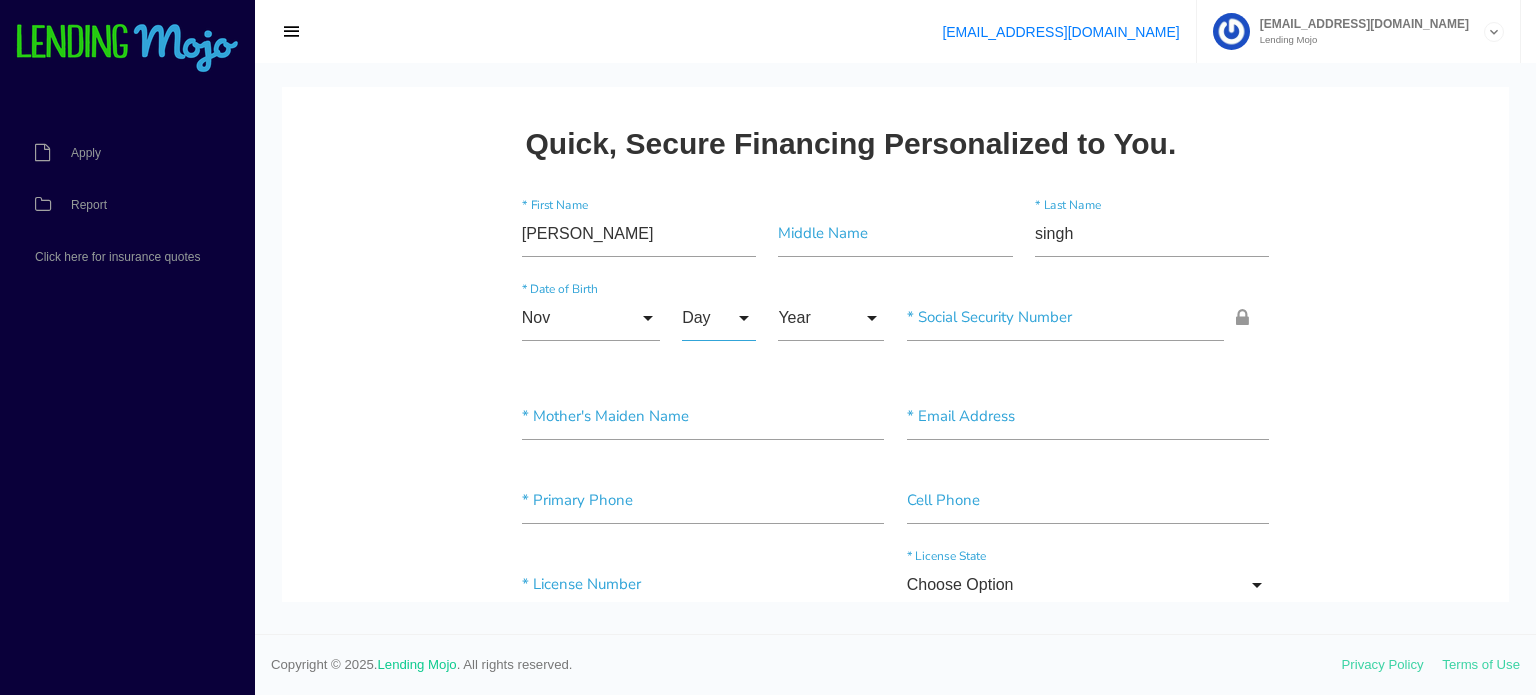 click on "Day" at bounding box center (719, 318) 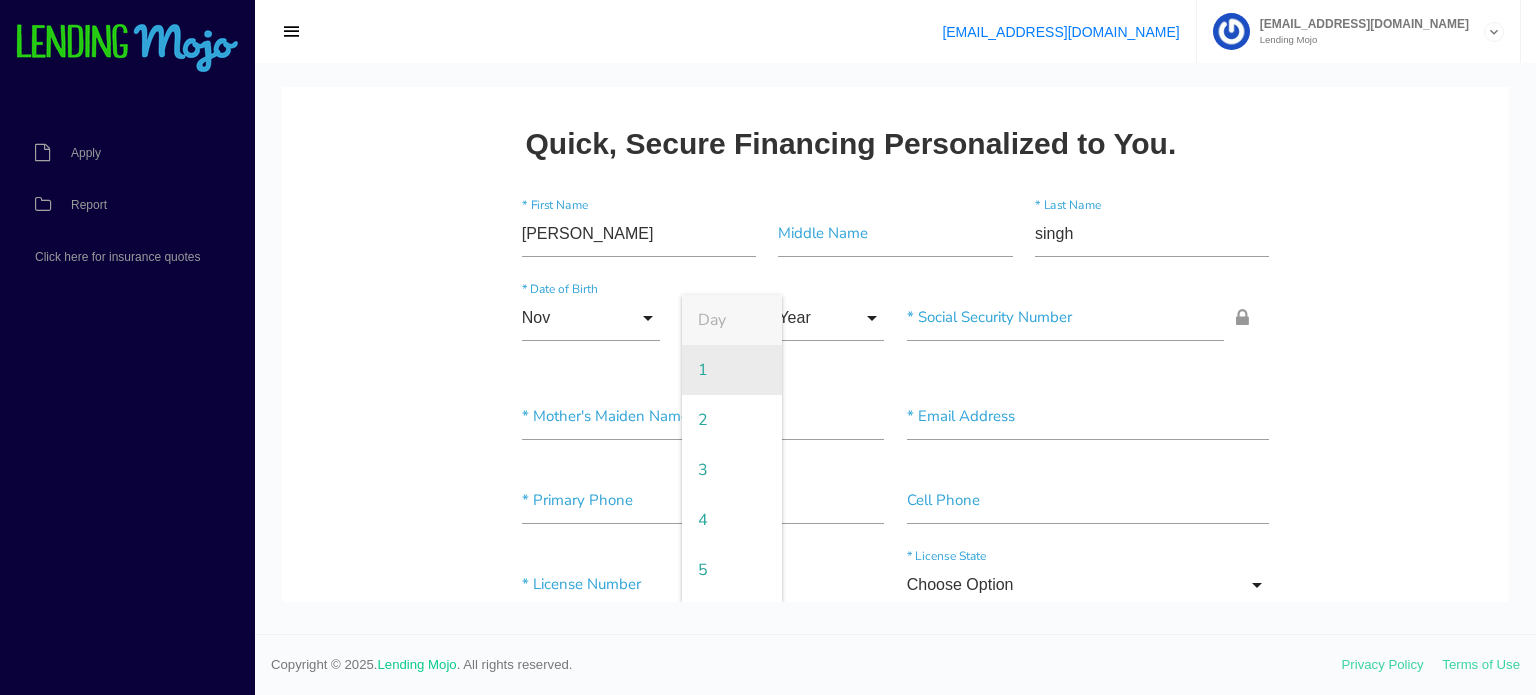 click on "1" at bounding box center [732, 370] 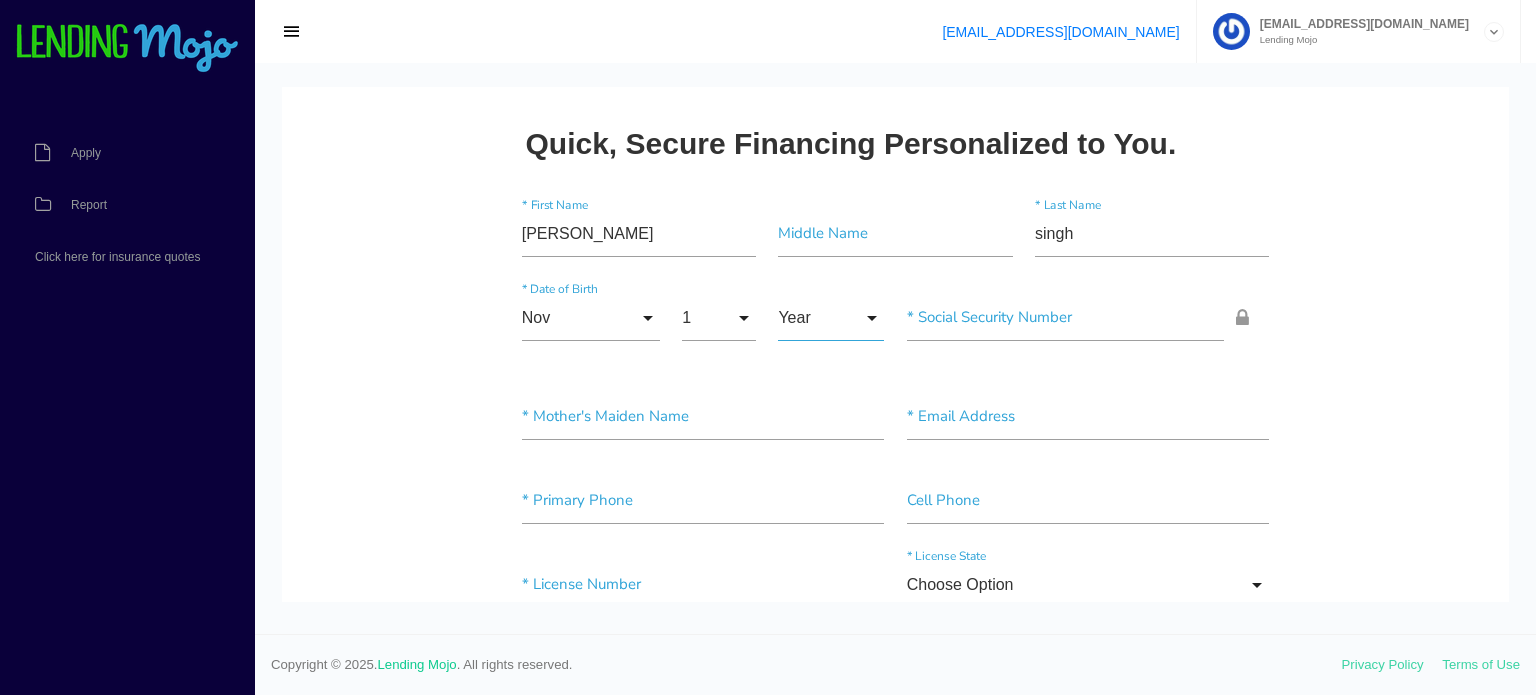 click on "Year" at bounding box center [831, 318] 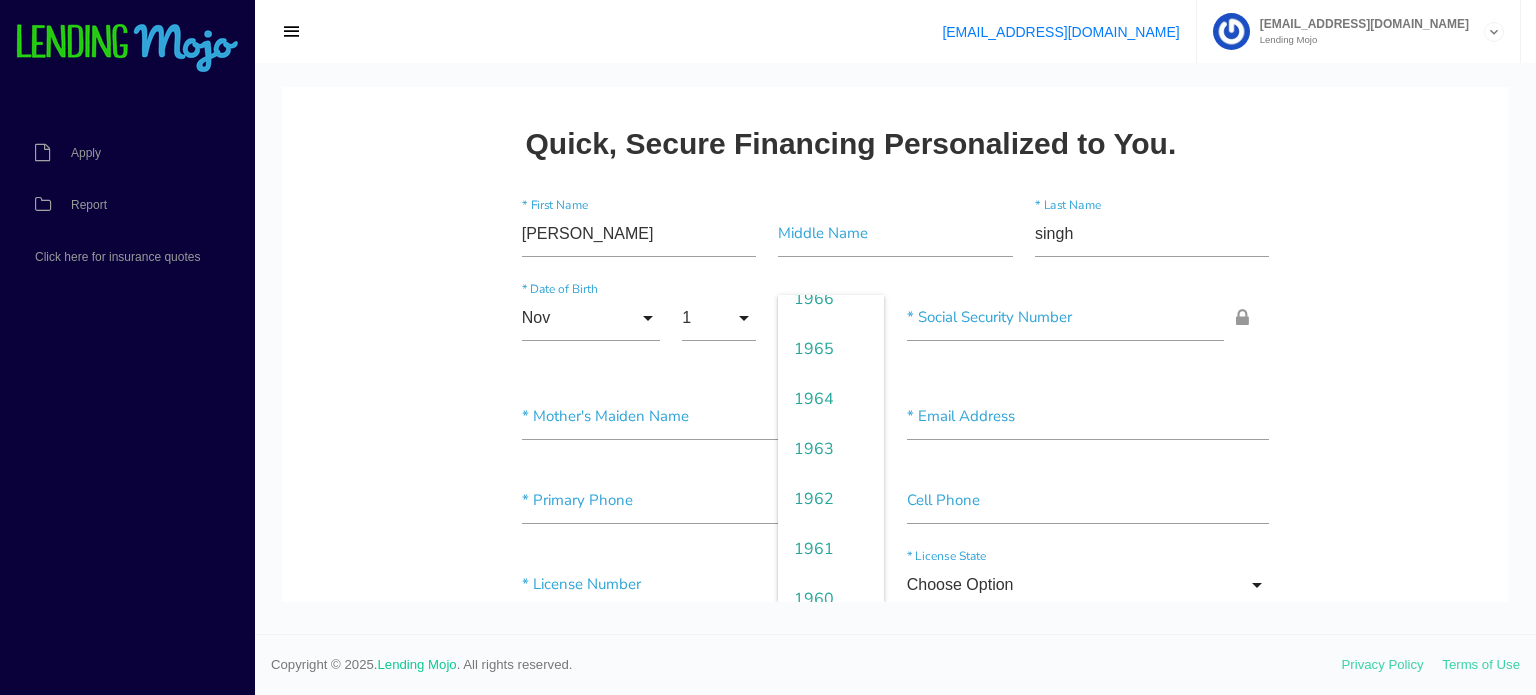scroll, scrollTop: 2120, scrollLeft: 0, axis: vertical 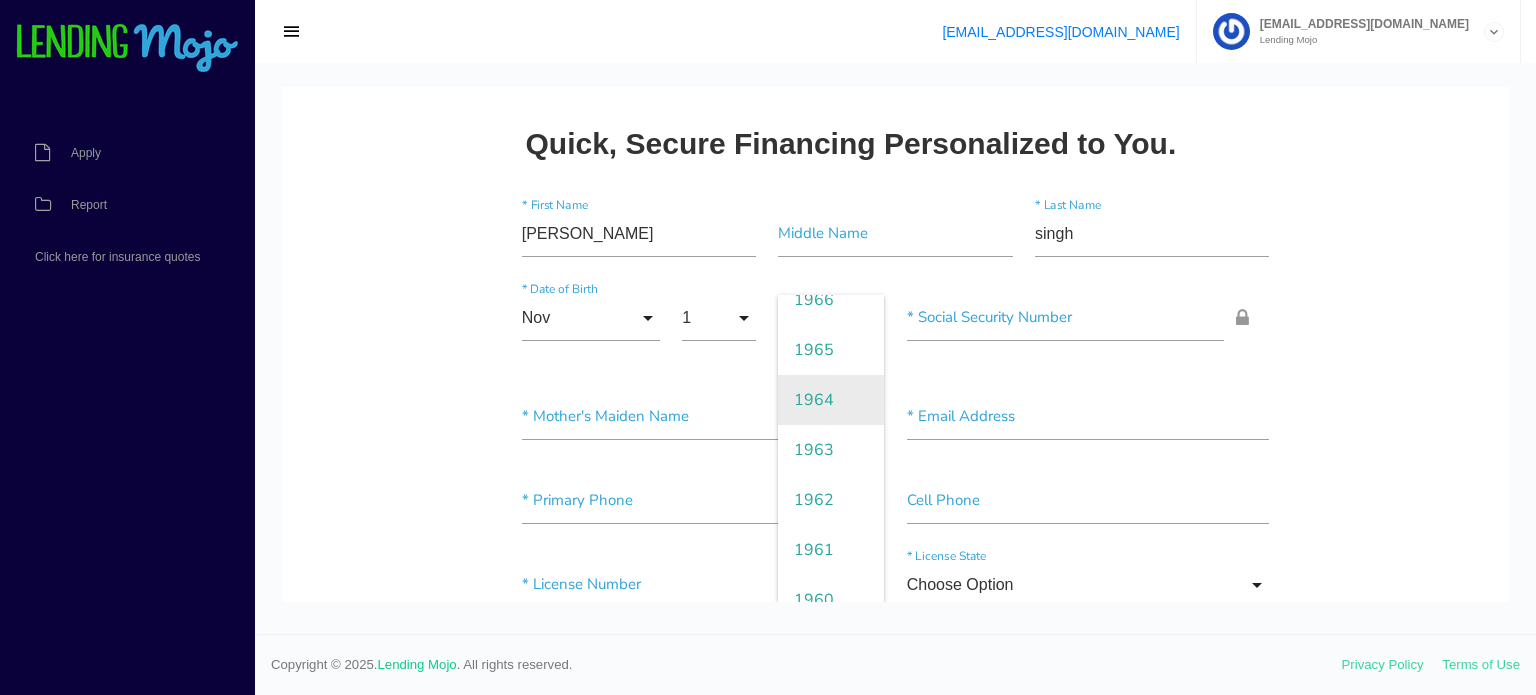 click on "1964" at bounding box center [831, 400] 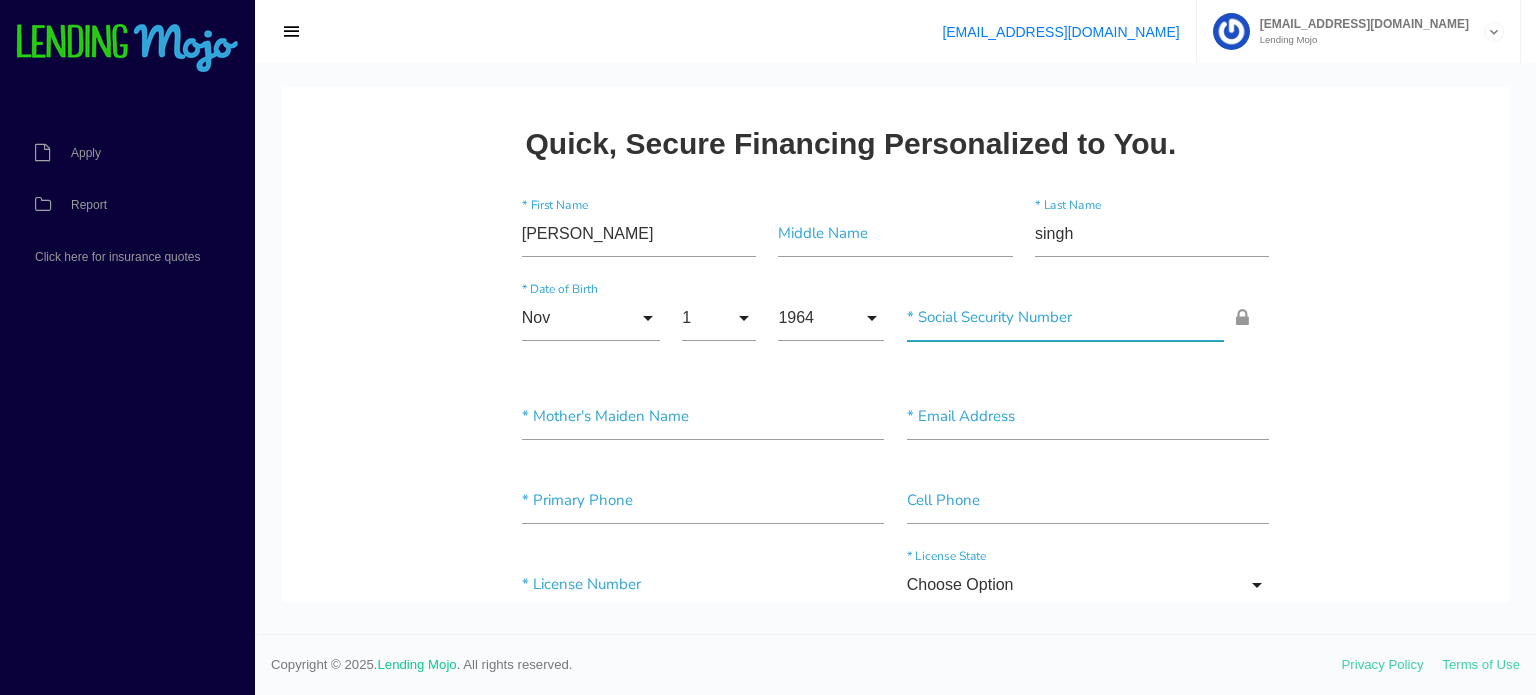 click at bounding box center [1066, 318] 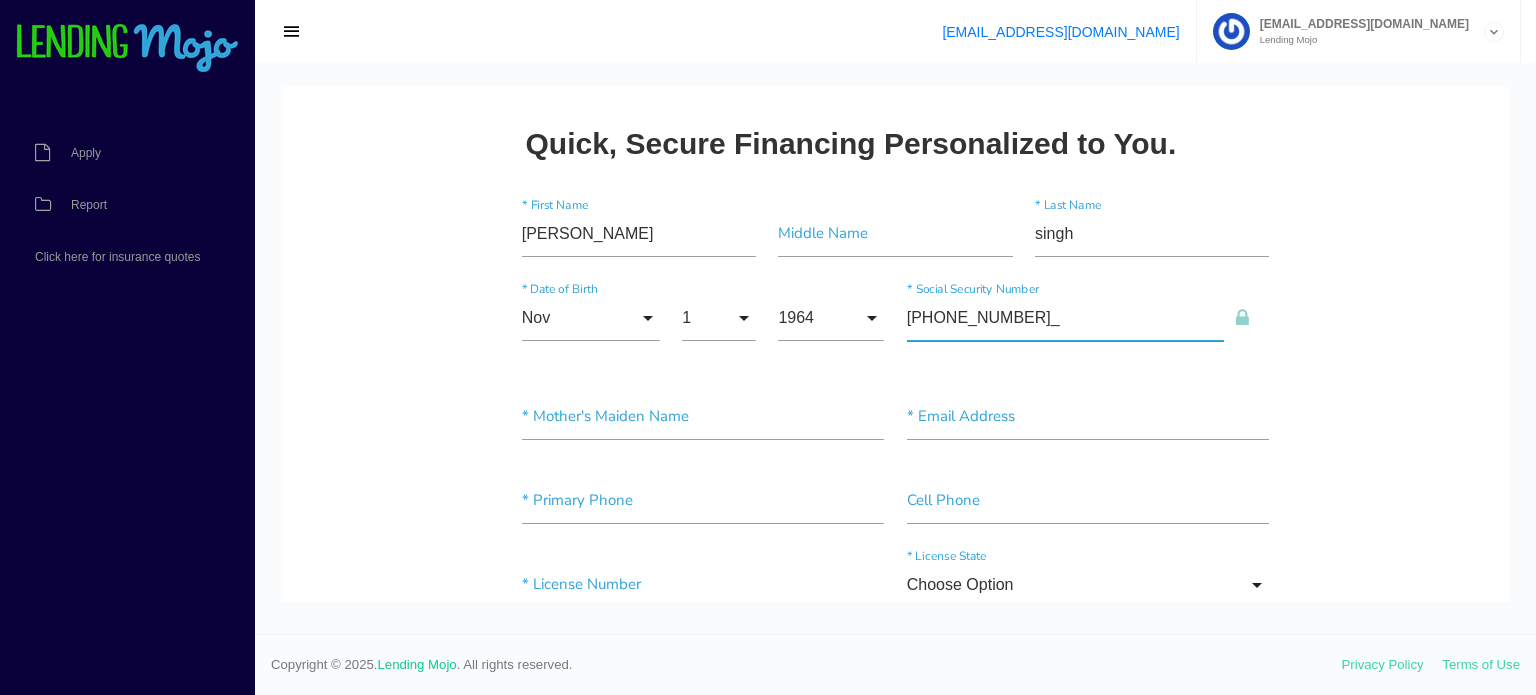 type on "100-86-8850" 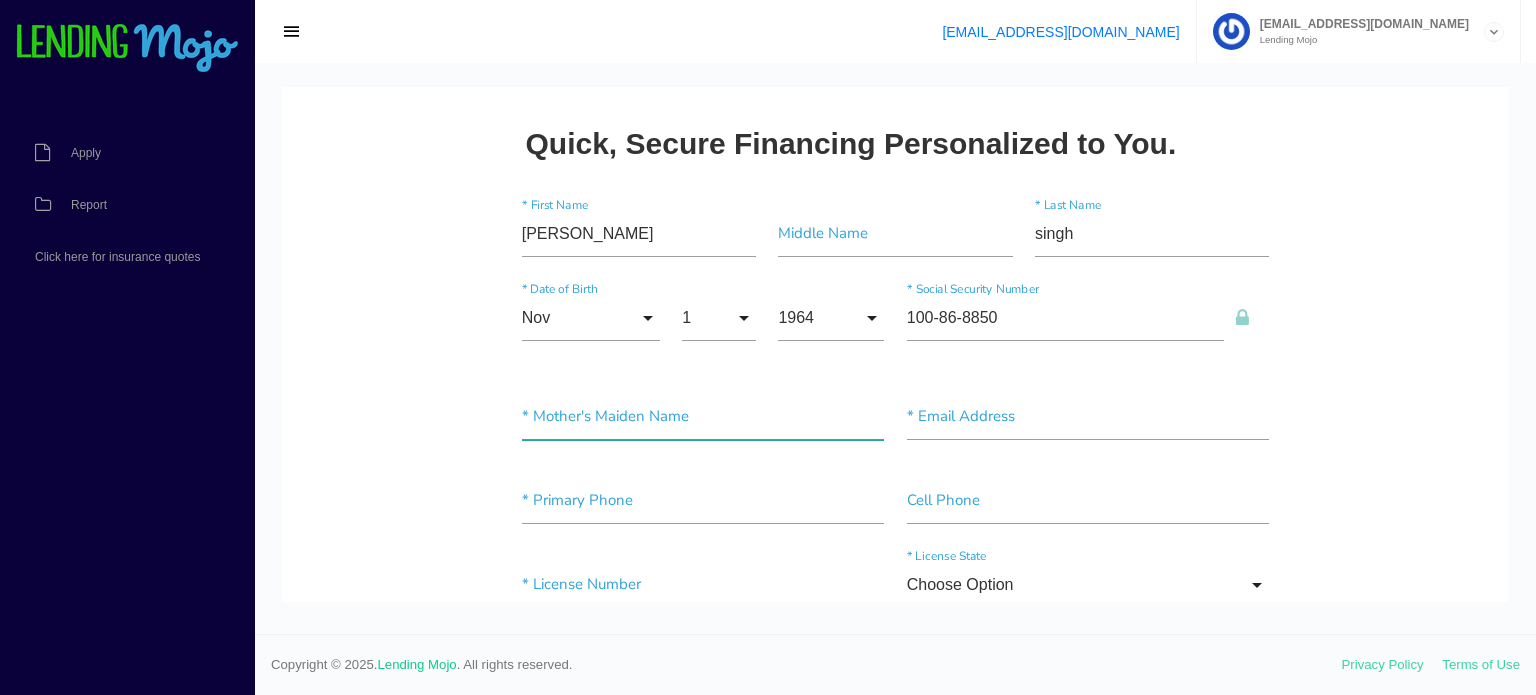 click at bounding box center [703, 417] 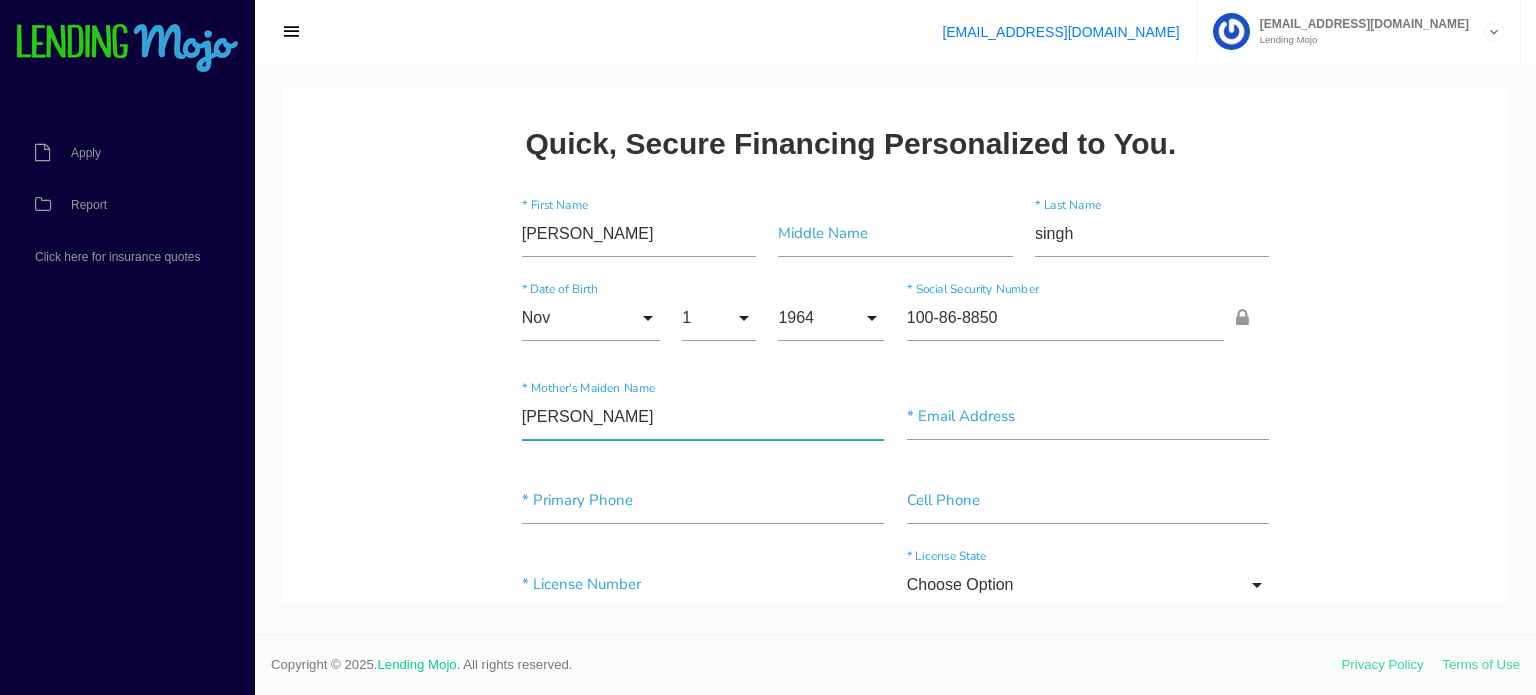 type on "rupinder kaur" 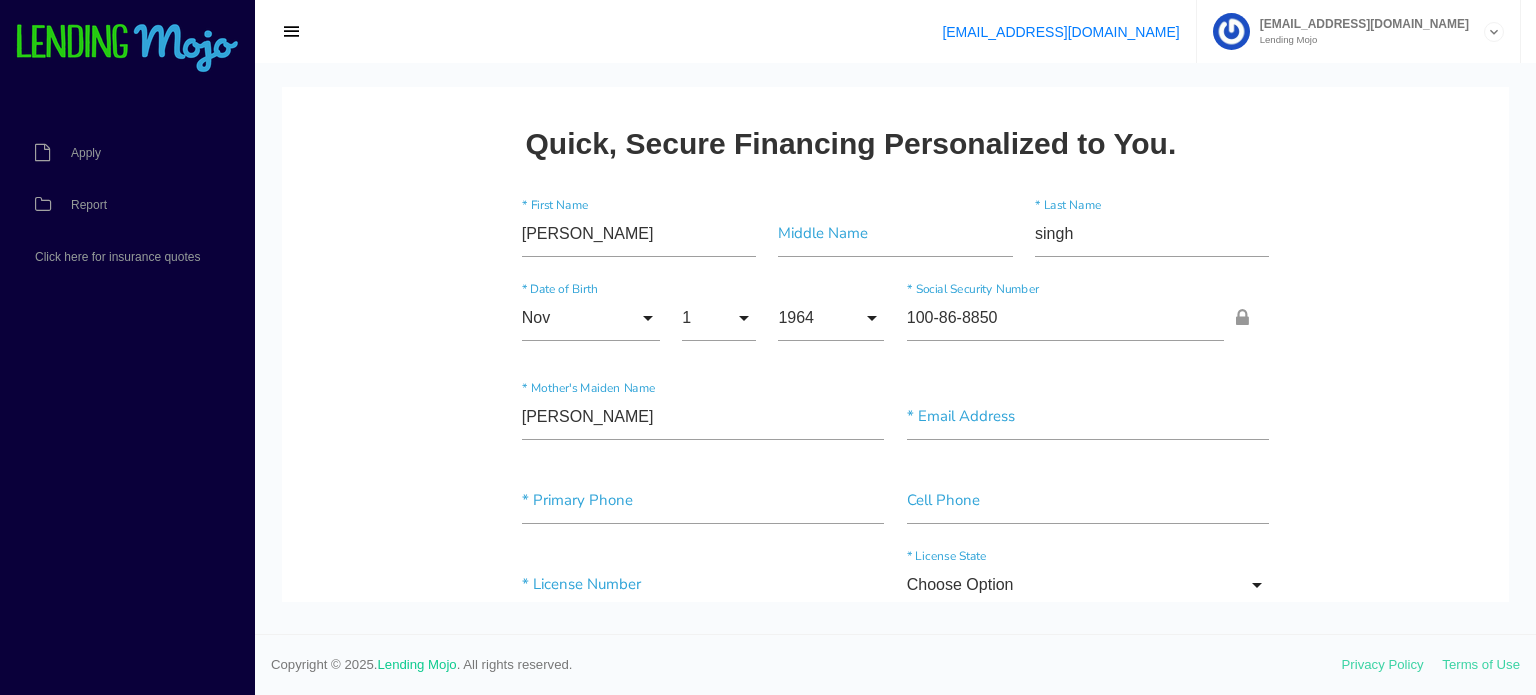 click on "*
Primary Phone
Cell Phone" at bounding box center [896, 505] 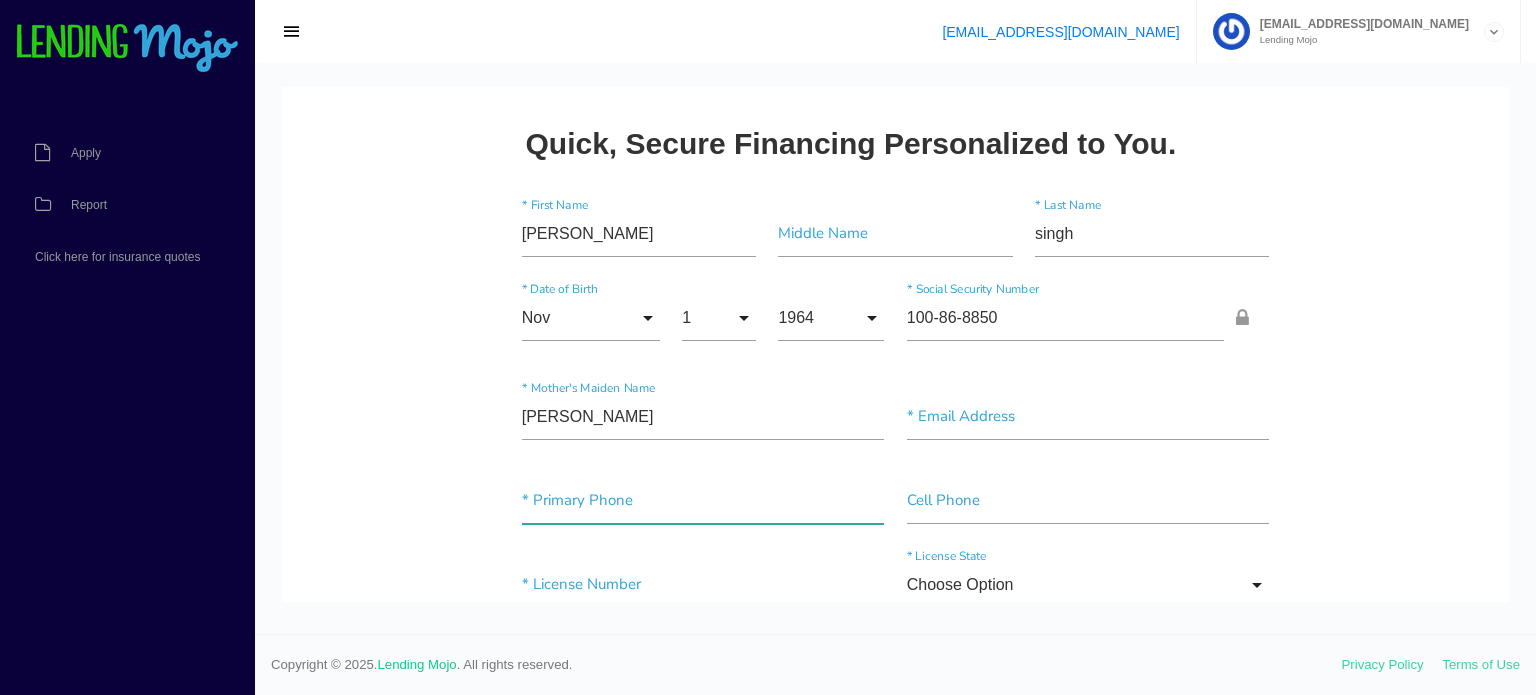 click at bounding box center [703, 501] 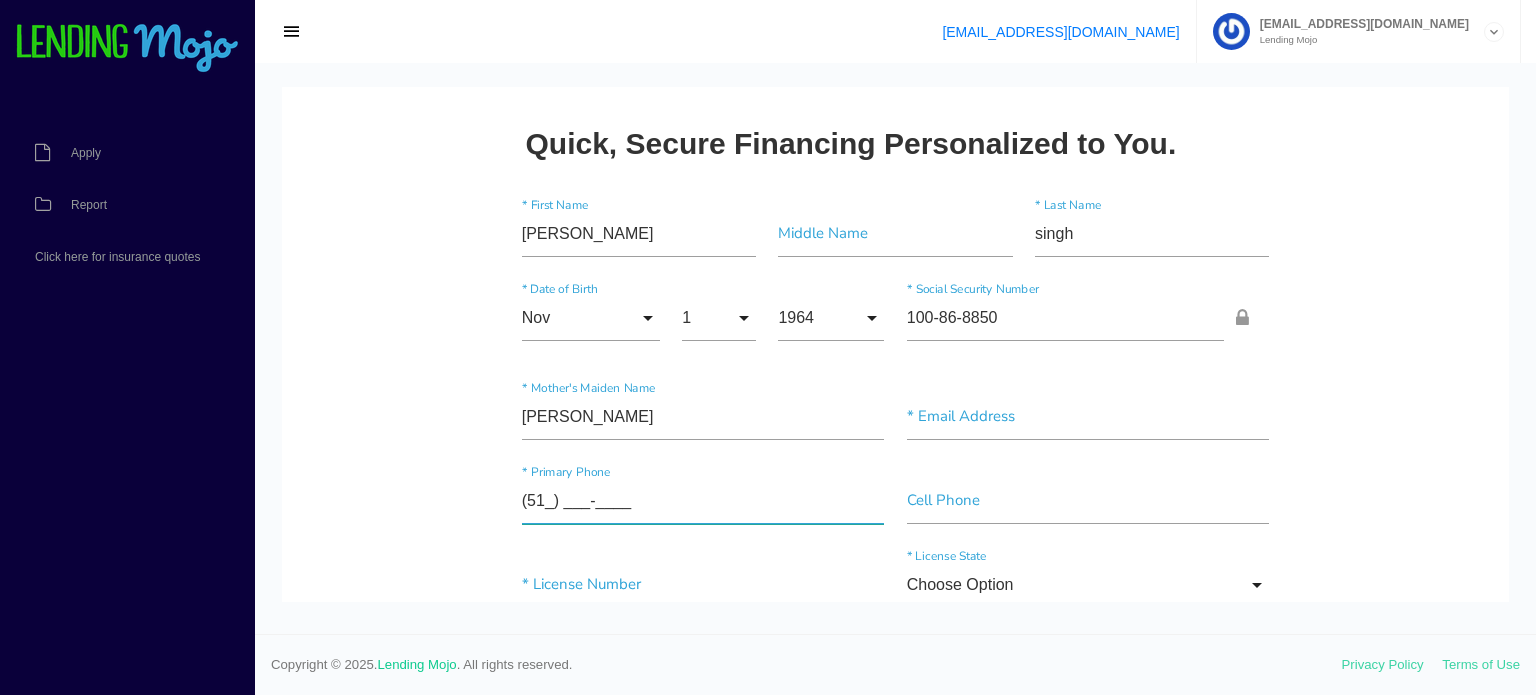 type on "(5__) ___-____" 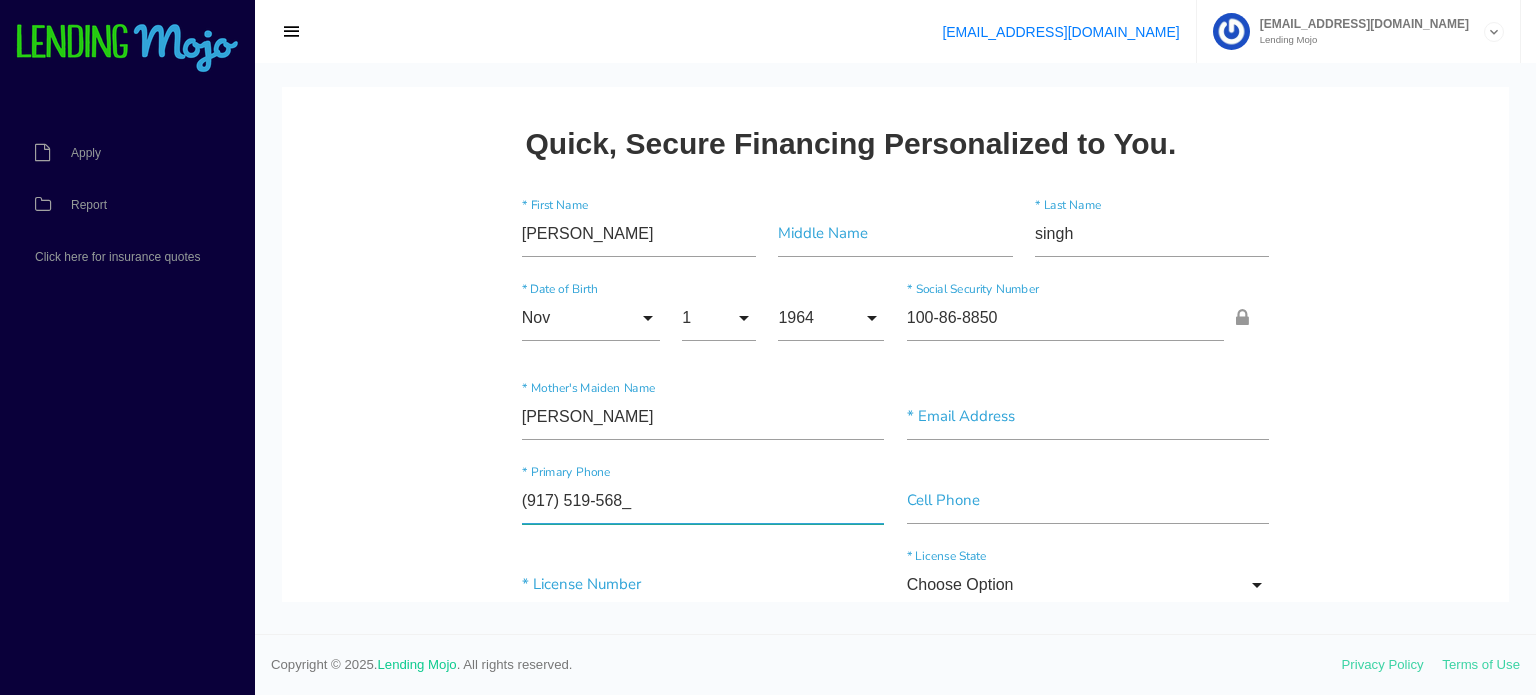 type on "(917) 519-5686" 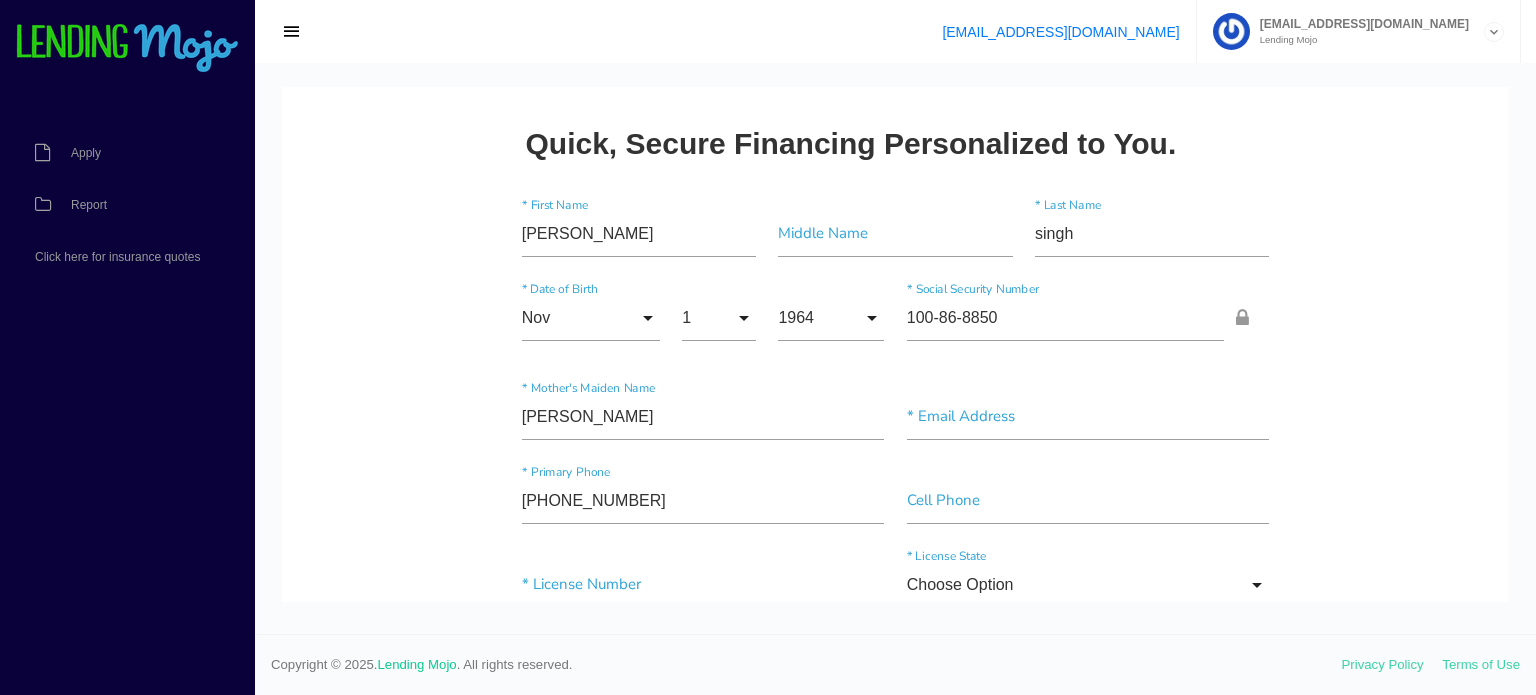 click at bounding box center (703, 585) 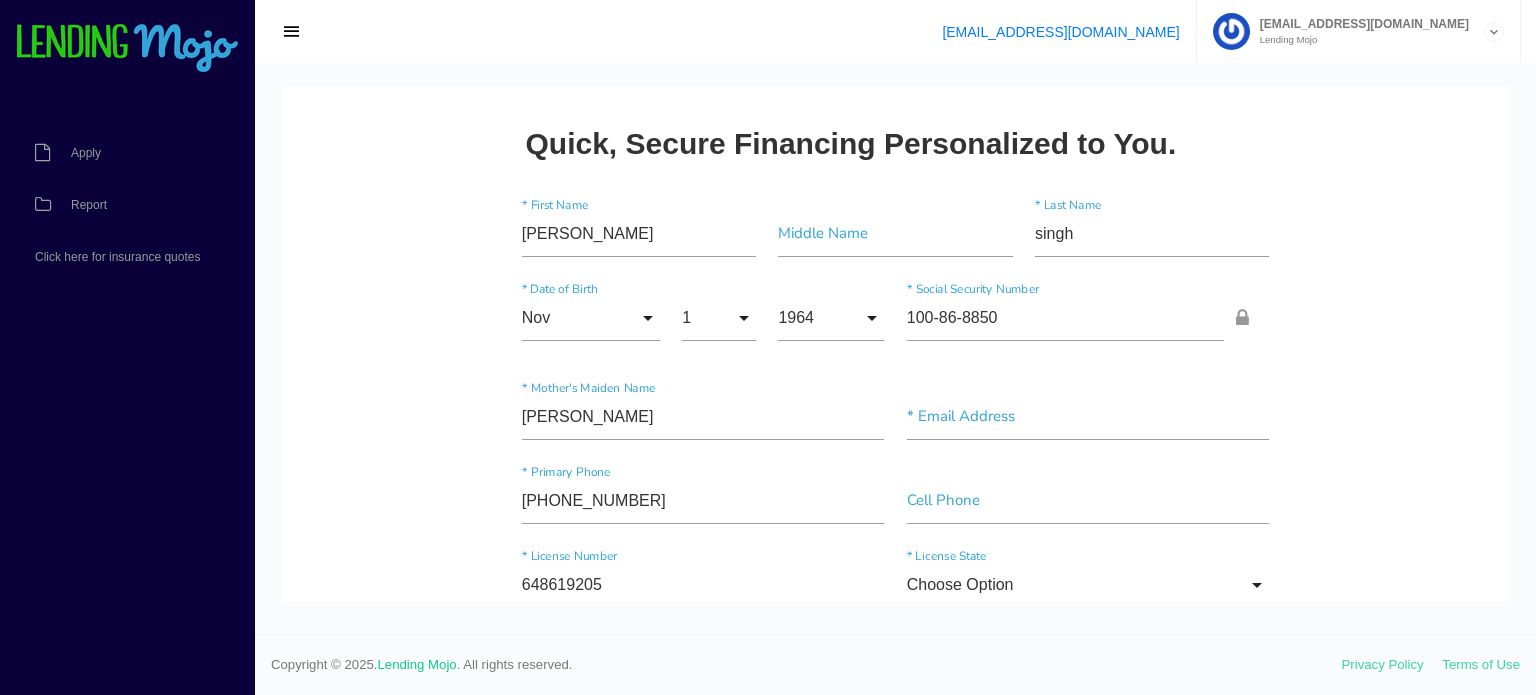 type on "648619205" 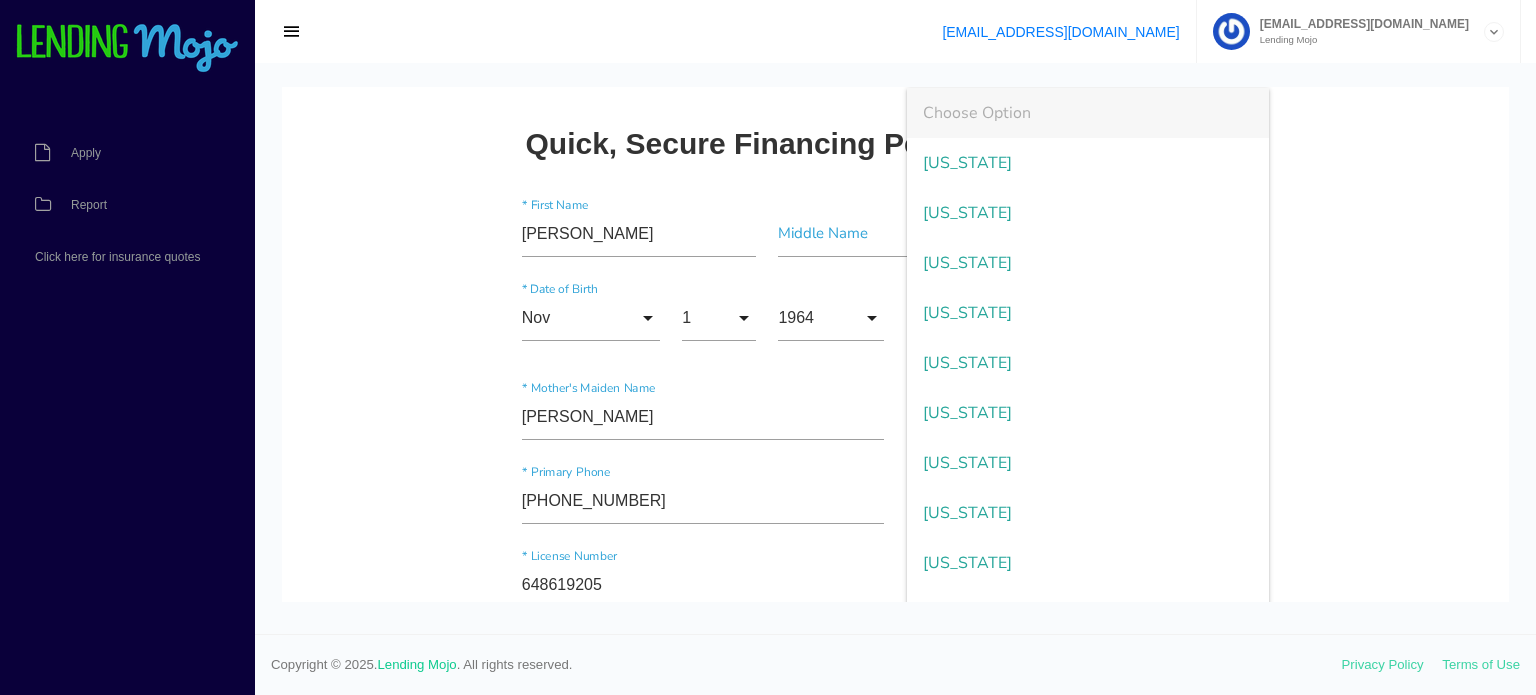 scroll, scrollTop: 1164, scrollLeft: 0, axis: vertical 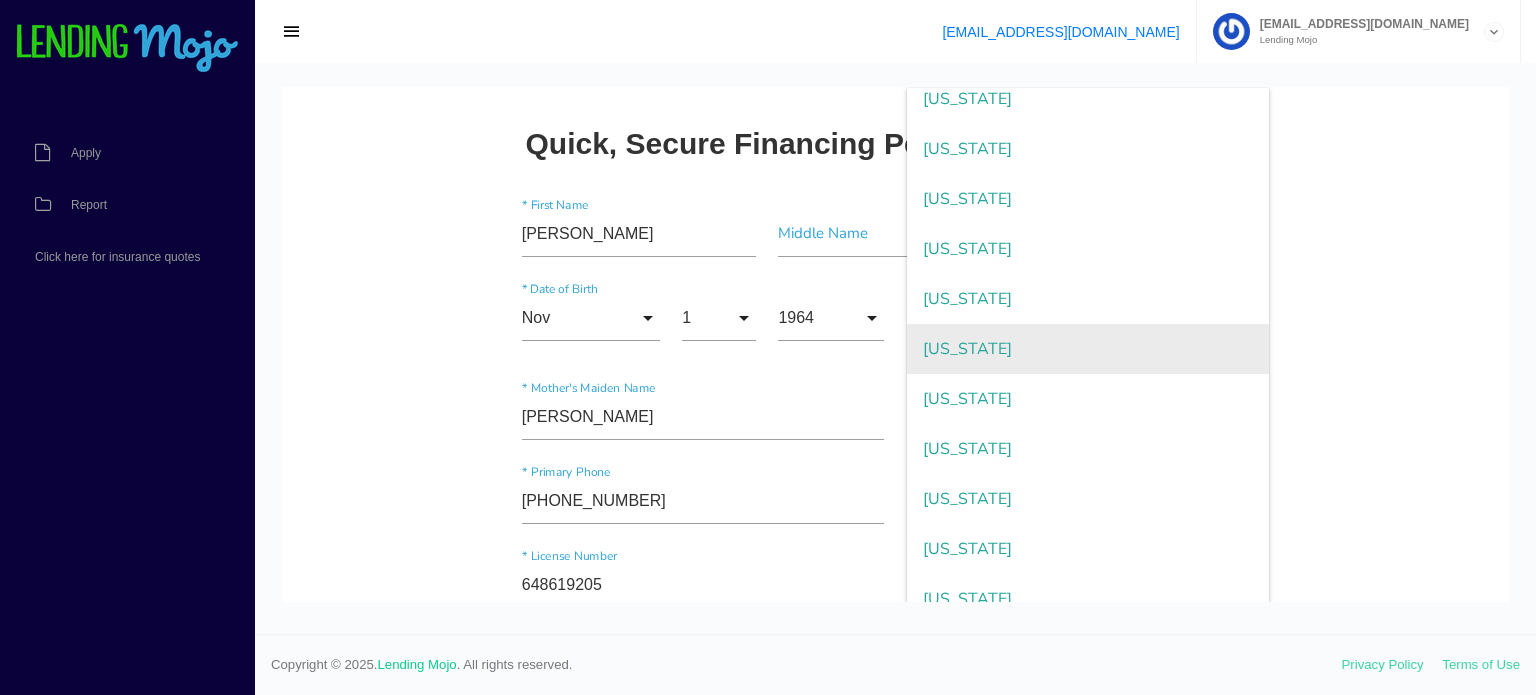 type 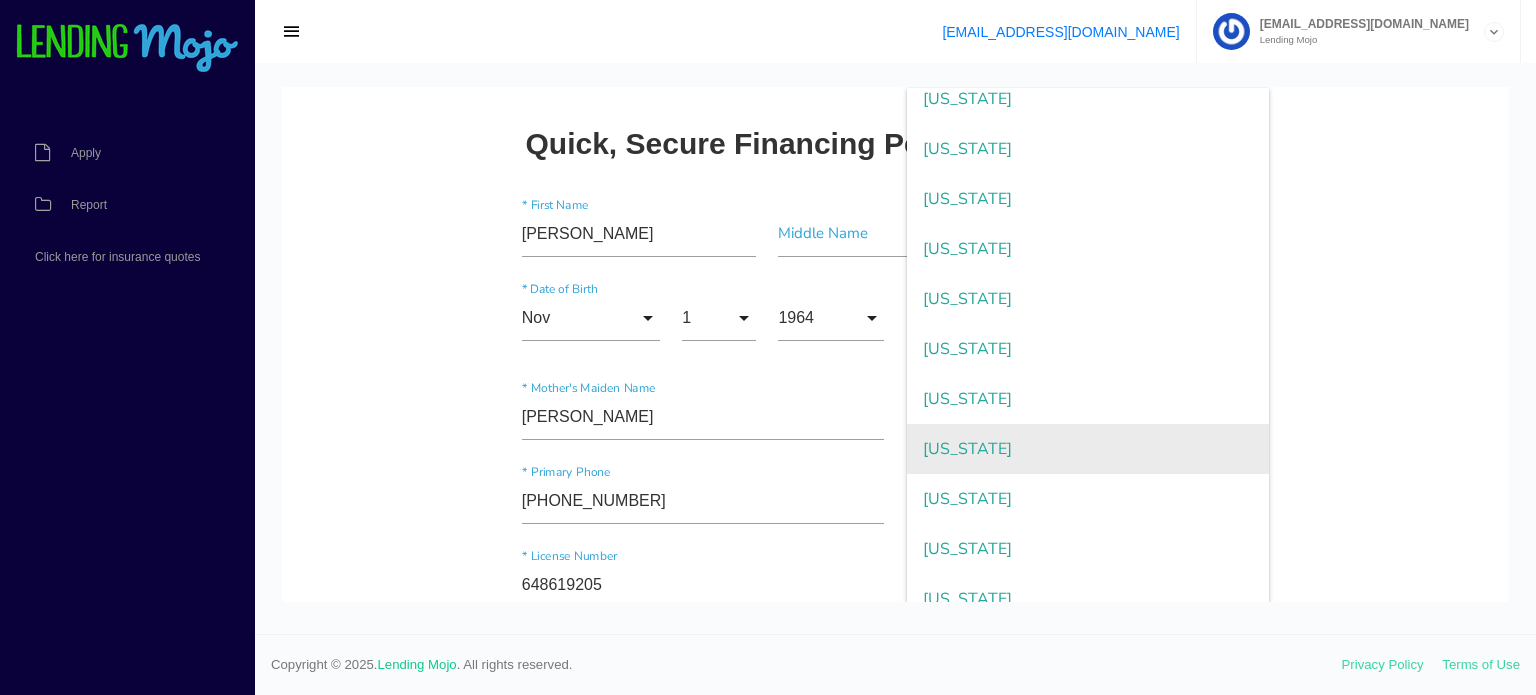 type 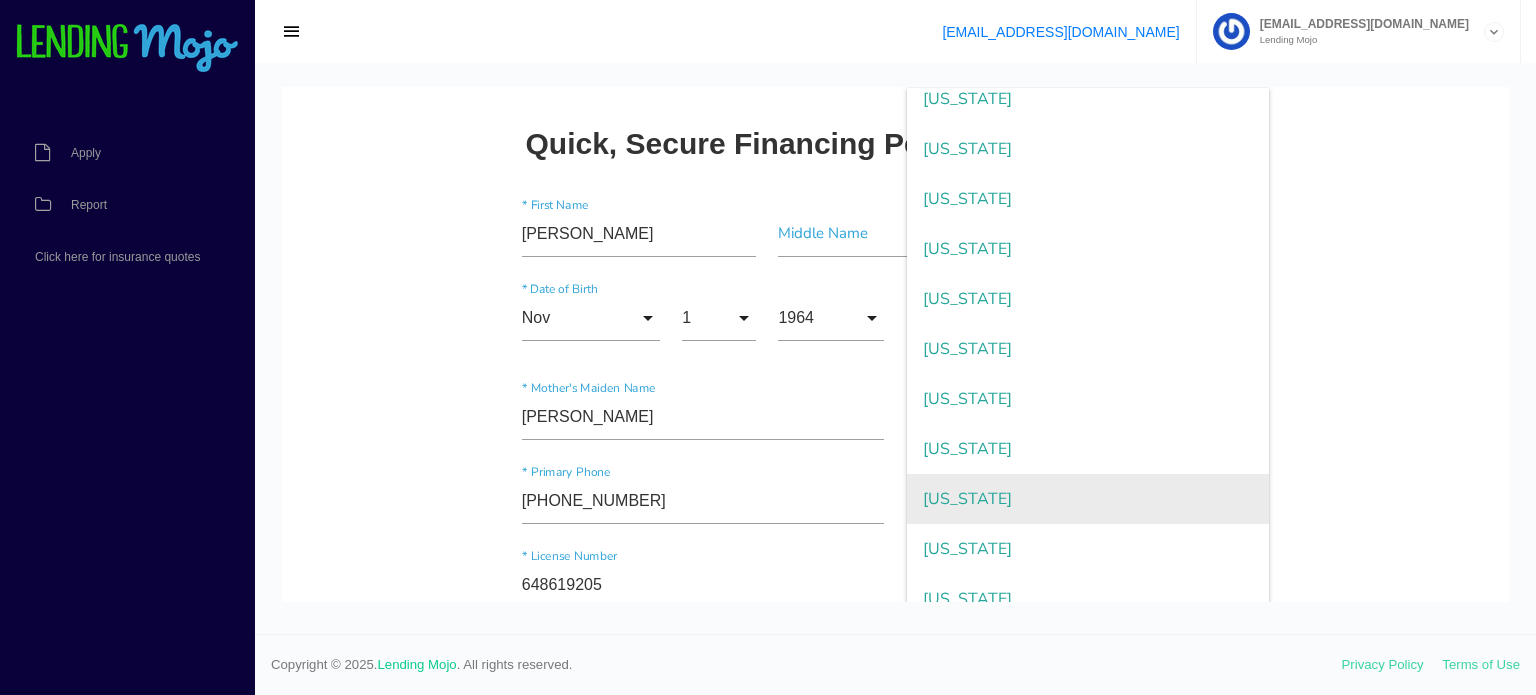 type 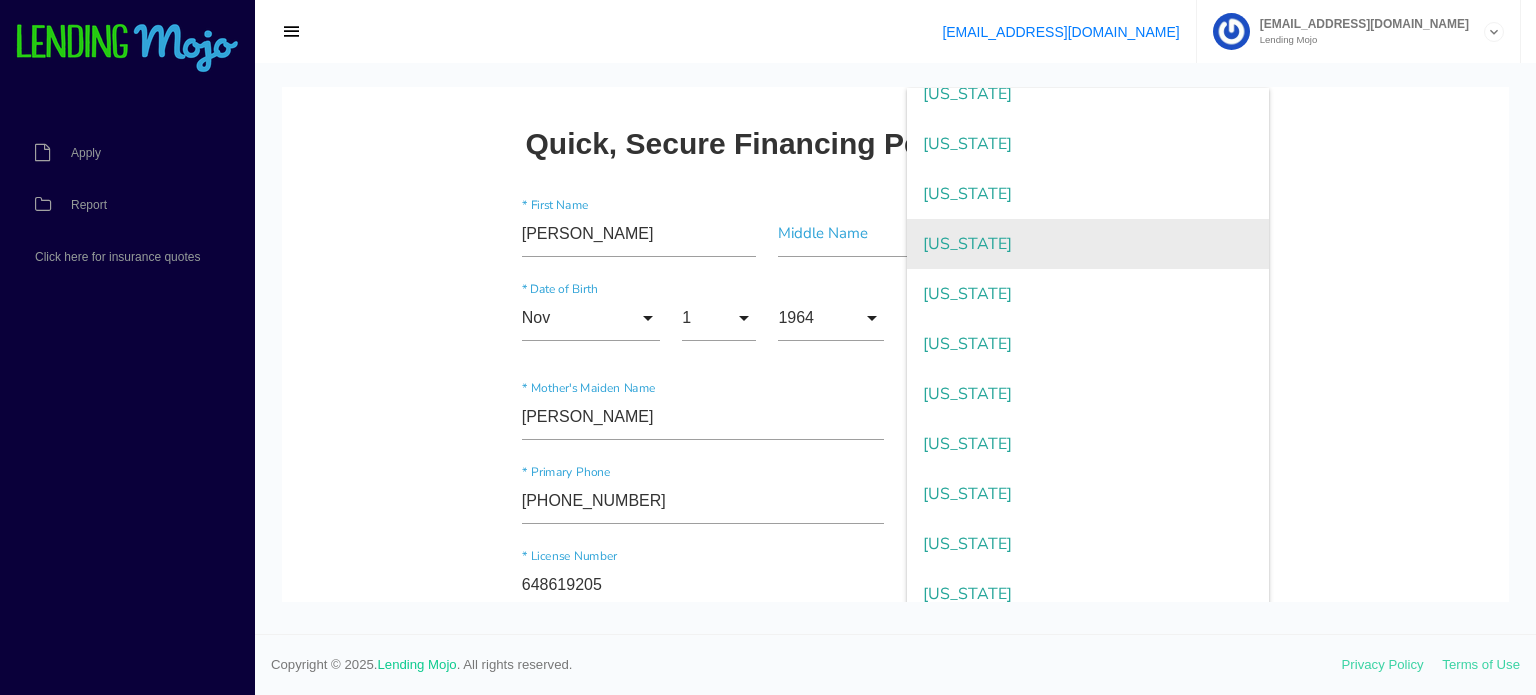 click on "New York" at bounding box center [1088, 244] 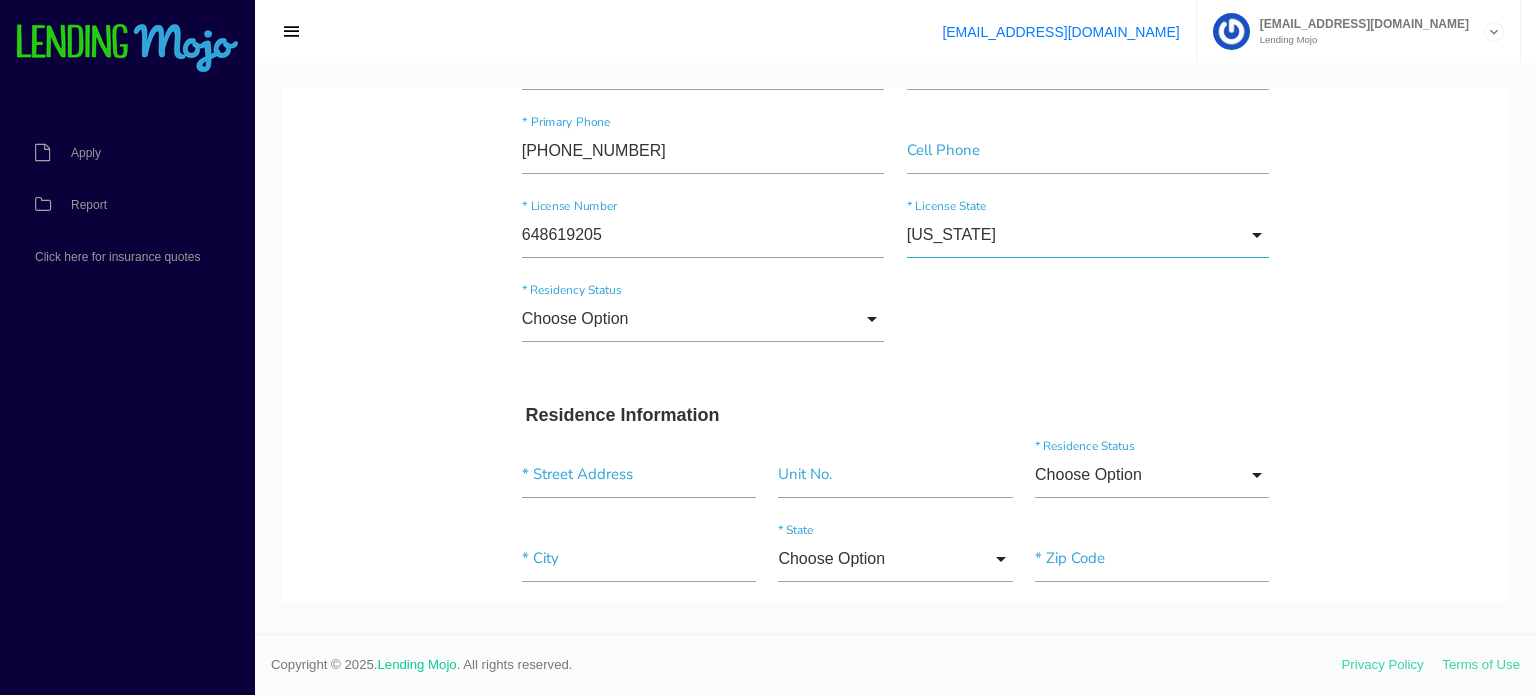 scroll, scrollTop: 369, scrollLeft: 0, axis: vertical 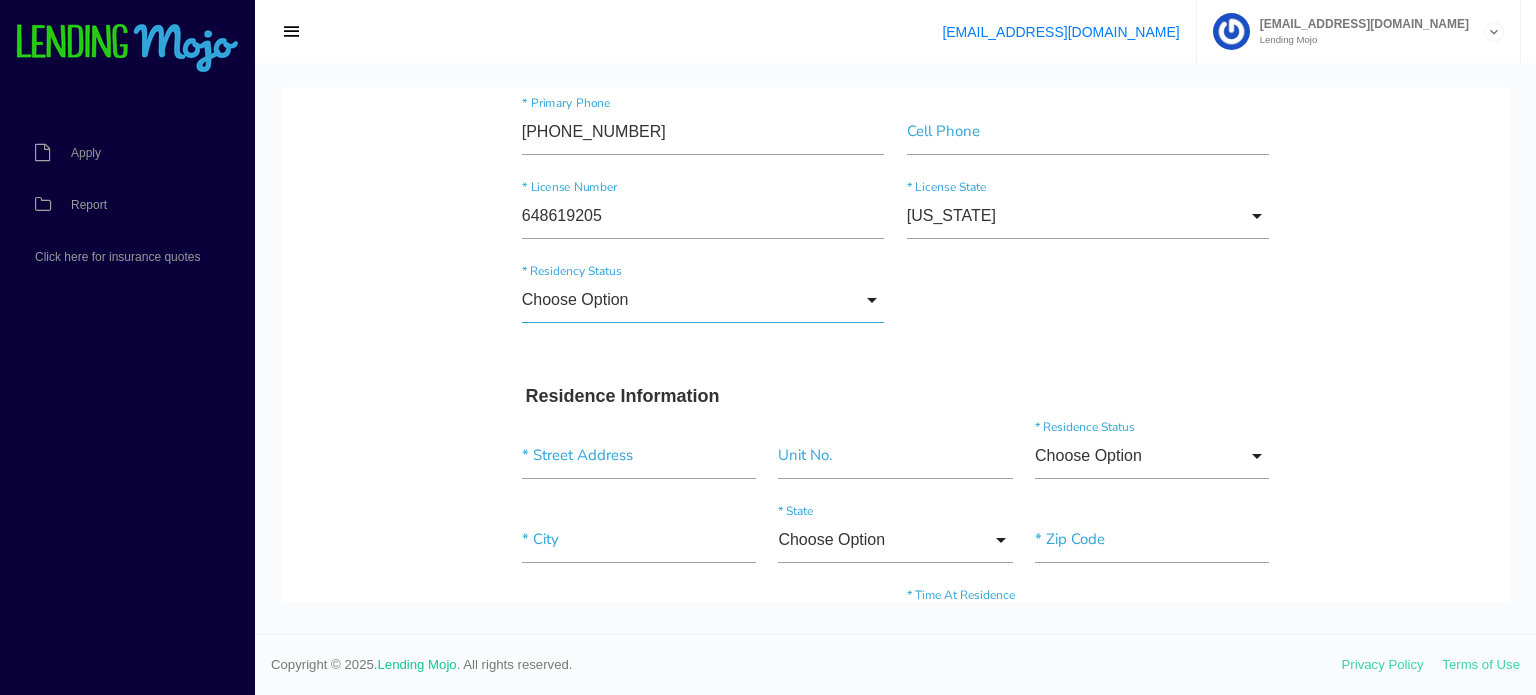 click on "Choose Option" at bounding box center (703, 300) 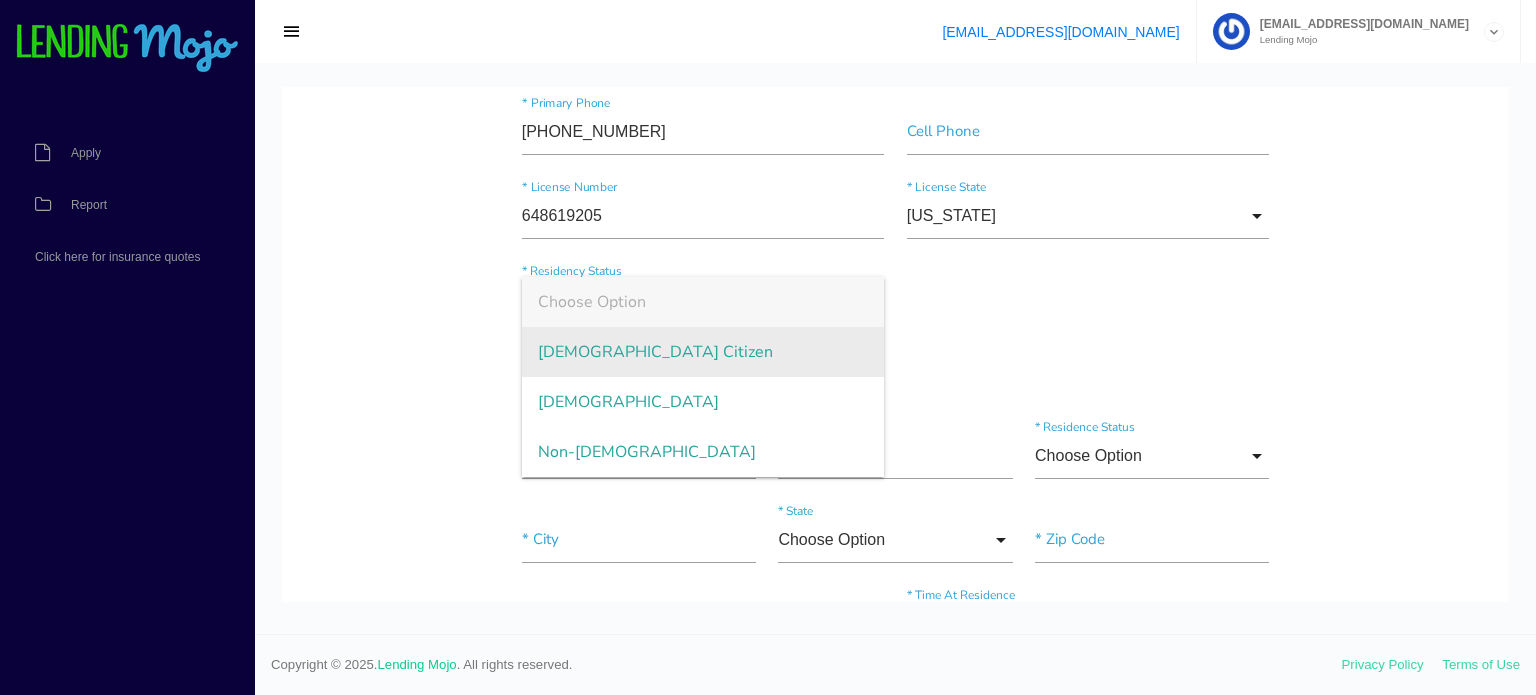 click on "US Citizen" at bounding box center [703, 352] 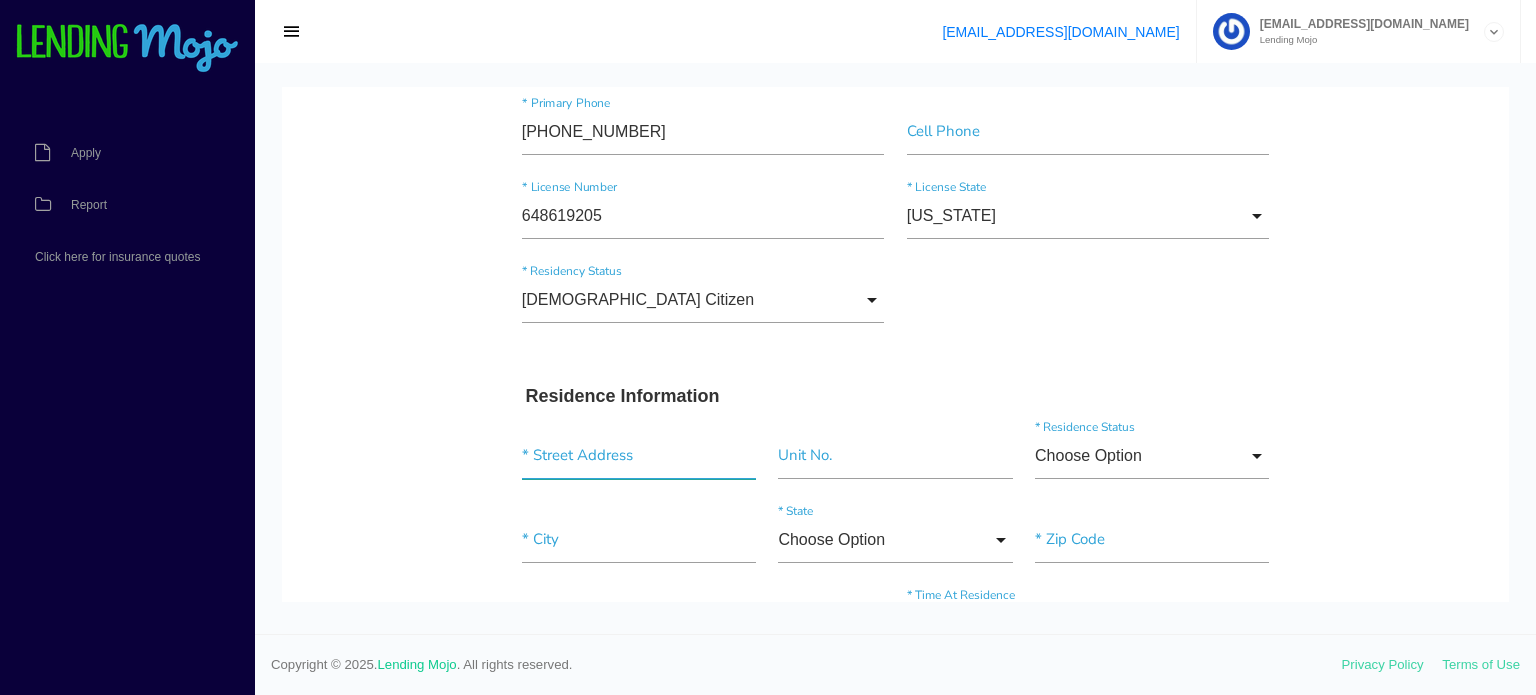 click at bounding box center [639, 456] 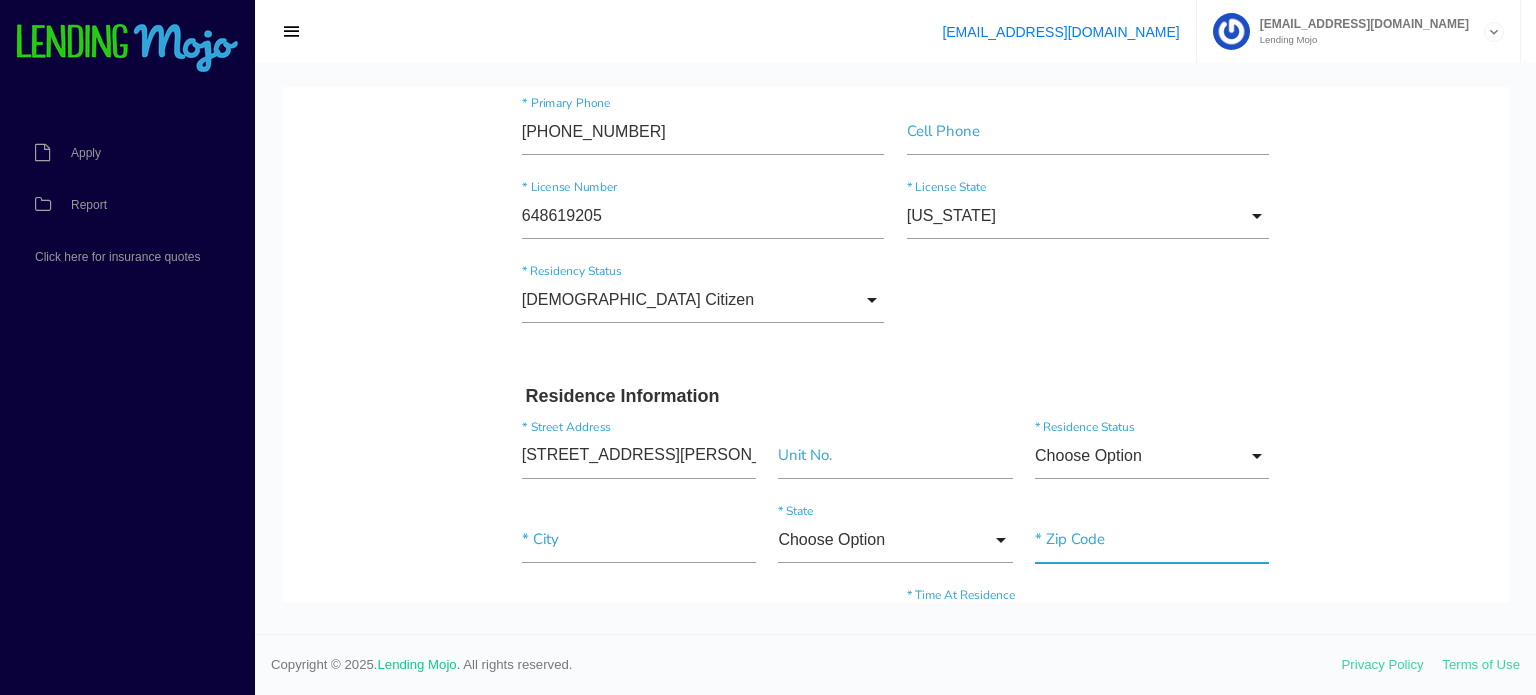 type on "2340 Turnbull Ave" 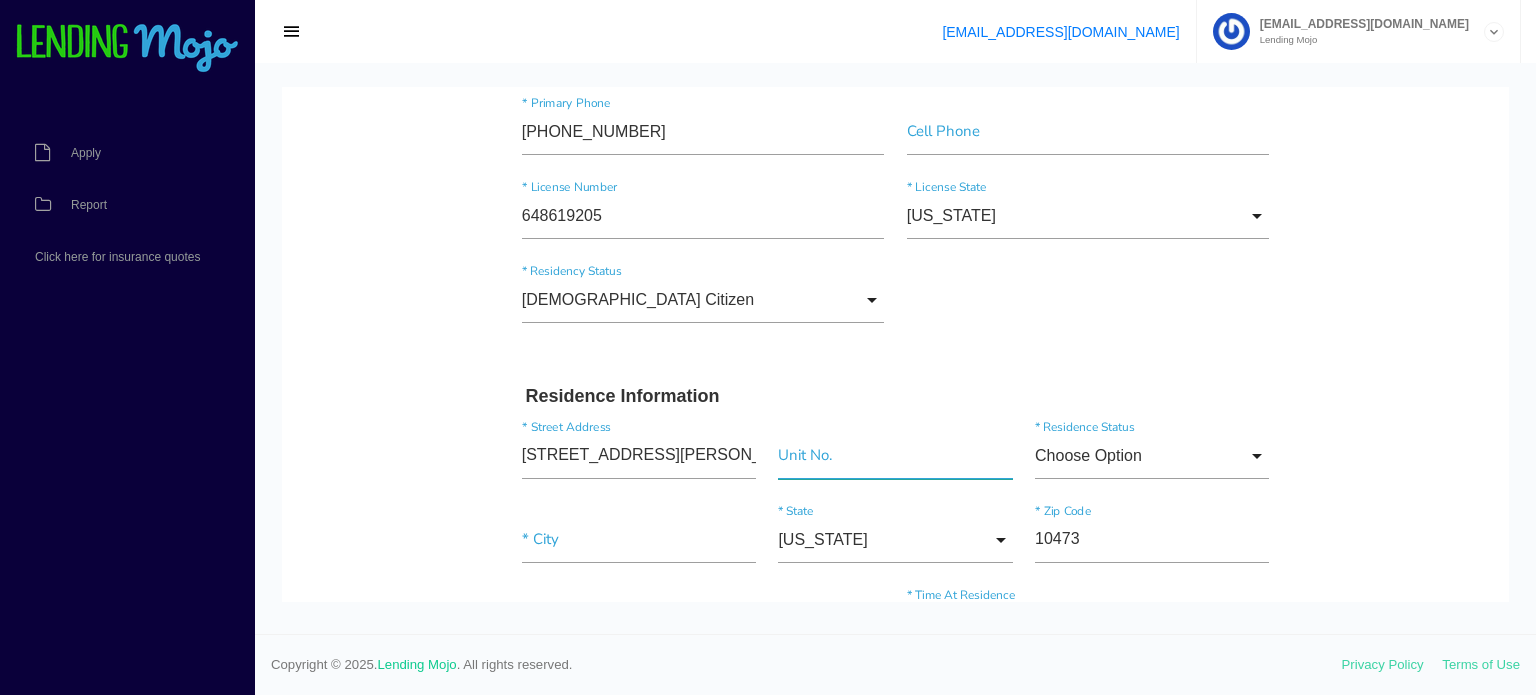 click at bounding box center (895, 456) 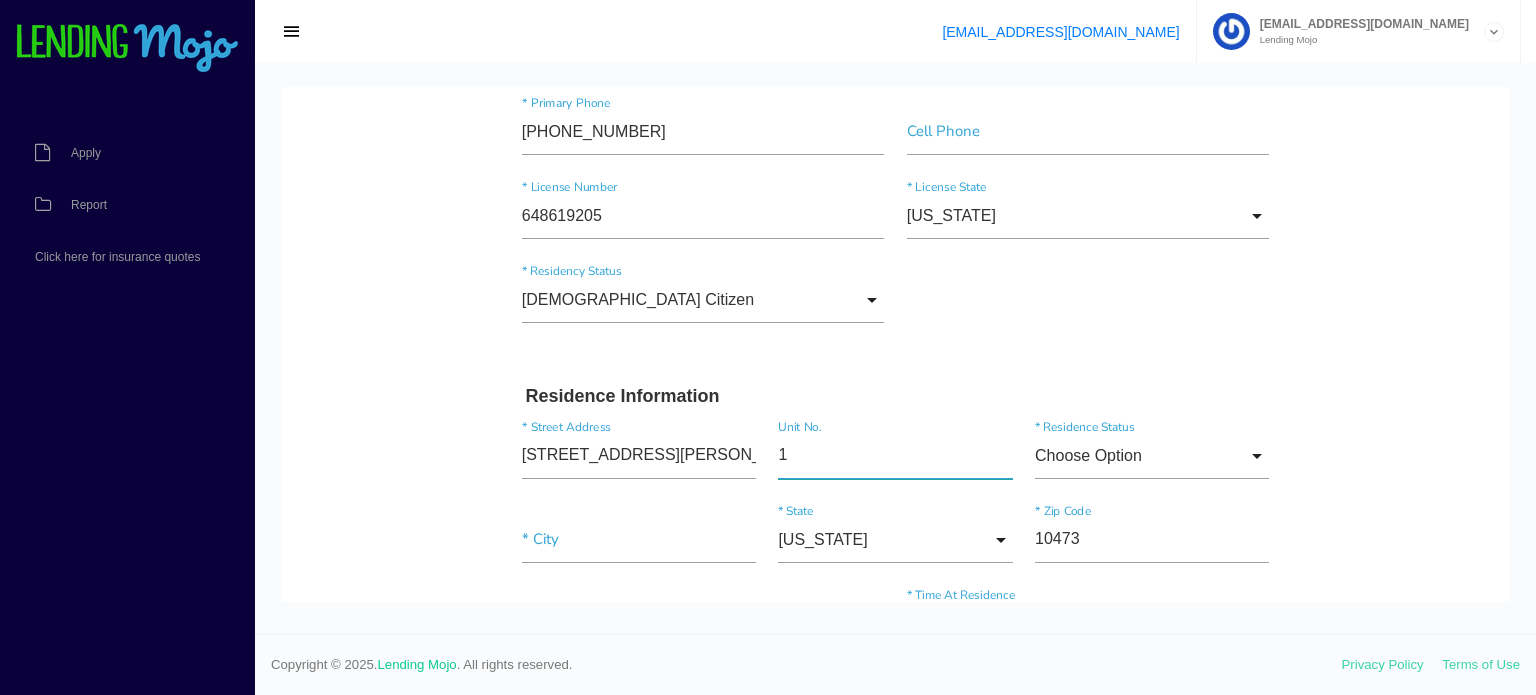 type on "1" 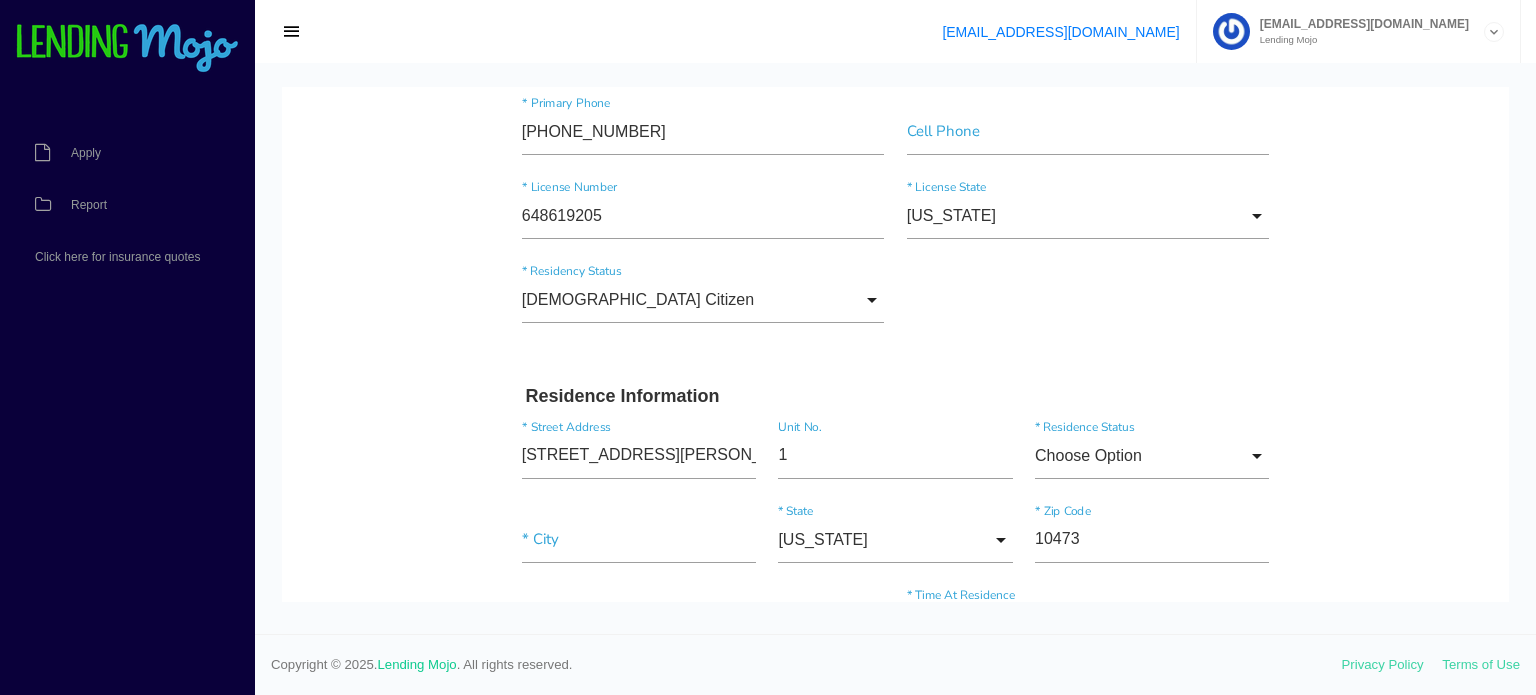 click on "Quick, Secure Financing Personalized to You.
sarbjit
*
First Name
Middle Name
singh
*
Last Name
Nov Month Jan Feb March April May June July Aug Sept Oct Nov Dec
Month
Jan
Feb
March
April
May
June
July
Aug
Sept
Oct
Nov
Dec
*
Date of Birth
1 Day 1 2 3 4 5 6 7 8 9 10 11 12 13 14 15 16 17 18 19 20 21 22 23 24 25 26 27 28 29 30 31
Day
1
2
3 4 5" at bounding box center (895, 1031) 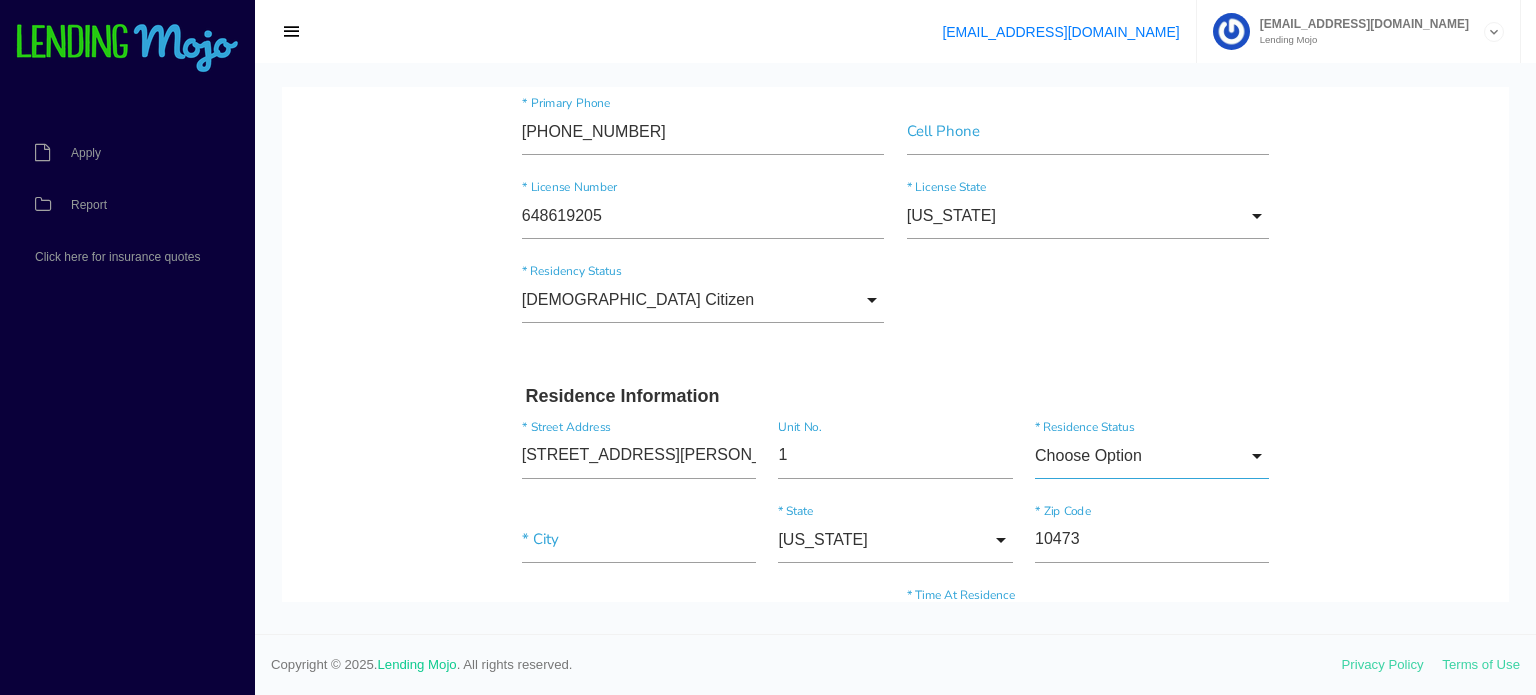 click on "Choose Option" at bounding box center (1152, 456) 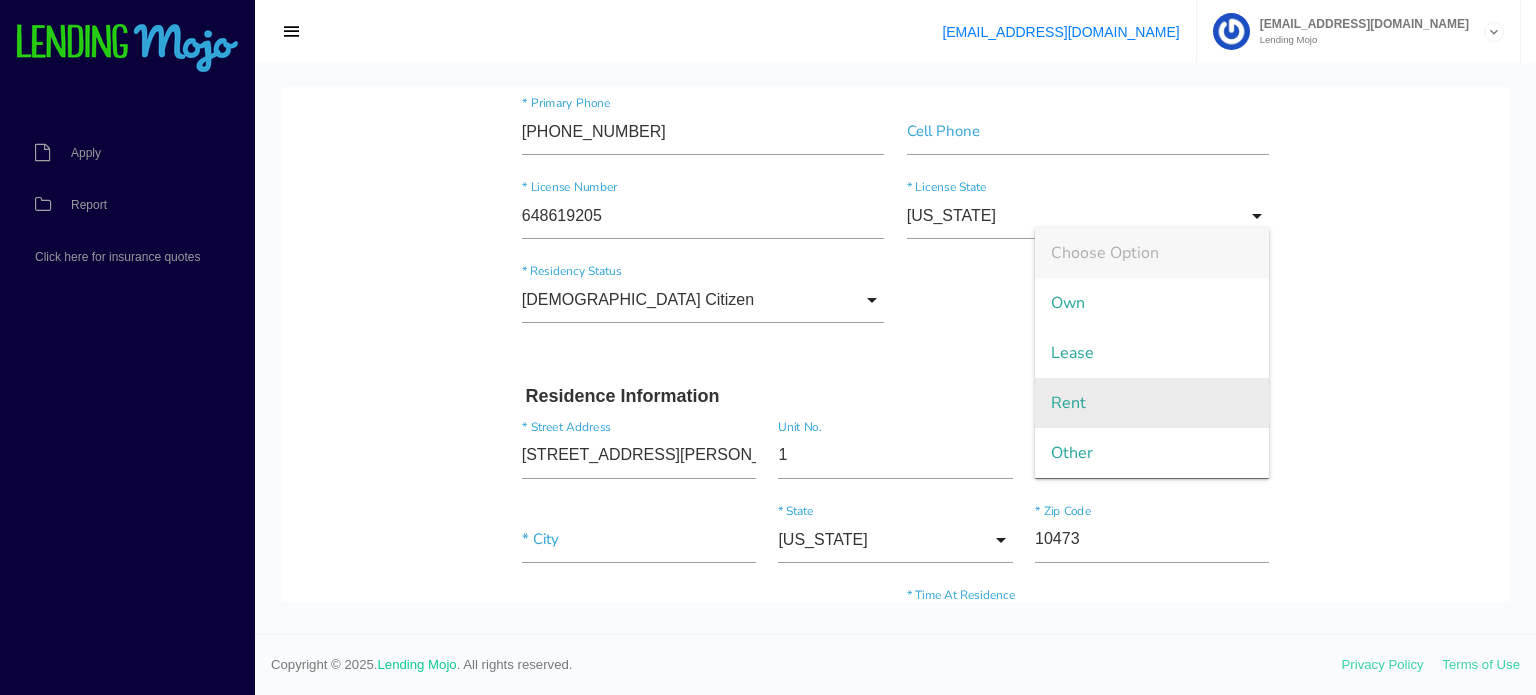 click on "Rent" at bounding box center (1152, 403) 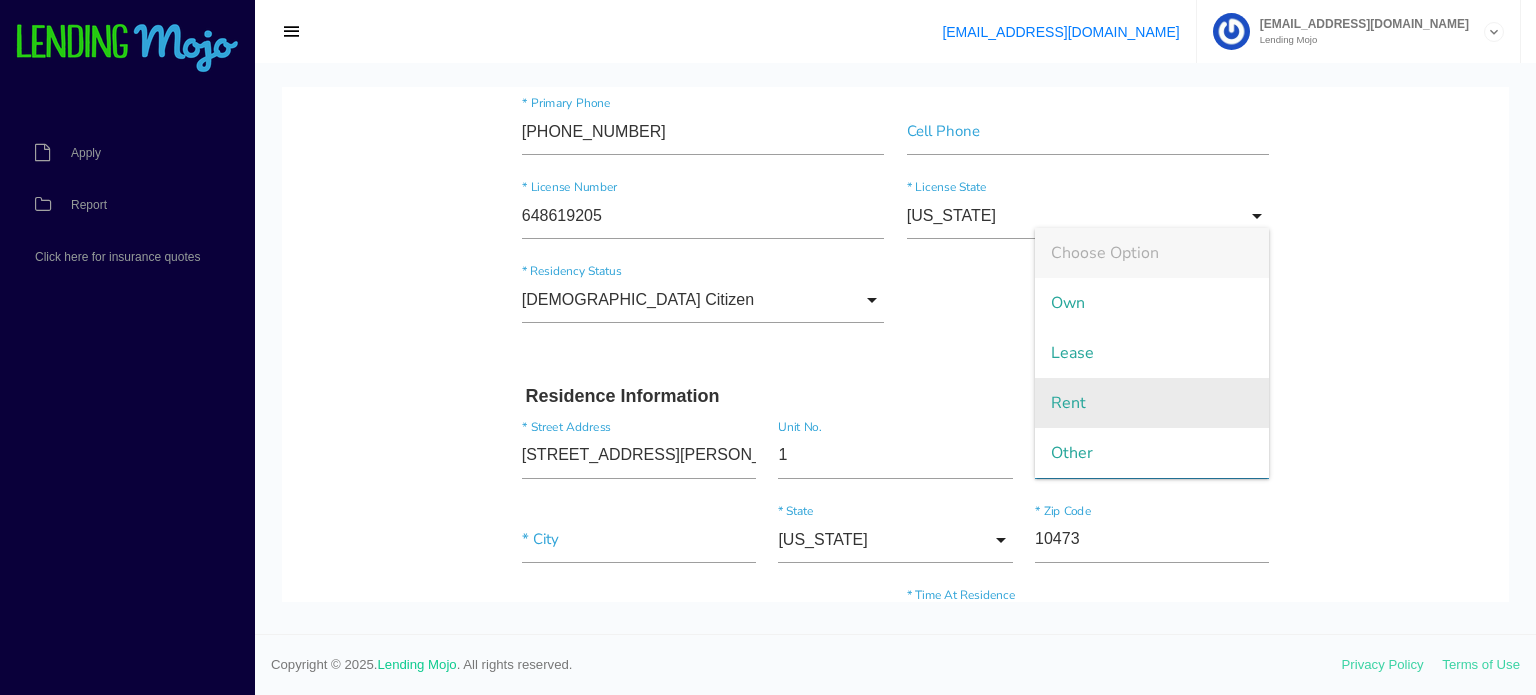 type on "Rent" 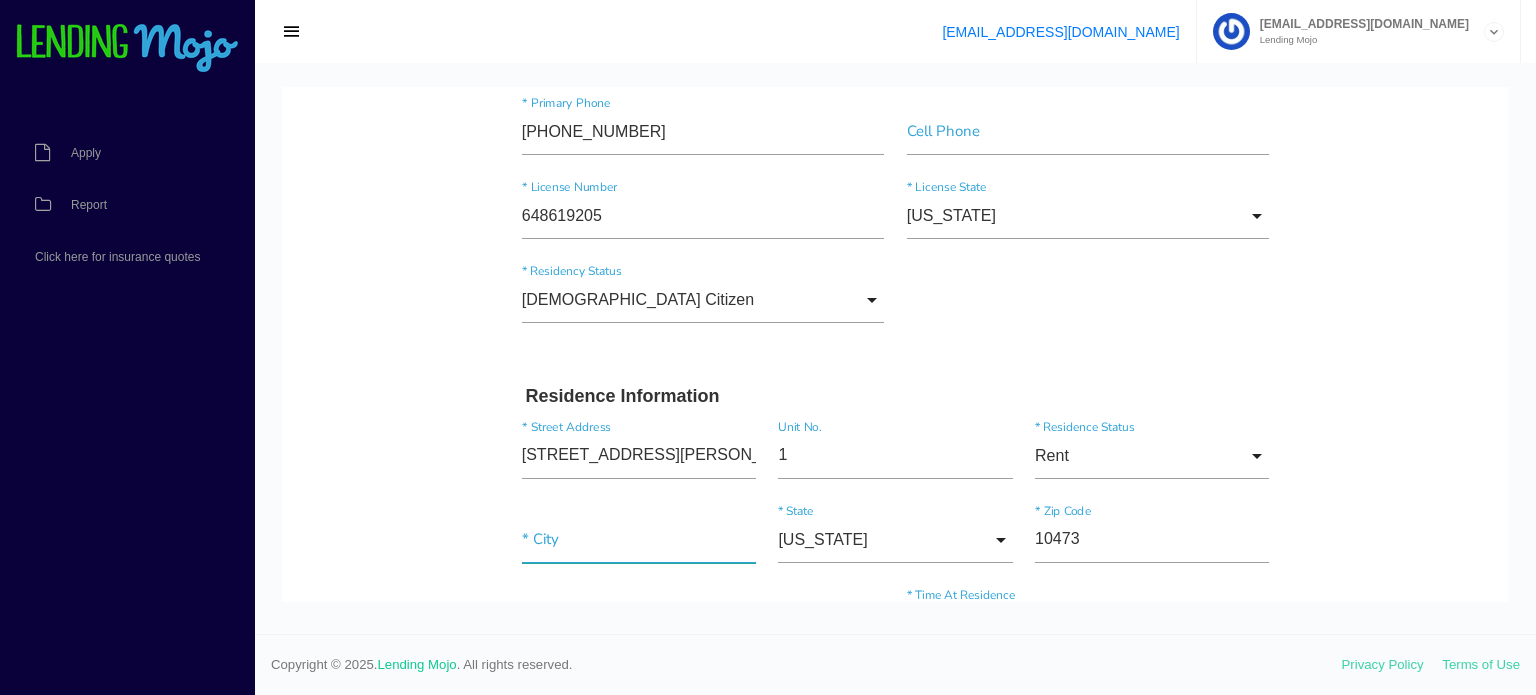 click at bounding box center [639, 540] 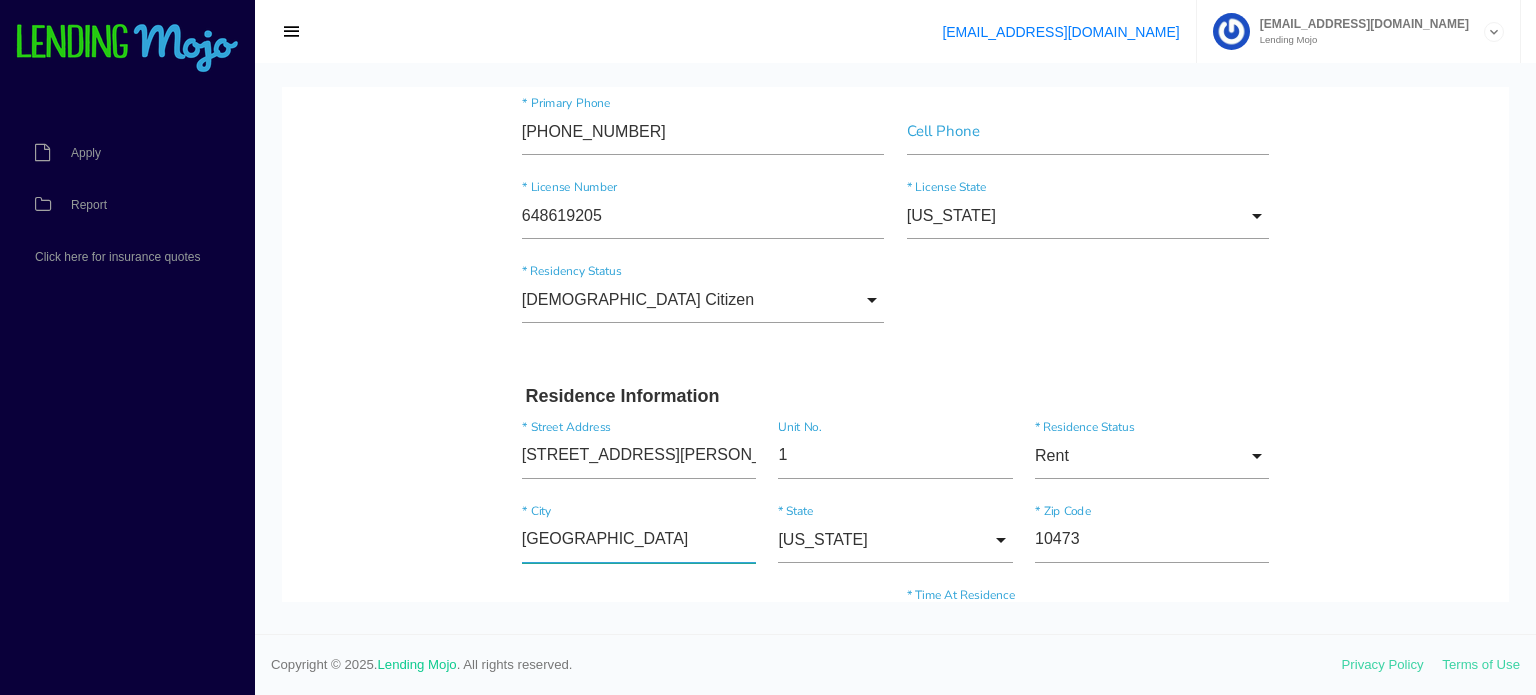 type on "bronx" 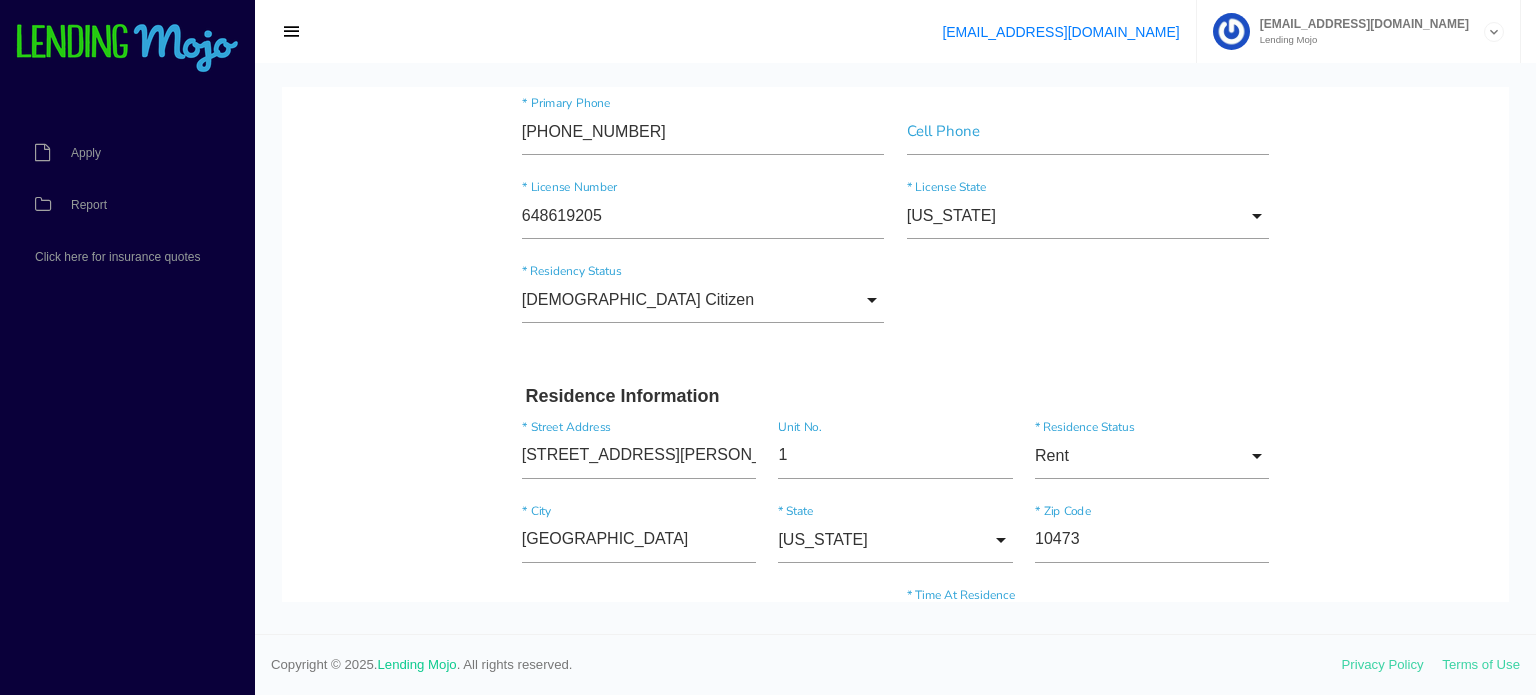 click on "bronx
*
City
New York Choose Option Alaska Alabama Arkansas Arizona California Colorado Connecticut District of Columbia Delaware Florida Georgia Hawaii Iowa Idaho Illinois Indiana Kansas Kentucky Louisiana Massachusetts Maryland Maine Michigan Minnesota Missouri Mississippi Montana North Carolina North Dakota Nebraska New Hampshire New Jersey New Mexico Nevada New York Ohio Oklahoma Oregon Pennsylvania Rhode Island South Carolina South Dakota Tennessee Texas Utah Virginia Vermont Washington Wisconsin West Virginia Wyoming
Choose Option
Alaska
Alabama
Arkansas
Arizona
California
Colorado
Connecticut
District of Columbia
Delaware
Florida
Georgia
Hawaii
Iowa
Idaho
Illinois
Indiana
Kansas
Kentucky
Louisiana
Massachusetts" at bounding box center (896, 544) 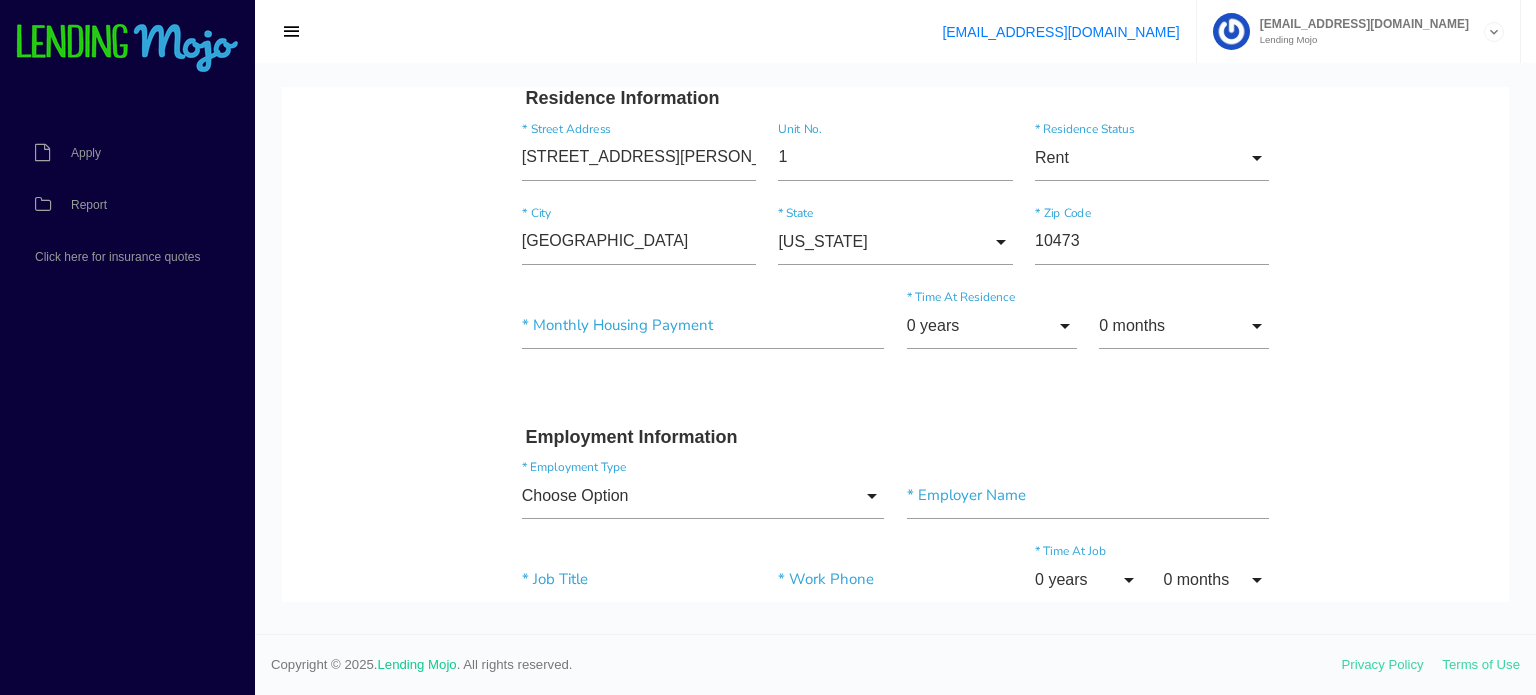 scroll, scrollTop: 664, scrollLeft: 0, axis: vertical 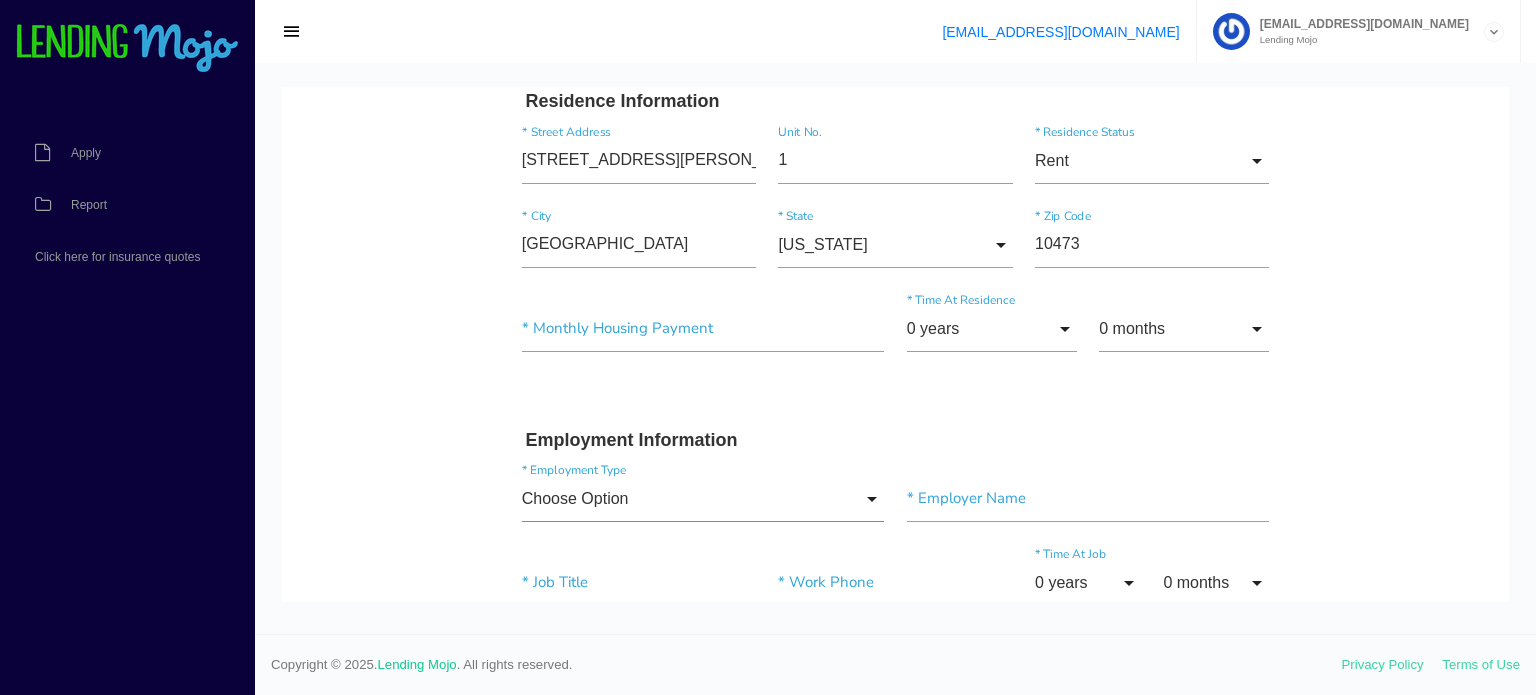 click on "Choose Option" at bounding box center [703, 499] 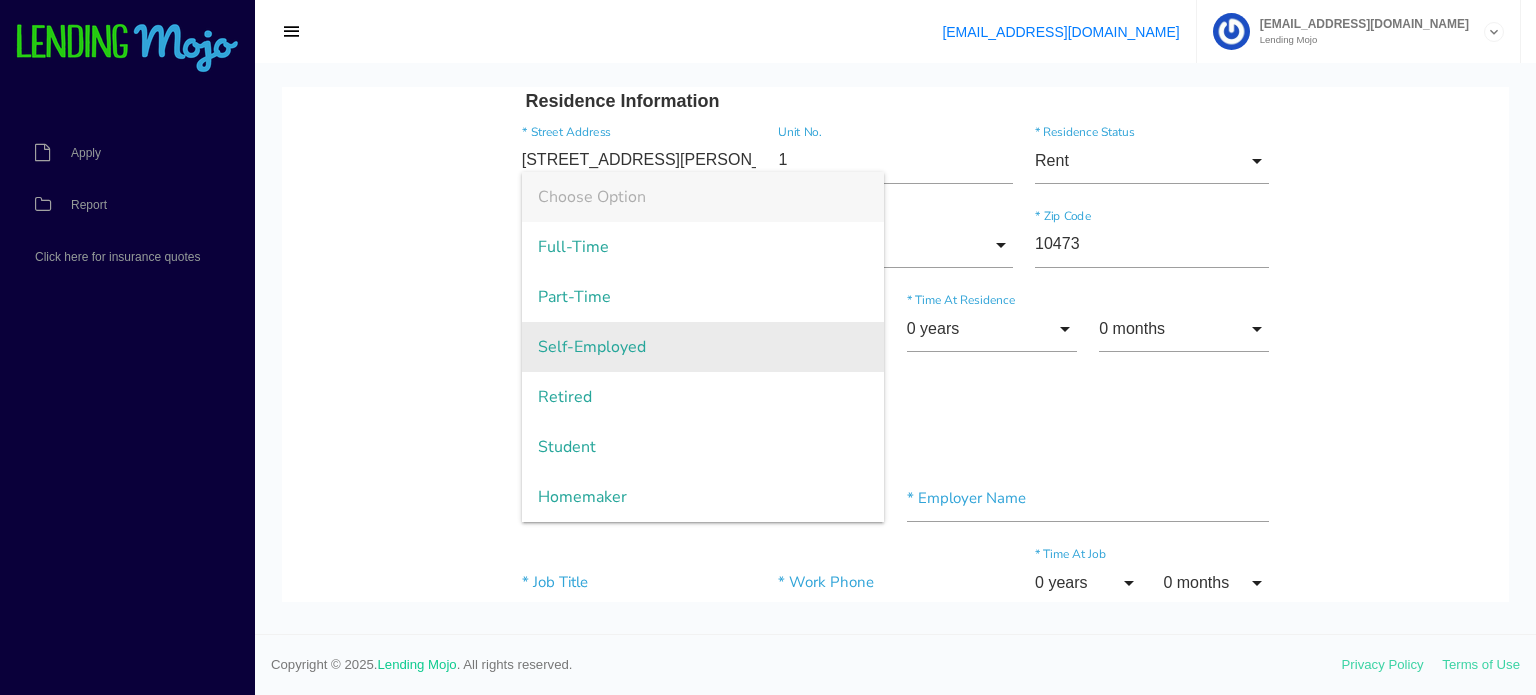 click on "Self-Employed" at bounding box center [703, 347] 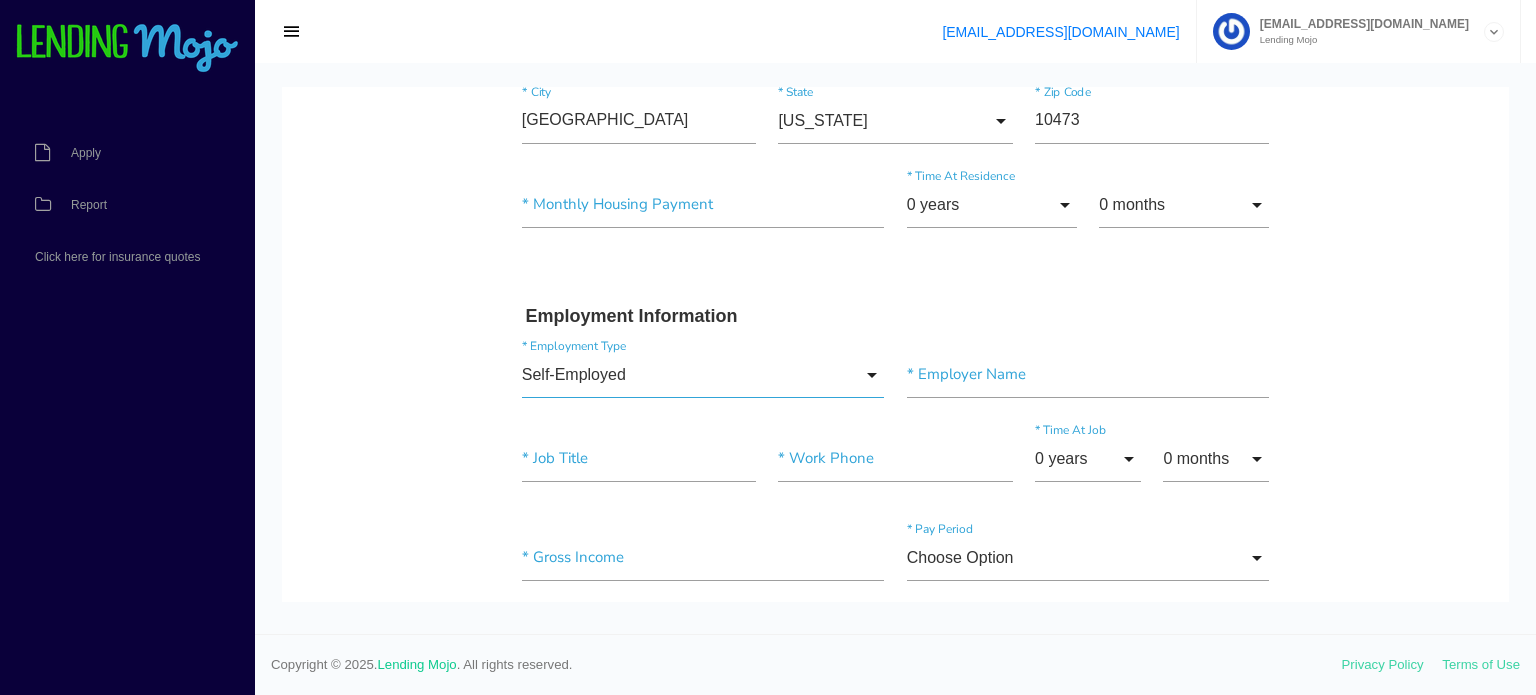 scroll, scrollTop: 786, scrollLeft: 0, axis: vertical 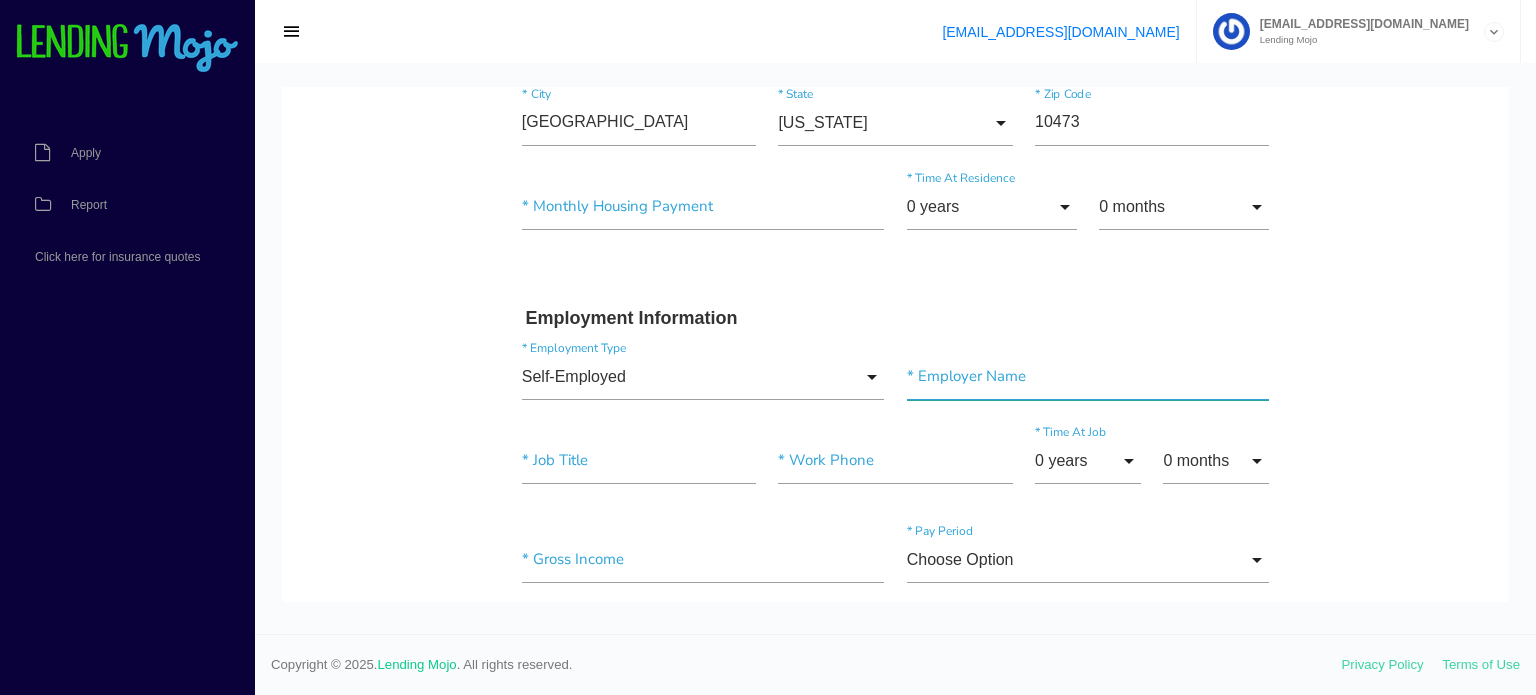 click at bounding box center [1088, 377] 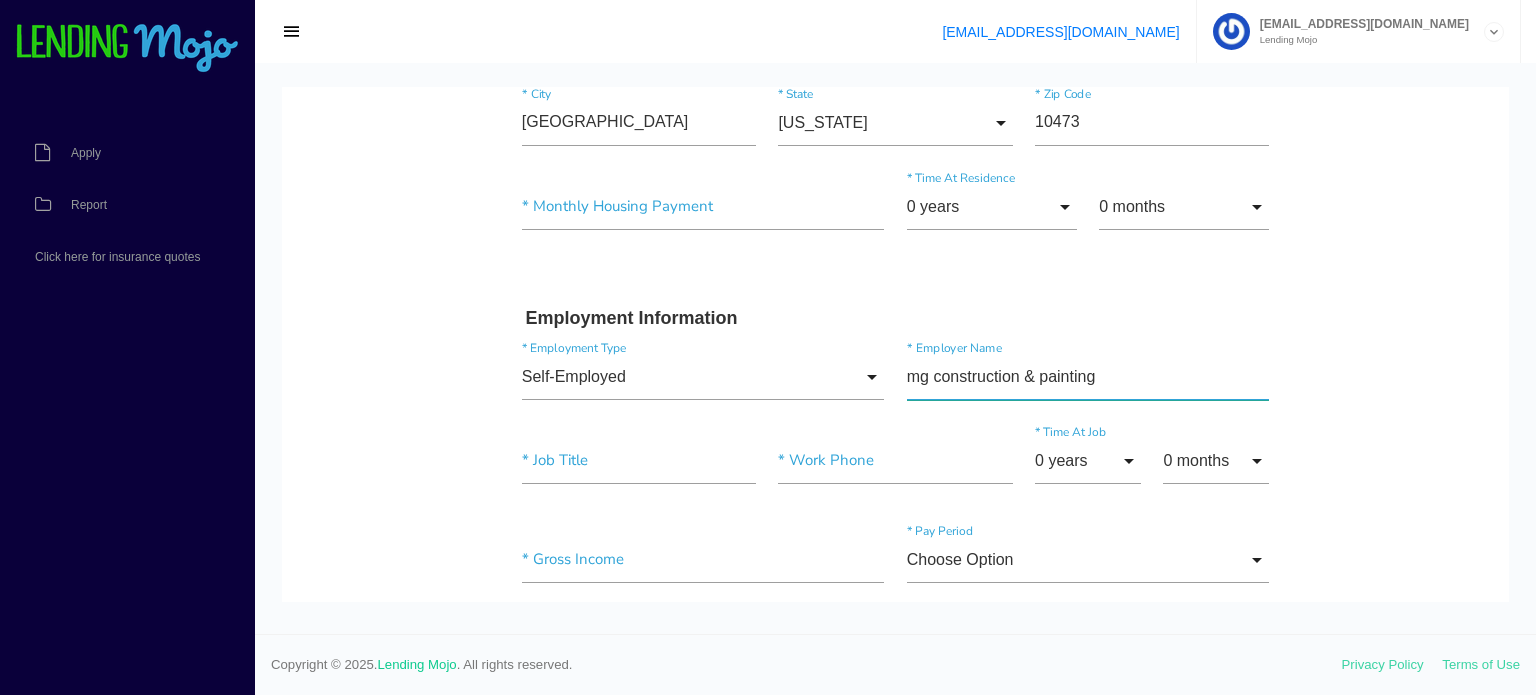 type on "mg construction & painting" 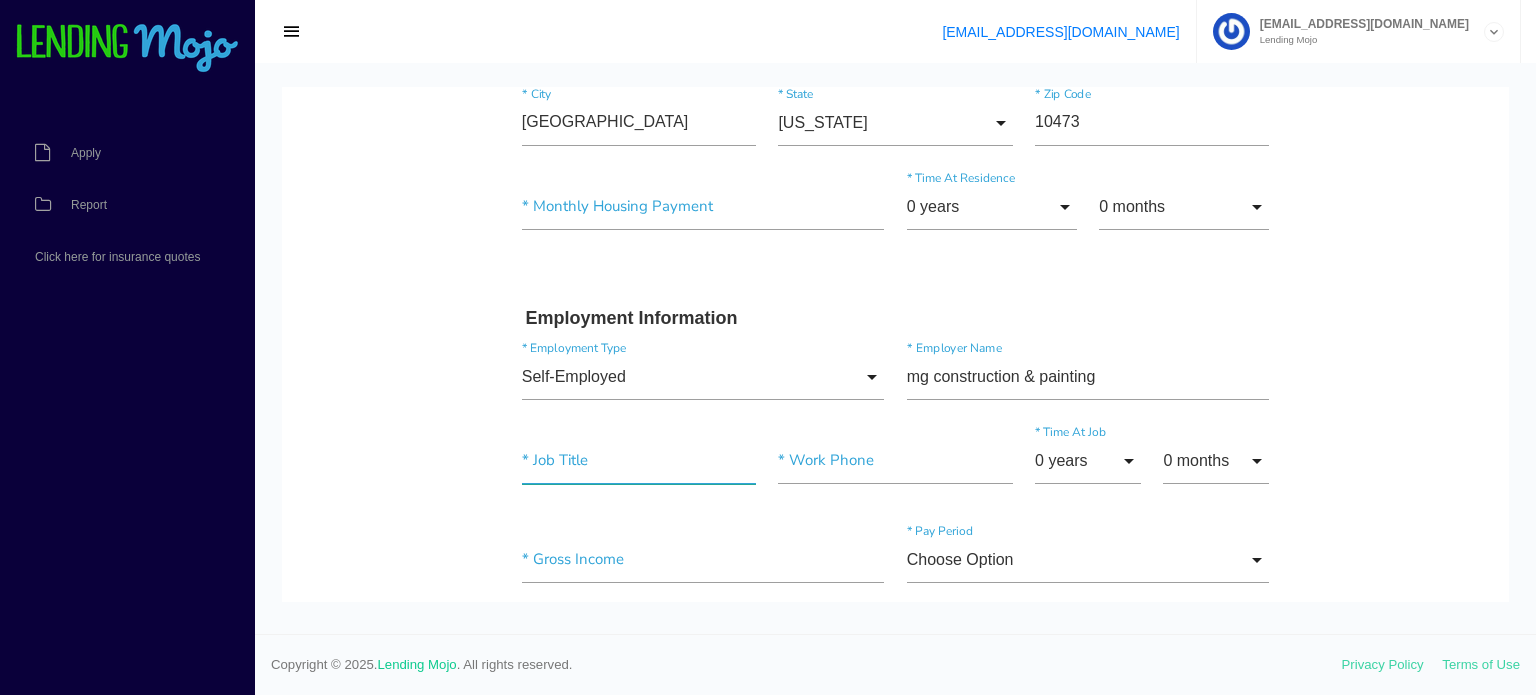 click at bounding box center [639, 461] 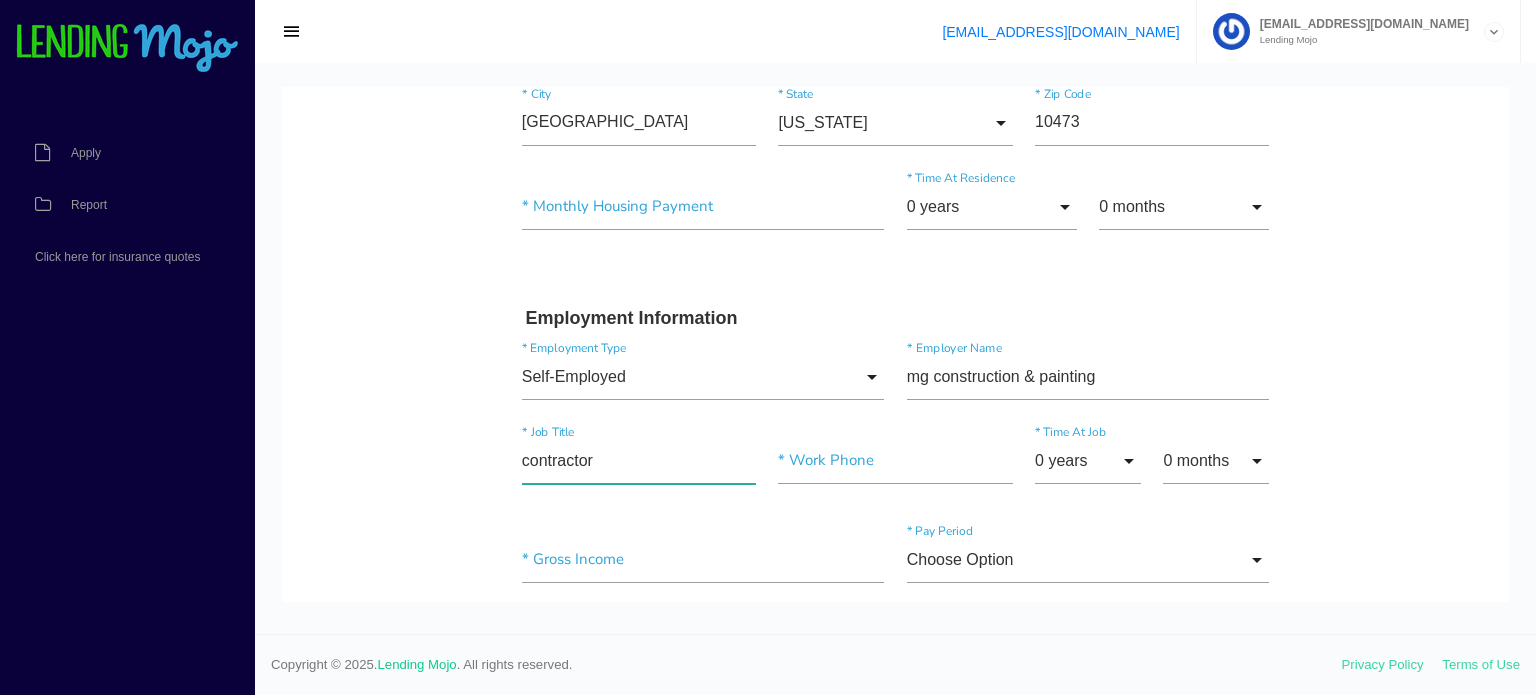 type on "contractor" 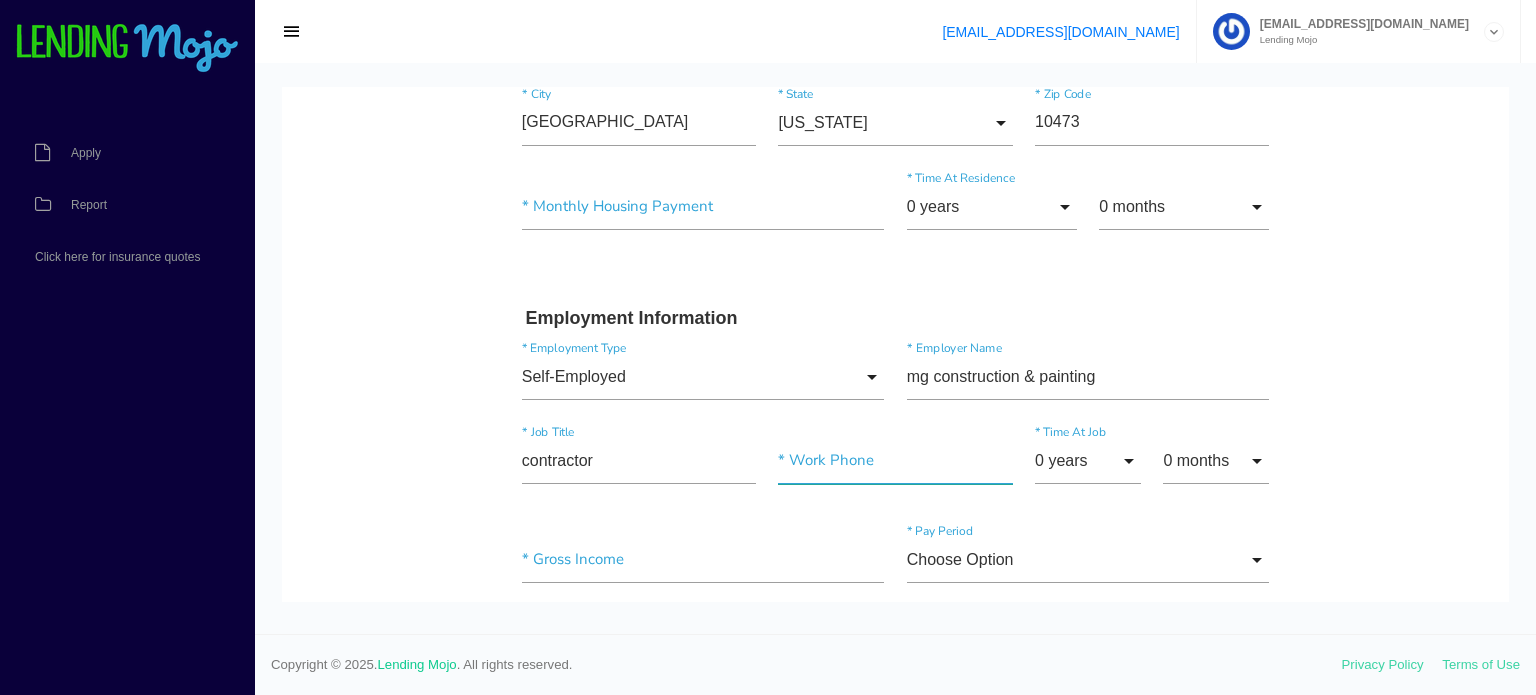 click at bounding box center [895, 461] 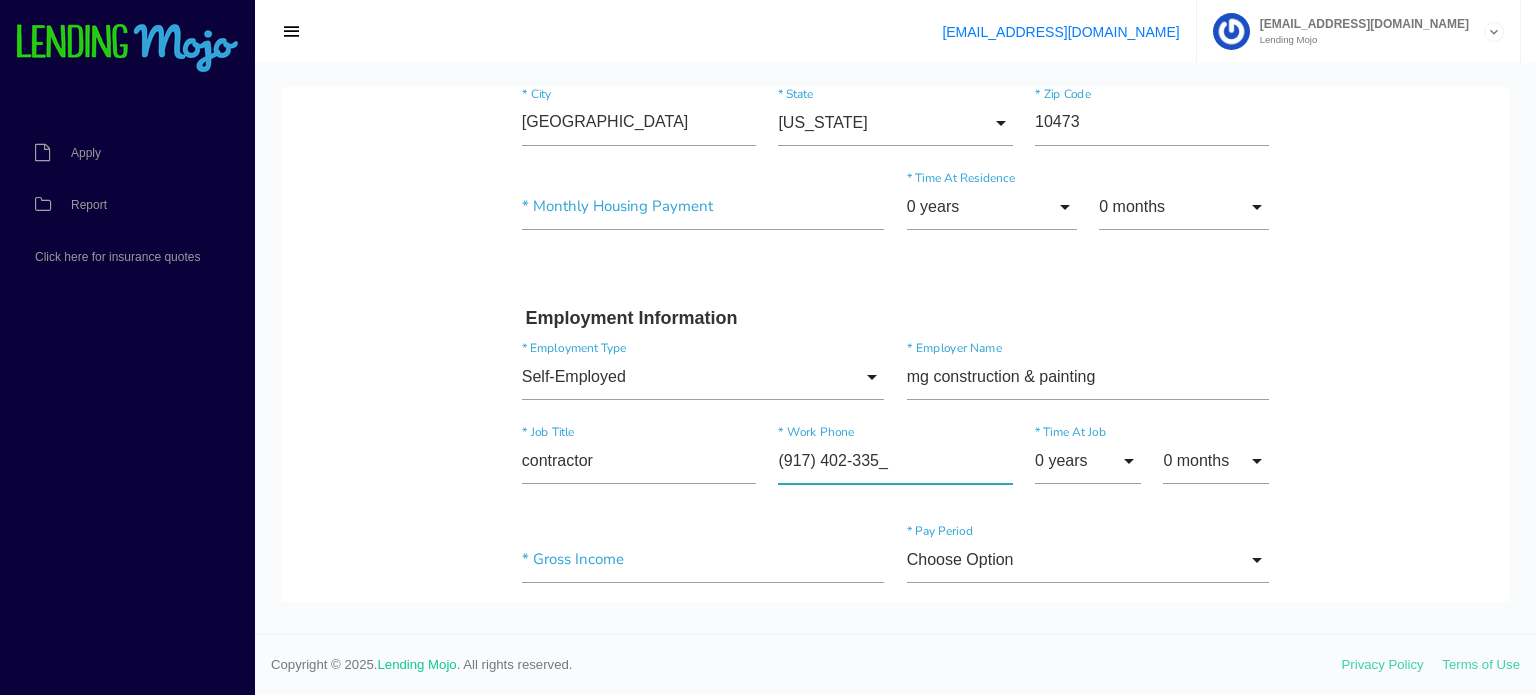 type on "(917) 402-3350" 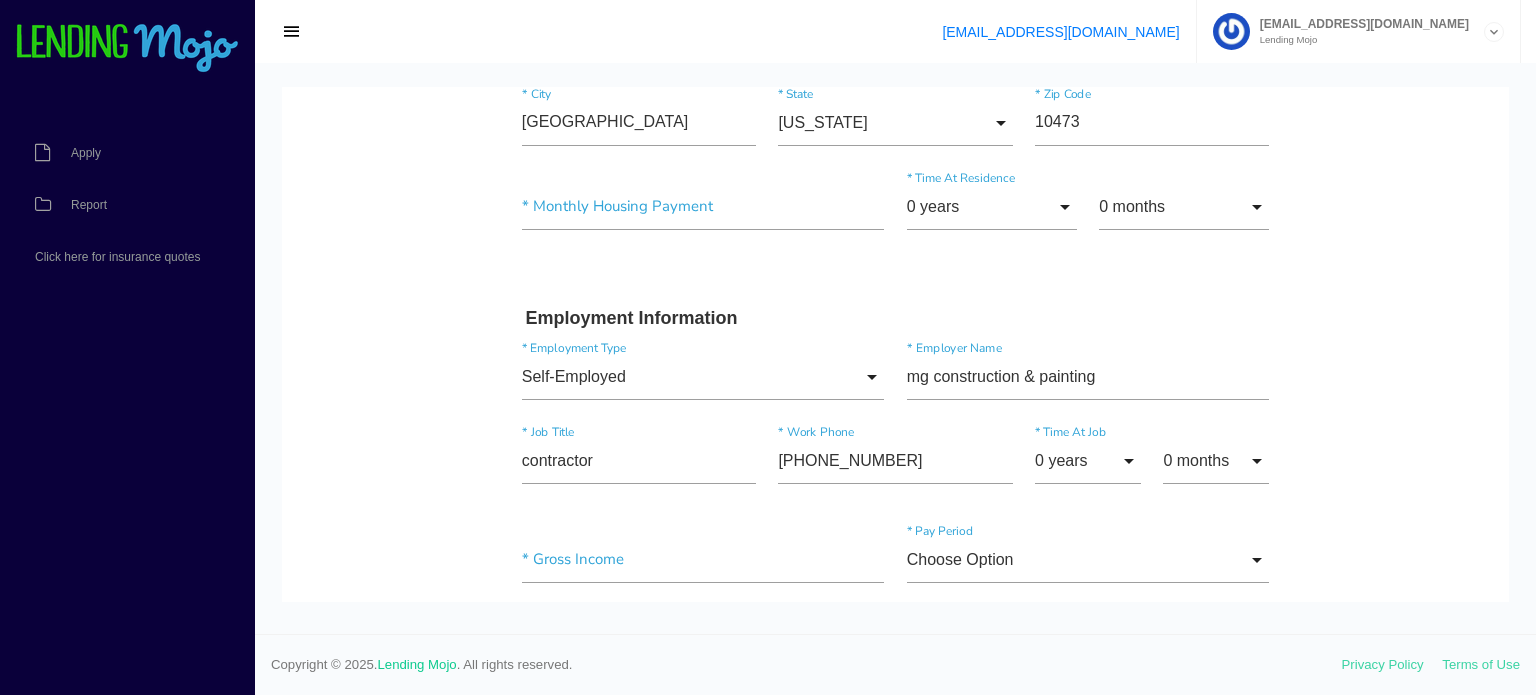 click on "Quick, Secure Financing Personalized to You.
sarbjit
*
First Name
Middle Name
singh
*
Last Name
Nov Month Jan Feb March April May June July Aug Sept Oct Nov Dec
Month
Jan
Feb
March
April
May
June
July
Aug
Sept
Oct
Nov
Dec
*
Date of Birth
1 Day 1 2 3 4 5 6 7 8 9 10 11 12 13 14 15 16 17 18 19 20 21 22 23 24 25 26 27 28 29 30 31
Day
1
2
3 4 5" at bounding box center [895, 614] 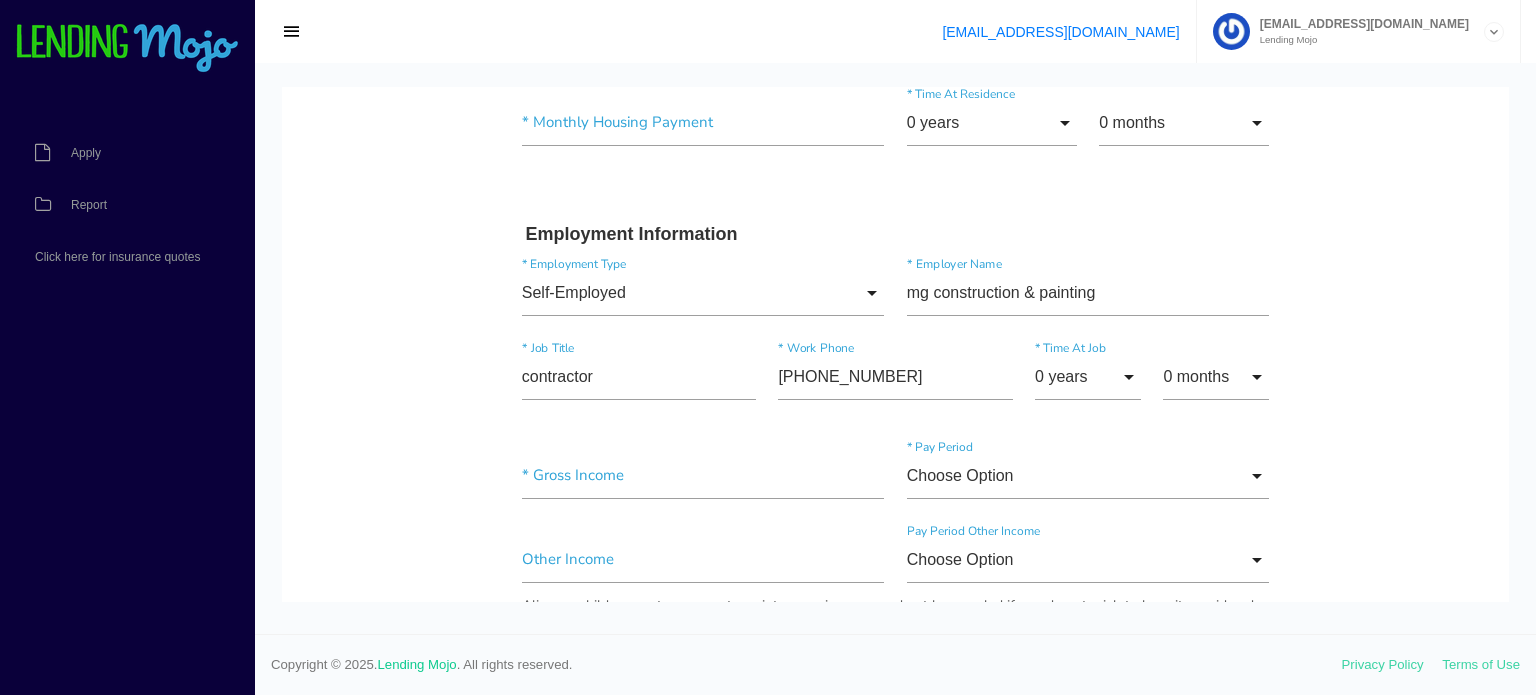 scroll, scrollTop: 872, scrollLeft: 0, axis: vertical 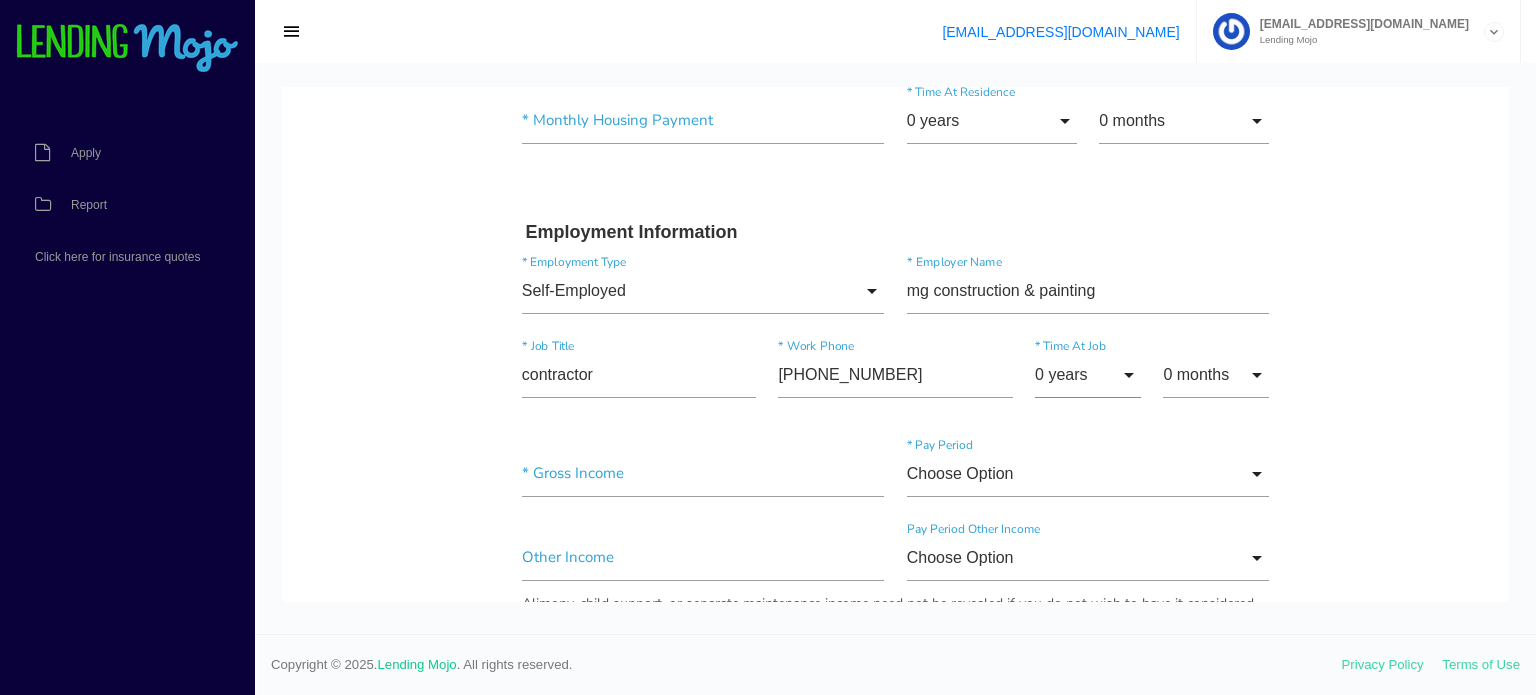 click on "0 years" at bounding box center [1088, 375] 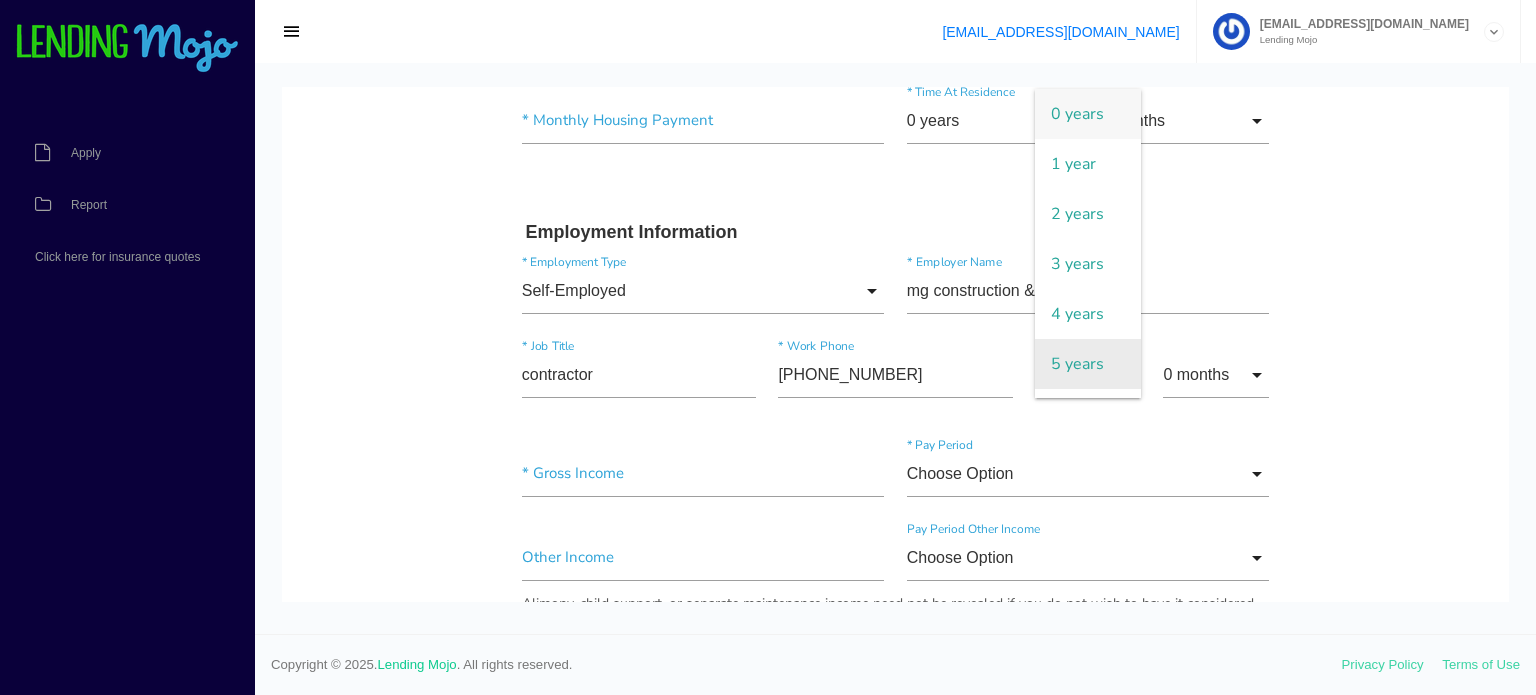 click on "5 years" at bounding box center (1088, 364) 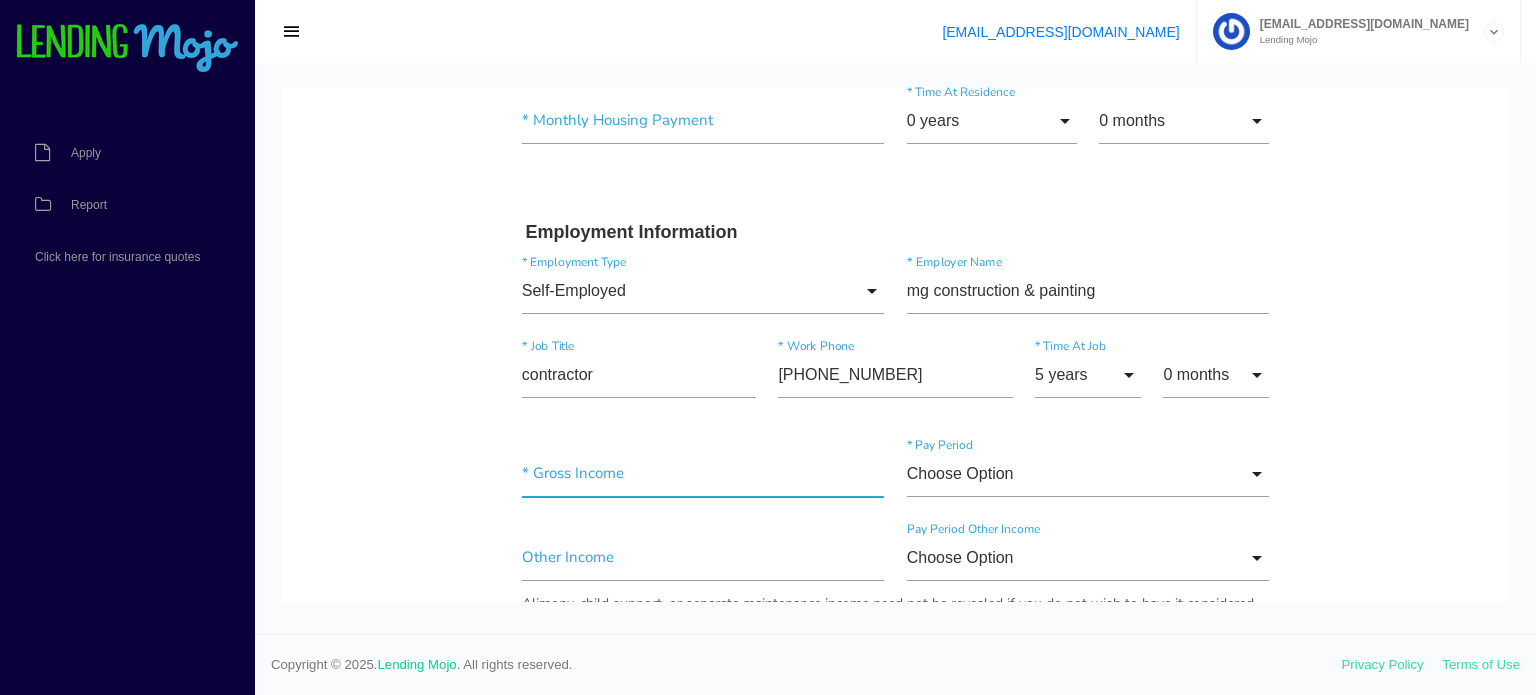 click at bounding box center (703, 474) 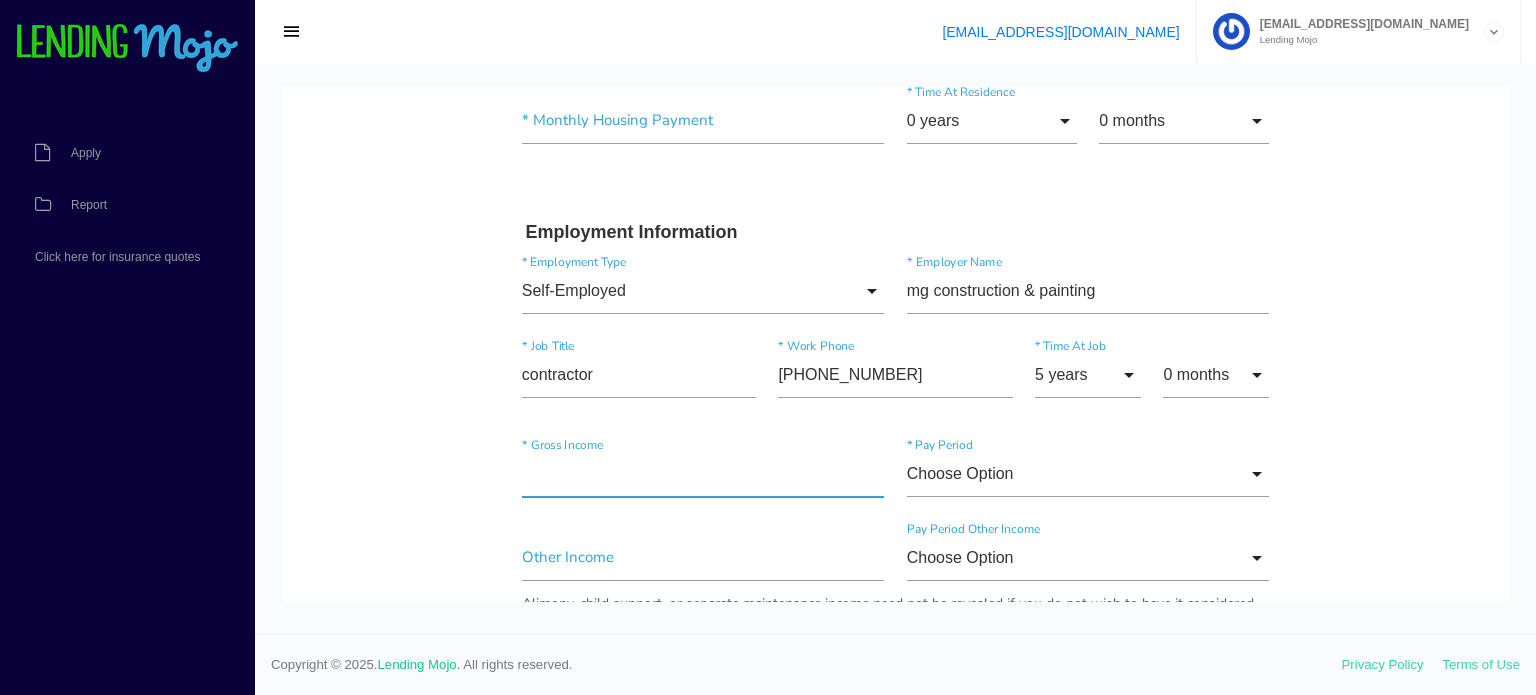 click at bounding box center [703, 474] 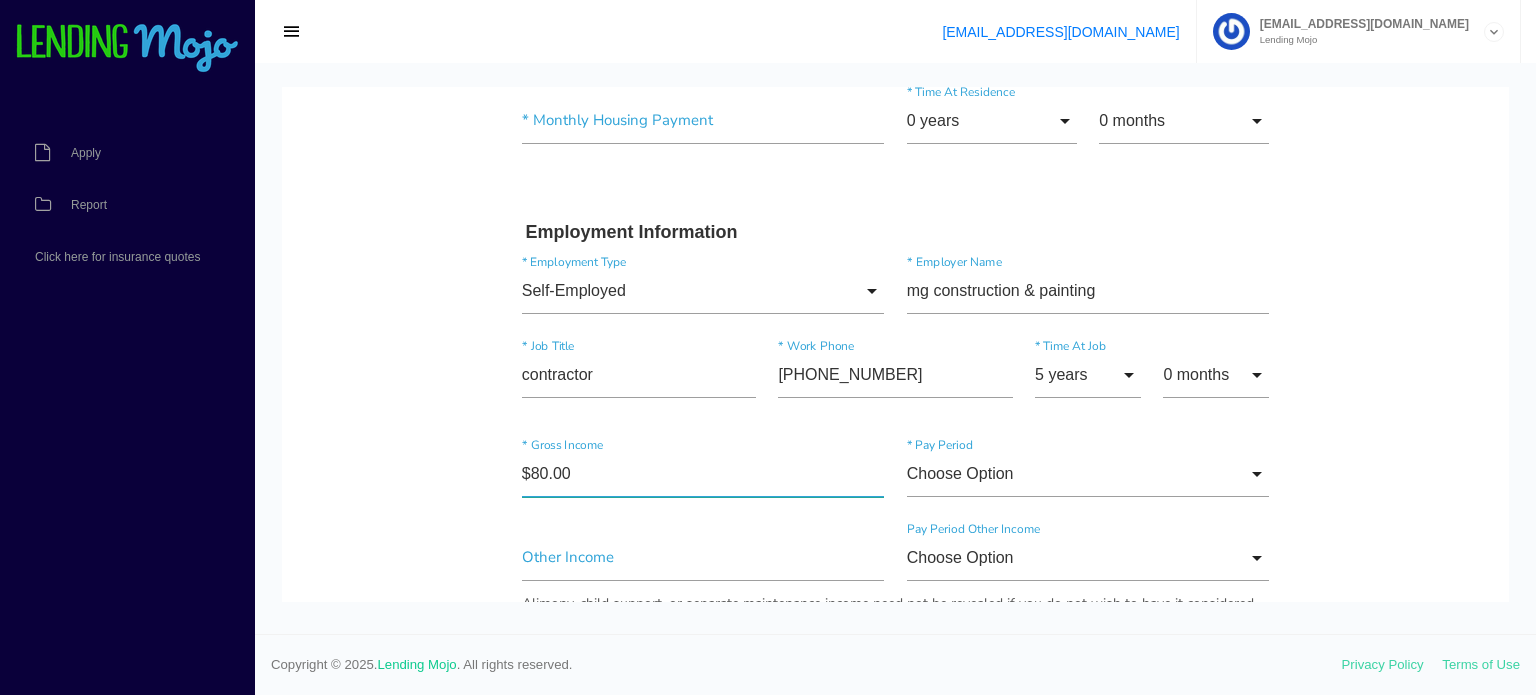 type on "$8.00" 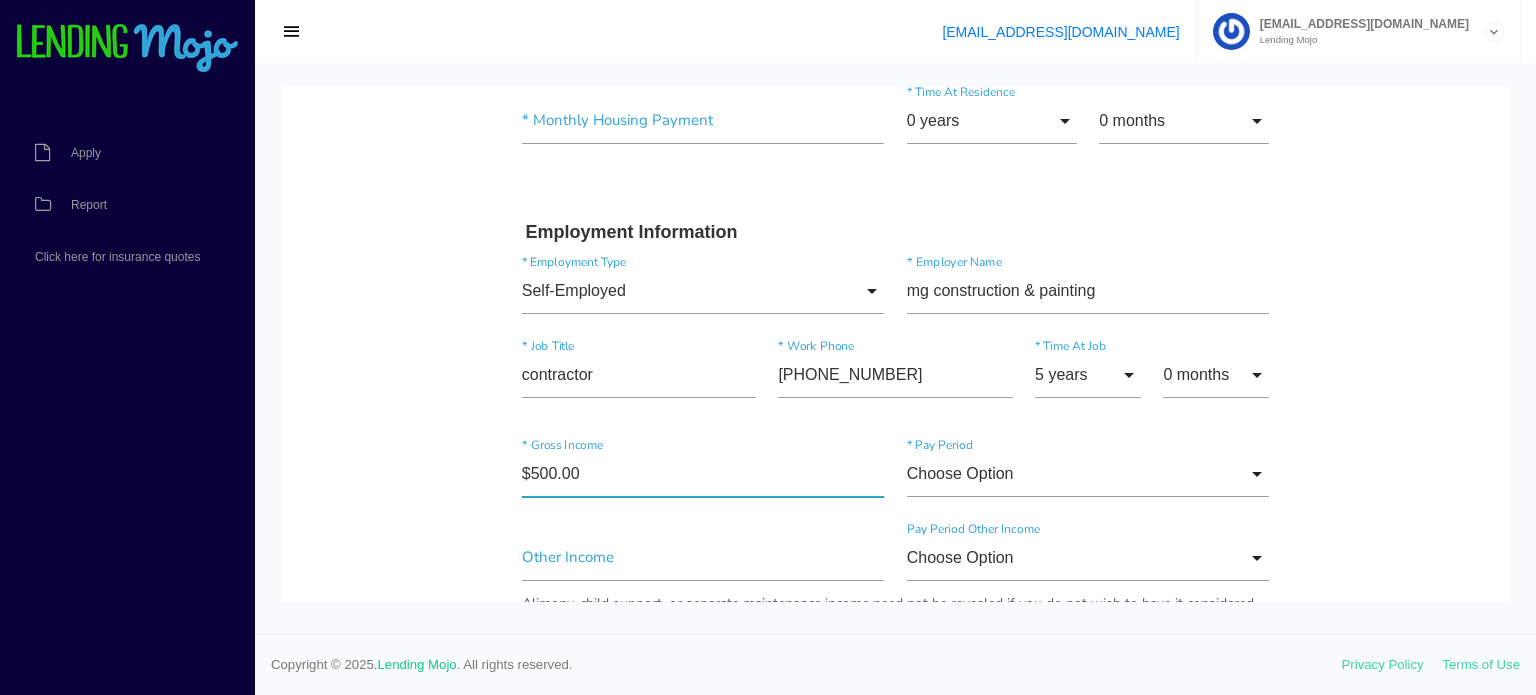 type on "$5,000.00" 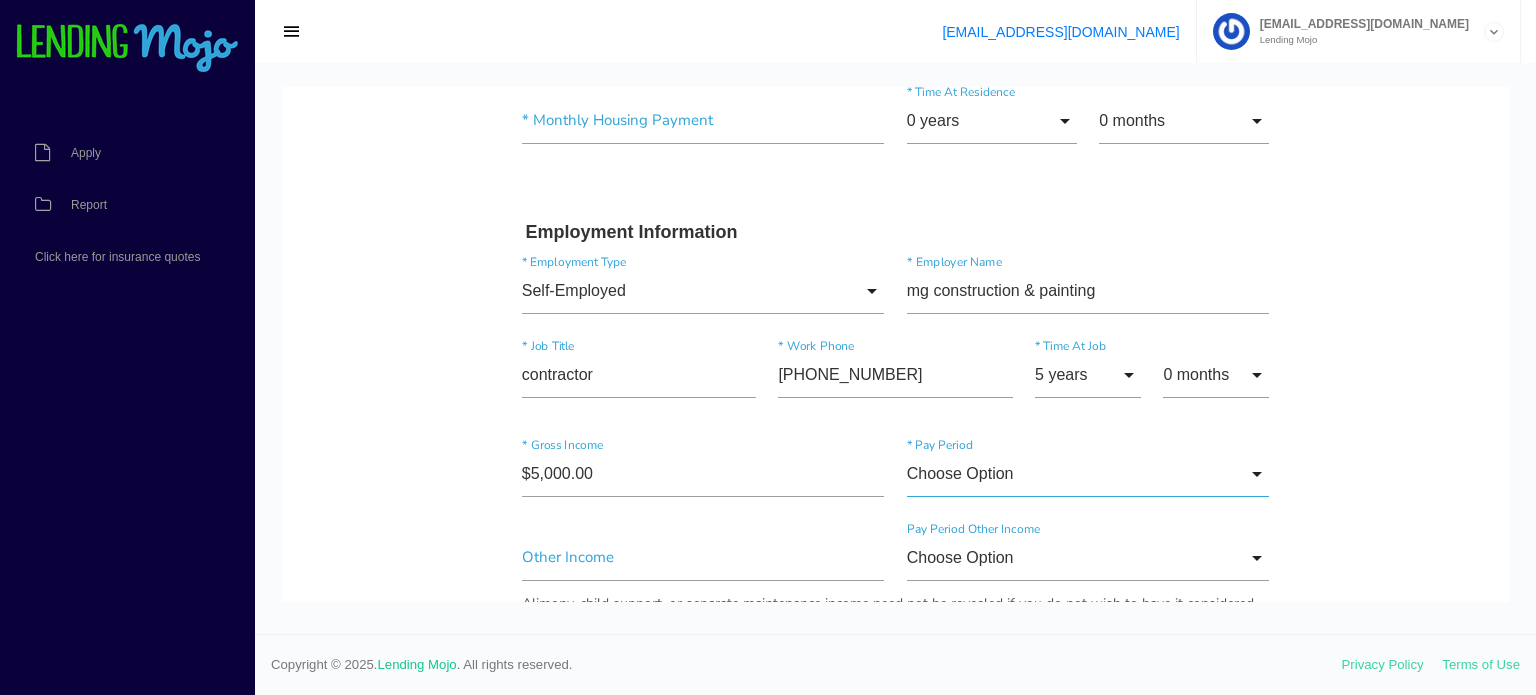 click on "Choose Option" at bounding box center [1088, 474] 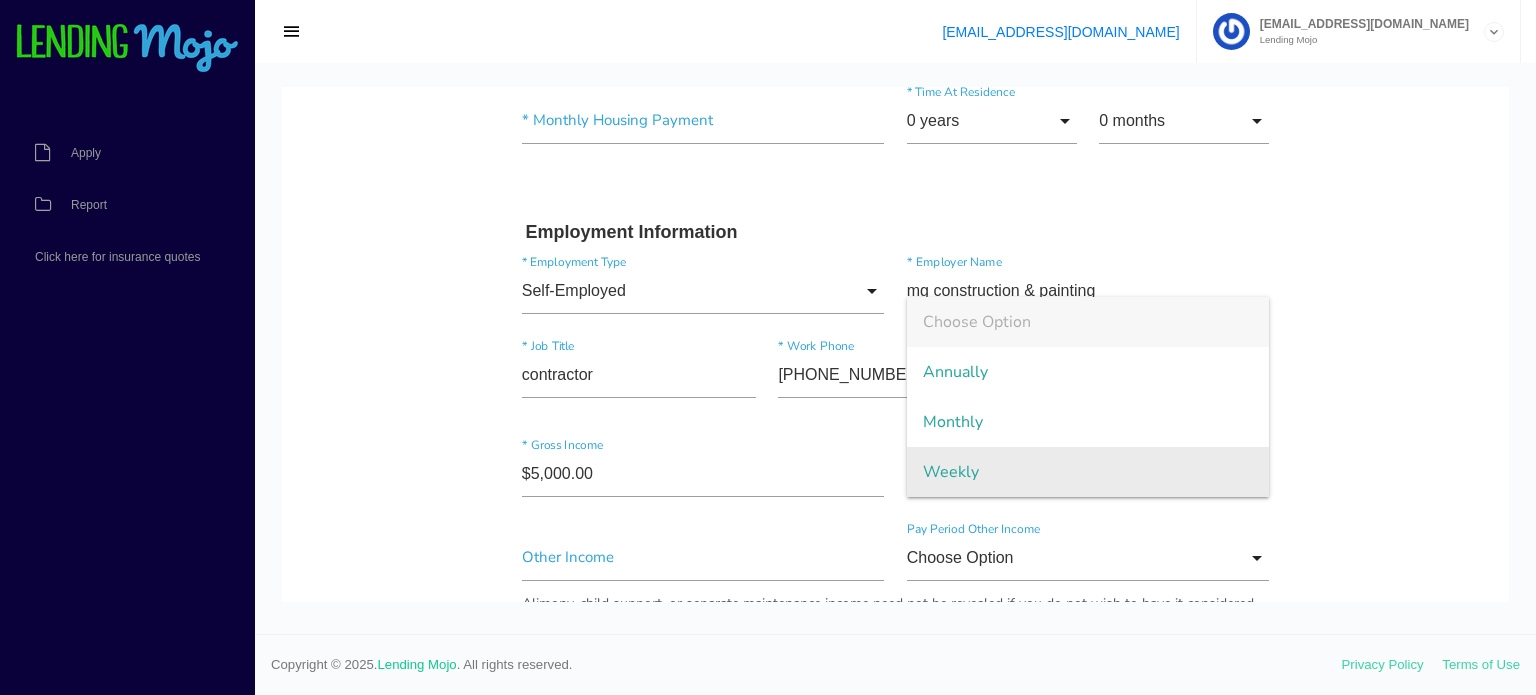 click on "Weekly" at bounding box center [1088, 472] 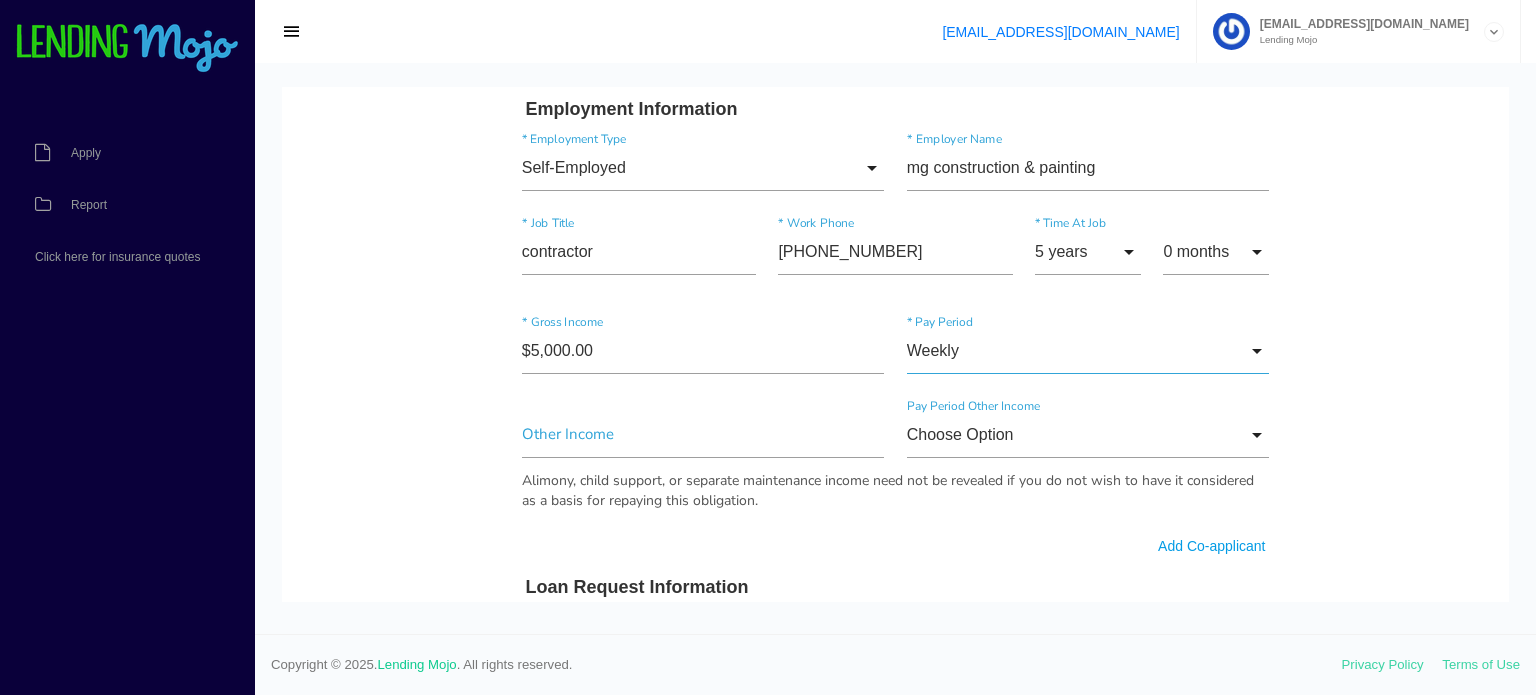 scroll, scrollTop: 999, scrollLeft: 0, axis: vertical 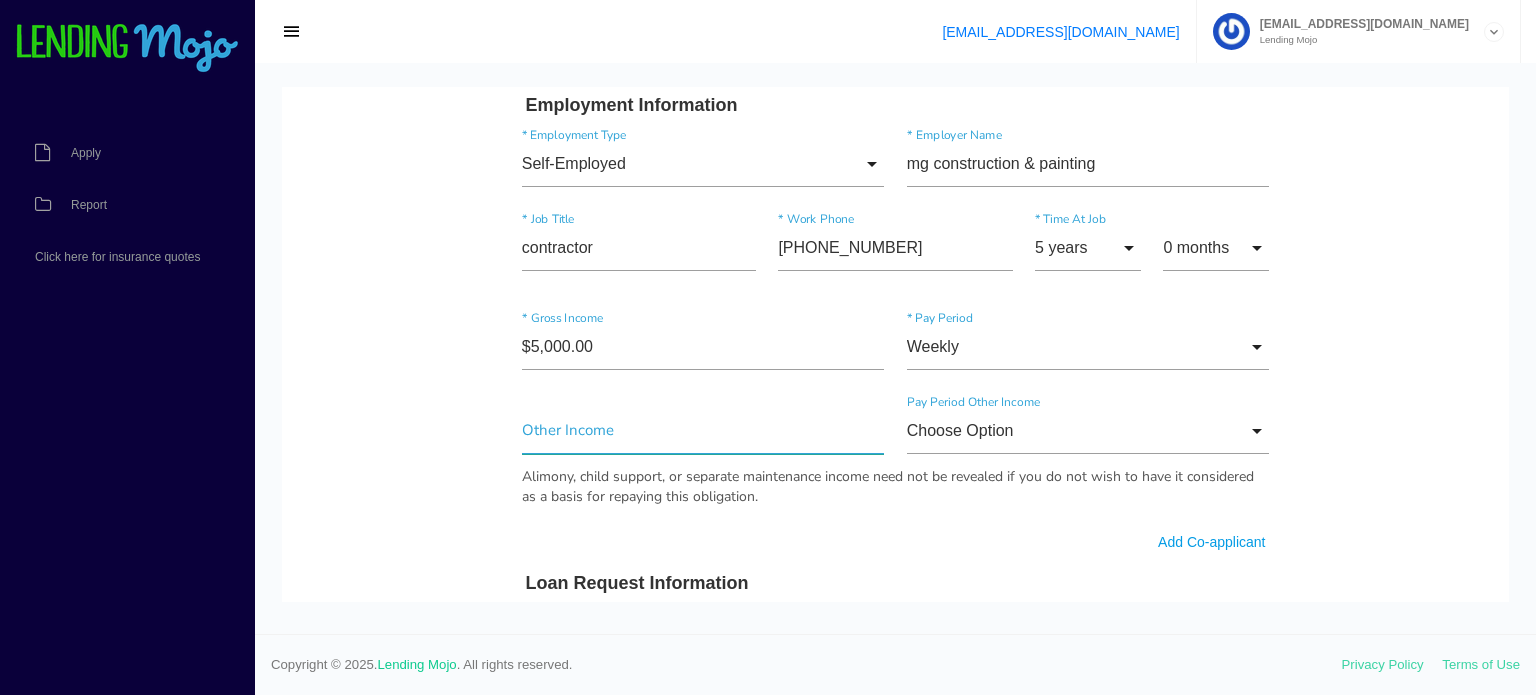 click at bounding box center (703, 431) 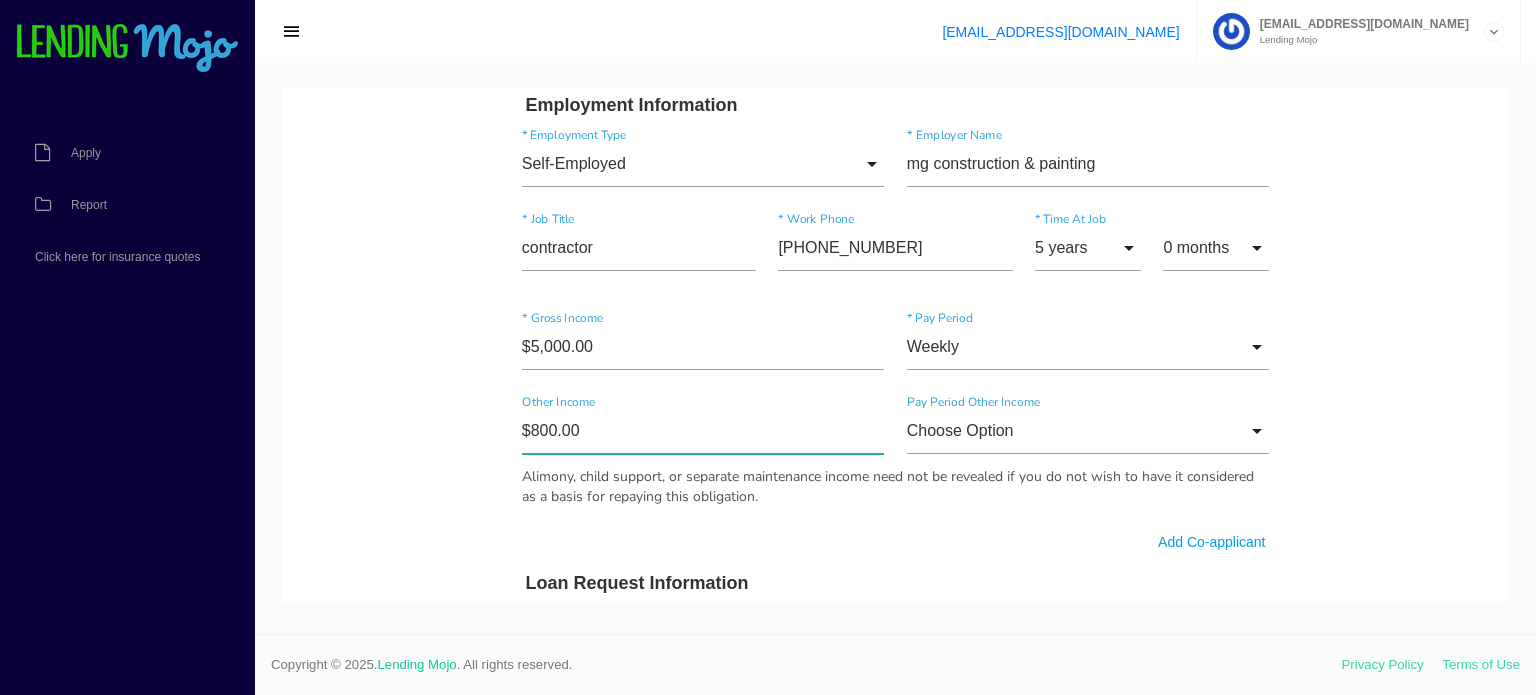 type on "$8,000.00" 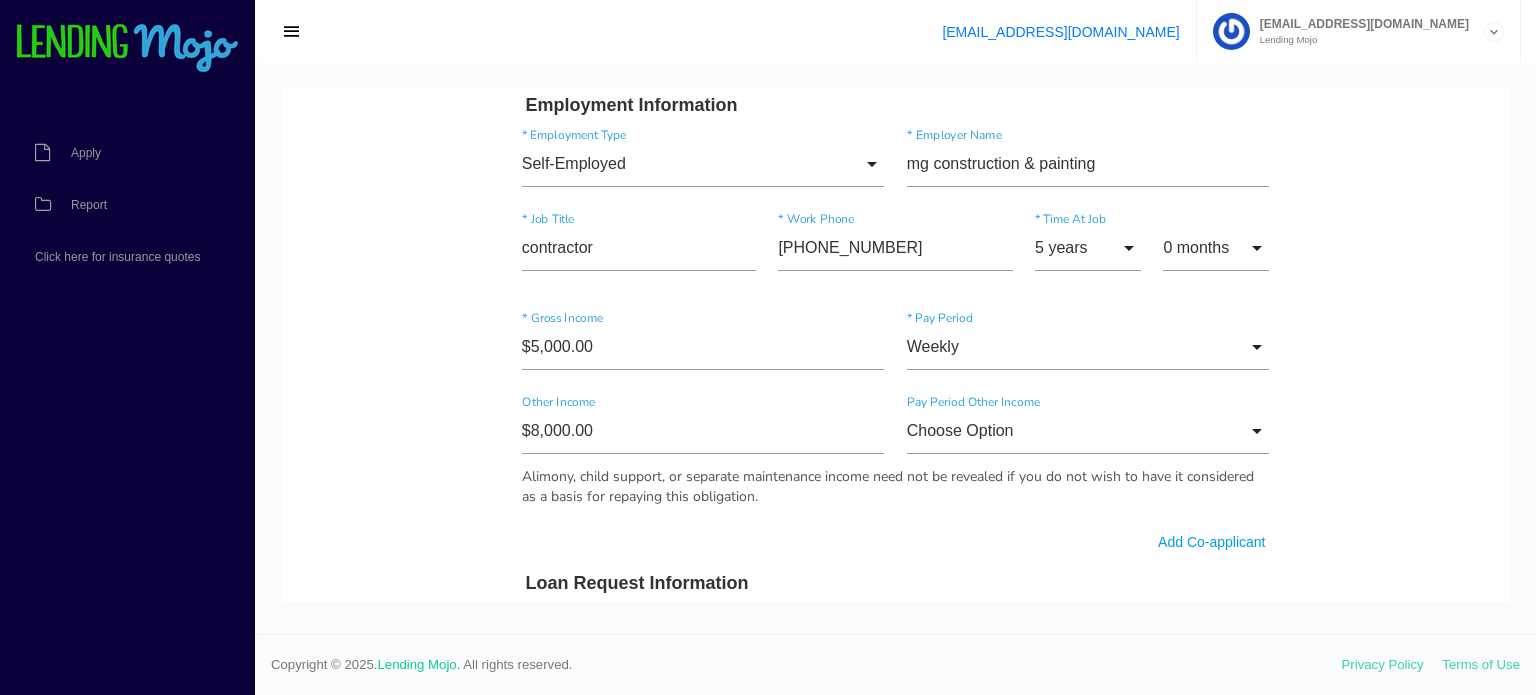 click on "sarbjit
*
First Name
Middle Name
singh
*
Last Name
Nov Month Jan Feb March April May June July Aug Sept Oct Nov Dec
Month
Jan
Feb
March
April
May
June
July
Aug
Sept
Oct
Nov
Dec
*
Date of Birth
1 Day 1 2 3 4 5 6 7 8 9 10 11 12 13 14 15 16 17 18 19 20 21 22 23 24 25 26 27 28 29 30 31
Day
1
2
3
4
5
6
7
8
9
10
11 12" at bounding box center [896, 410] 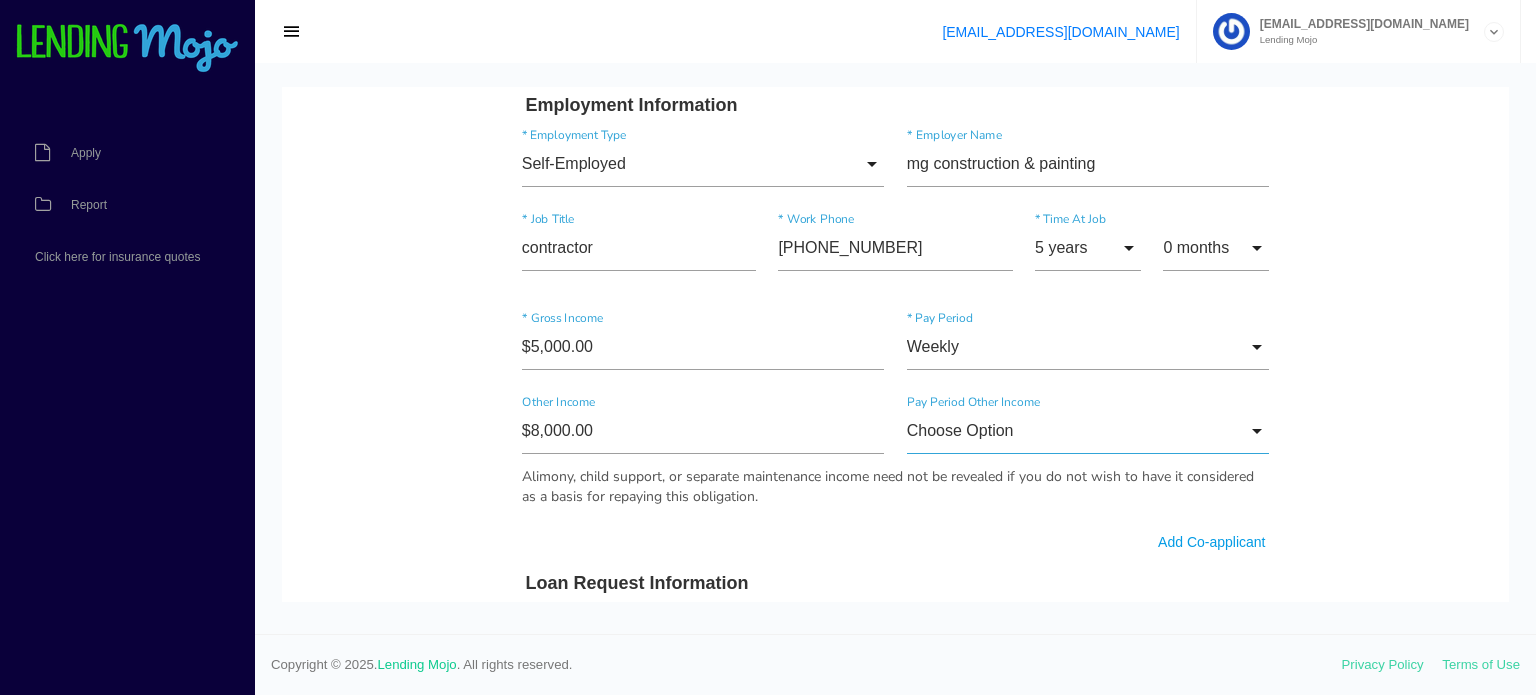 click on "Choose Option" at bounding box center (1088, 431) 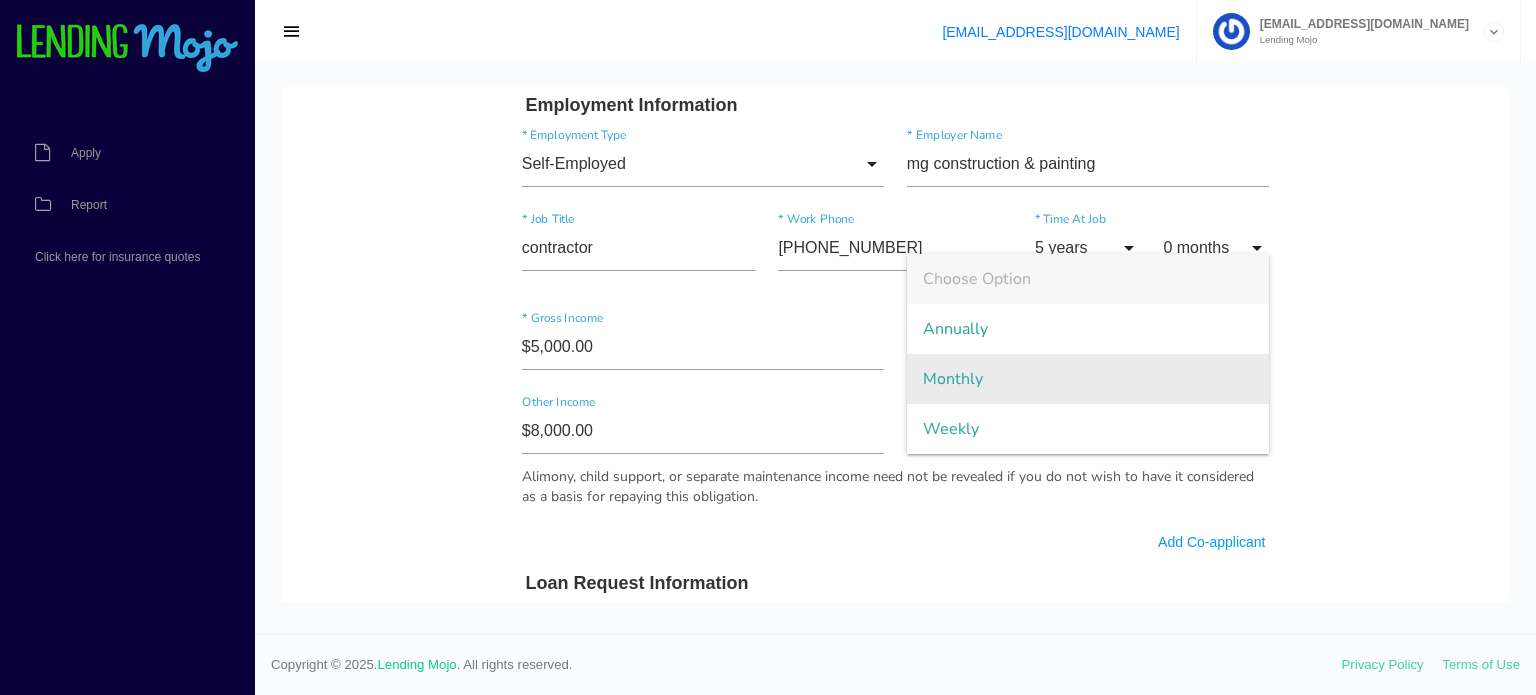 click on "Monthly" at bounding box center [1088, 379] 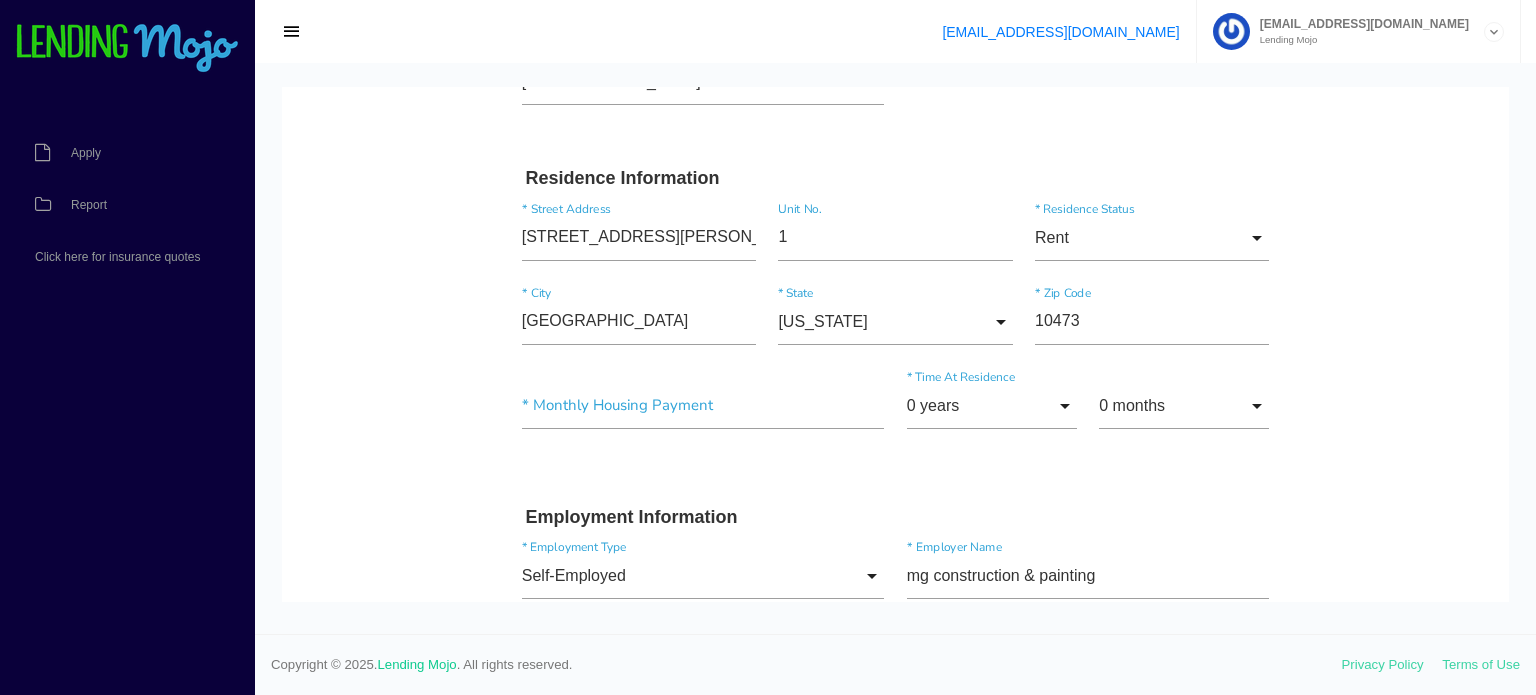 scroll, scrollTop: 584, scrollLeft: 0, axis: vertical 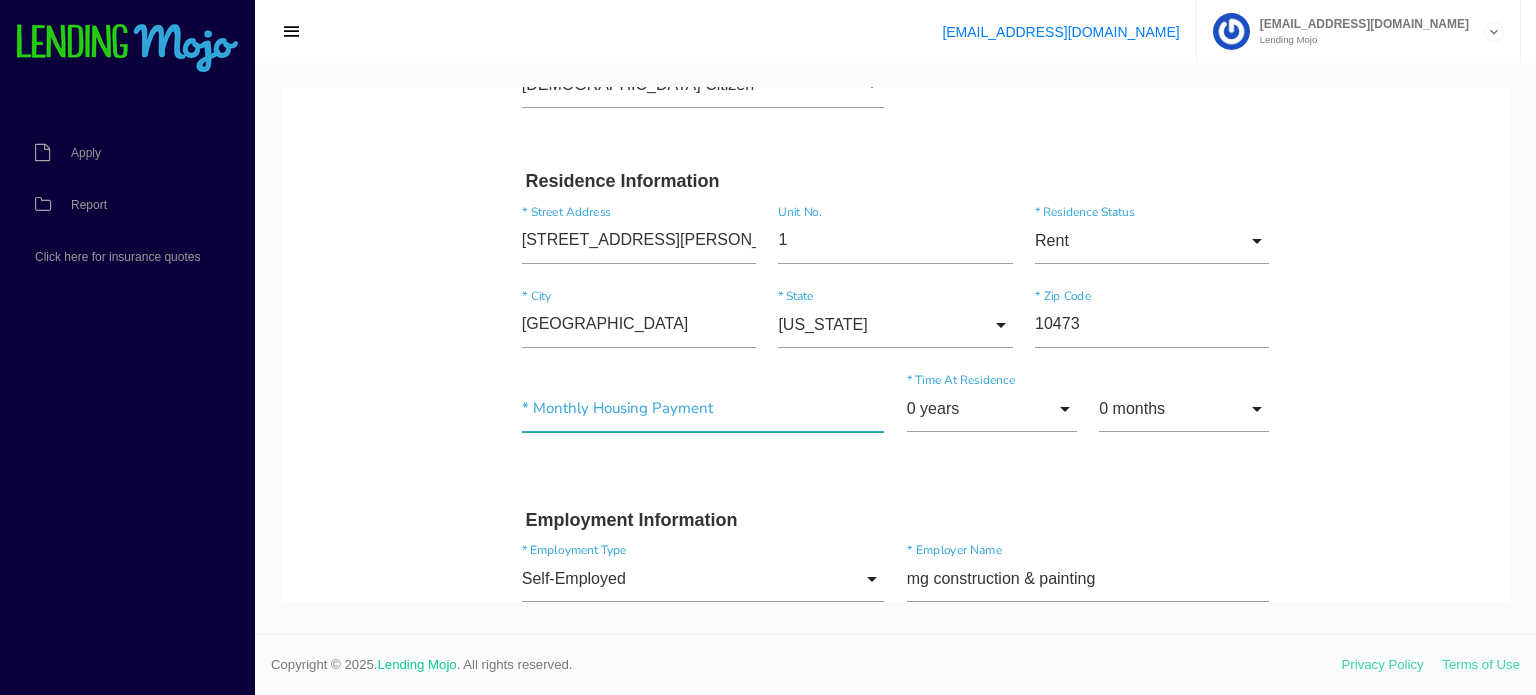 click at bounding box center [703, 409] 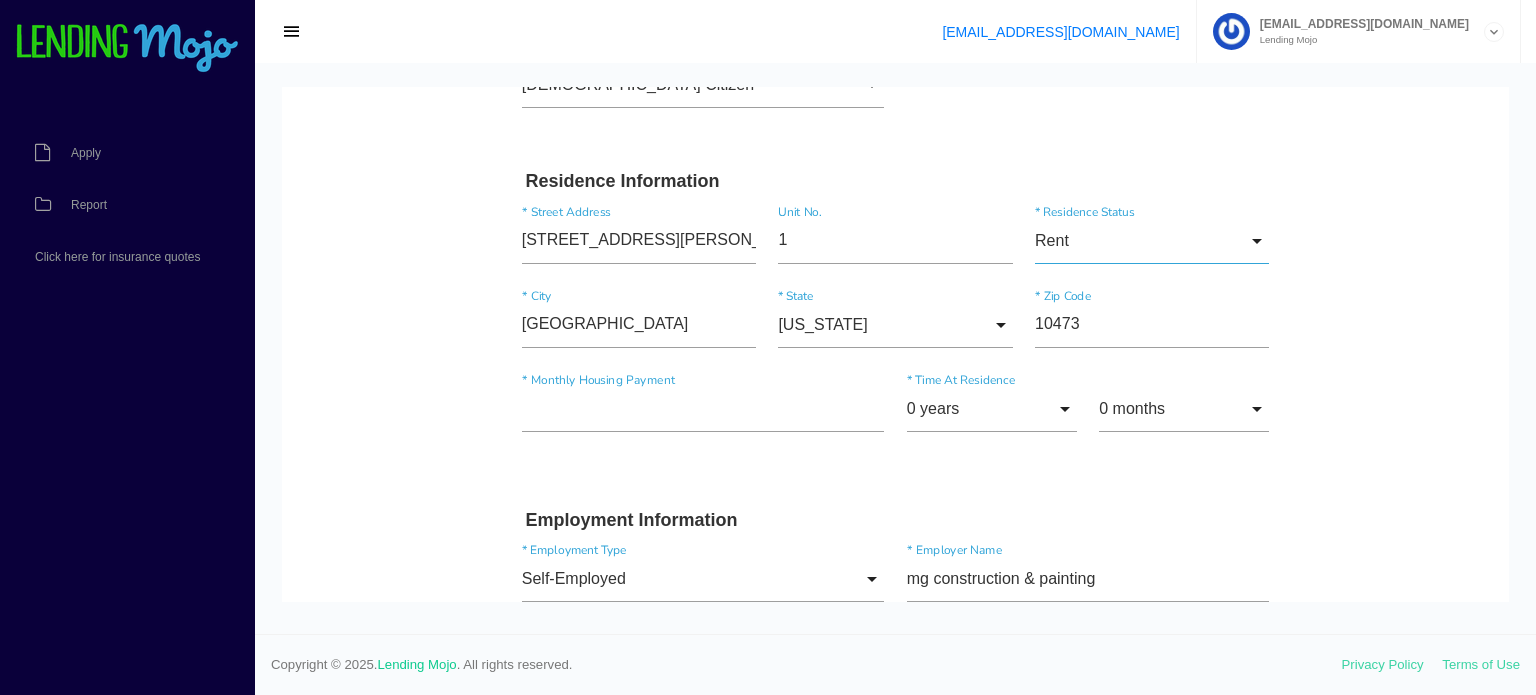 click on "Rent" at bounding box center (1152, 241) 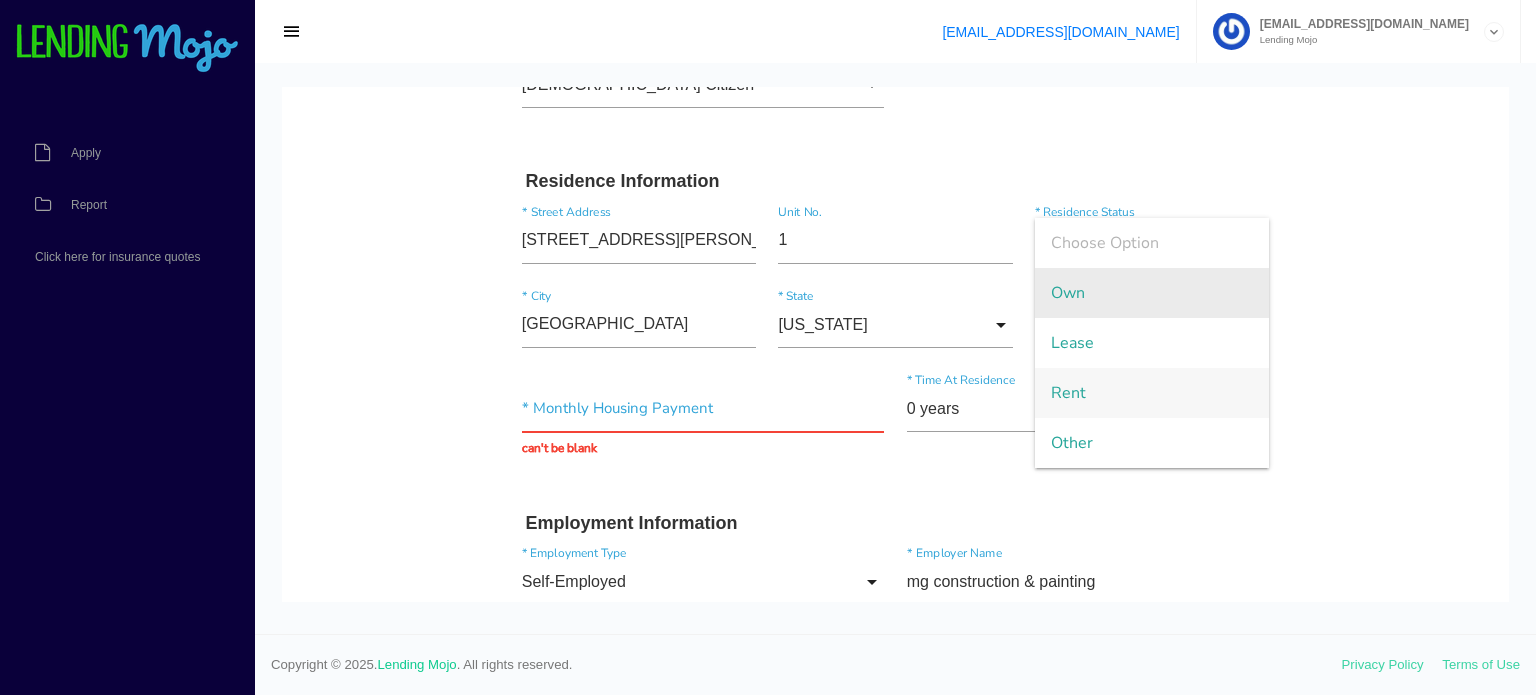 click on "Own" at bounding box center [1152, 293] 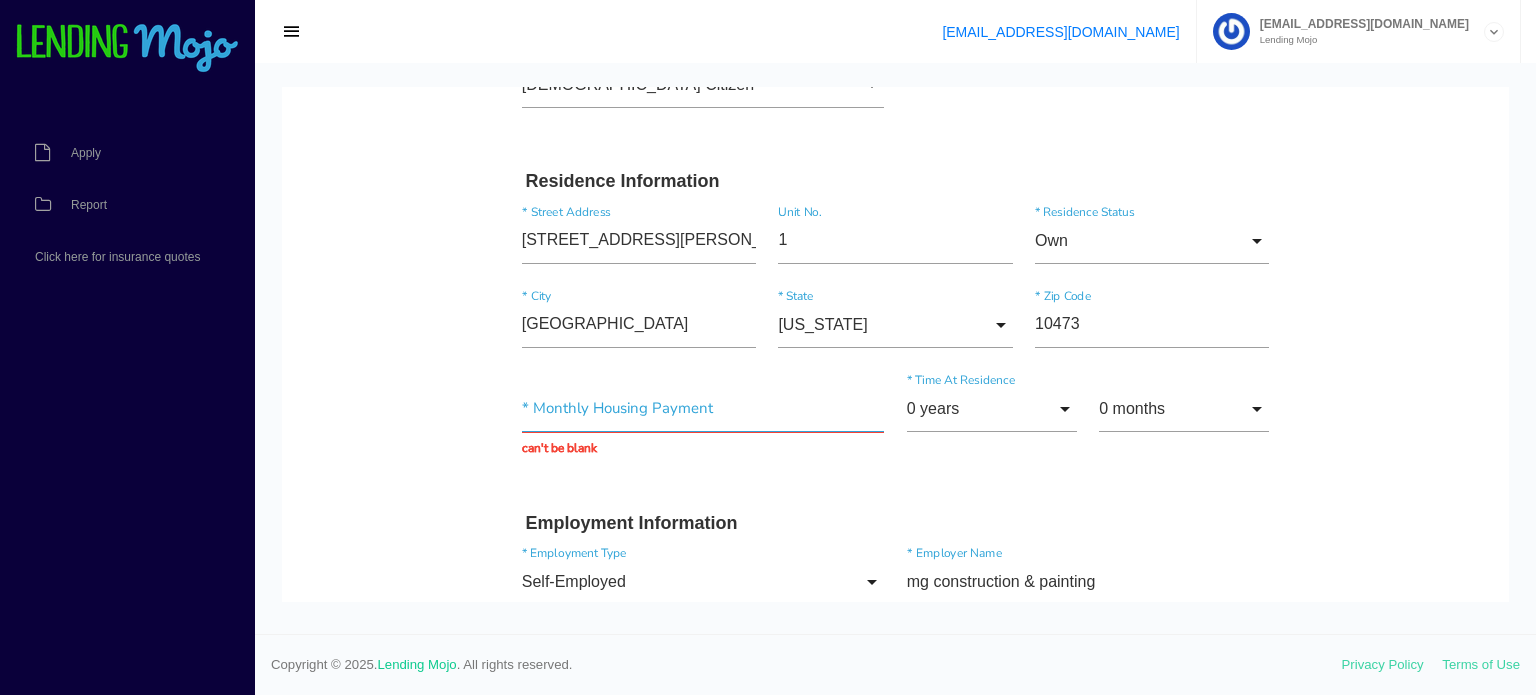 click at bounding box center [703, 409] 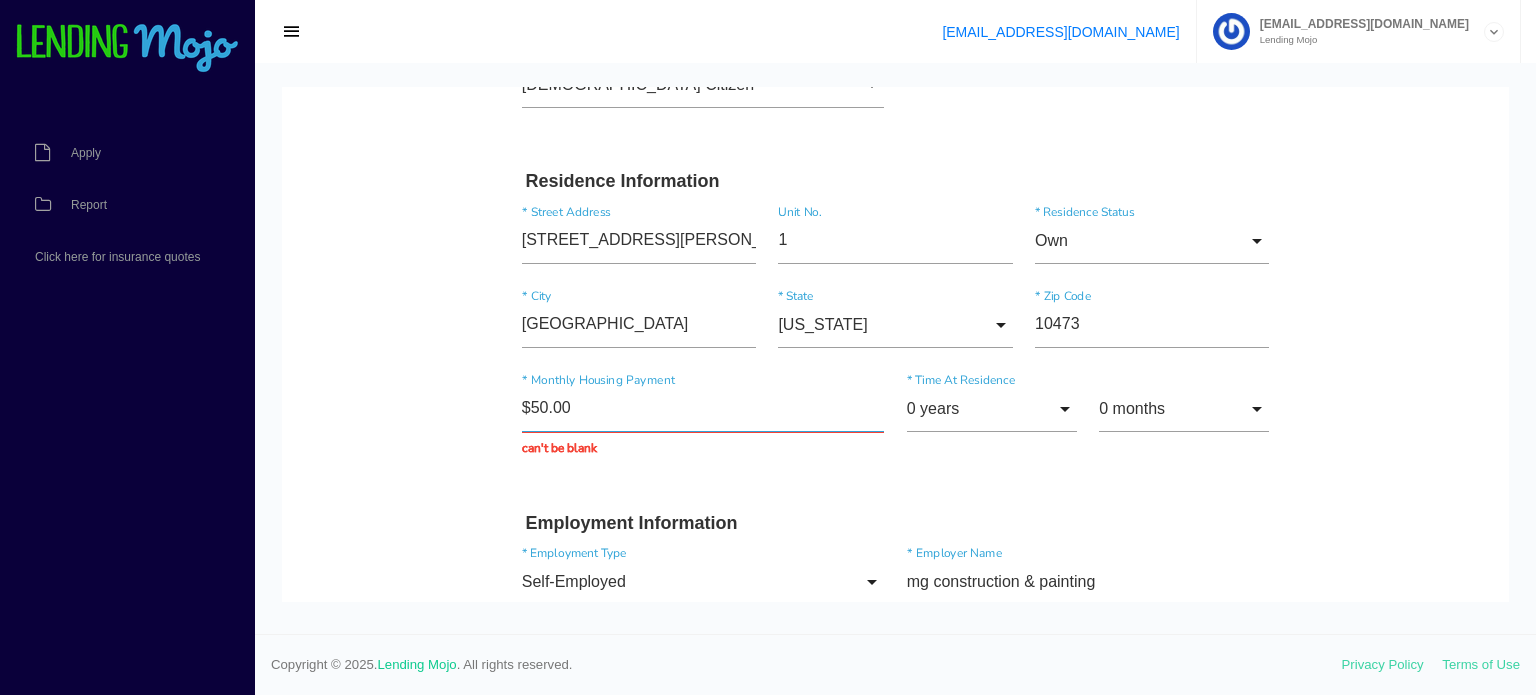 type on "$500.00" 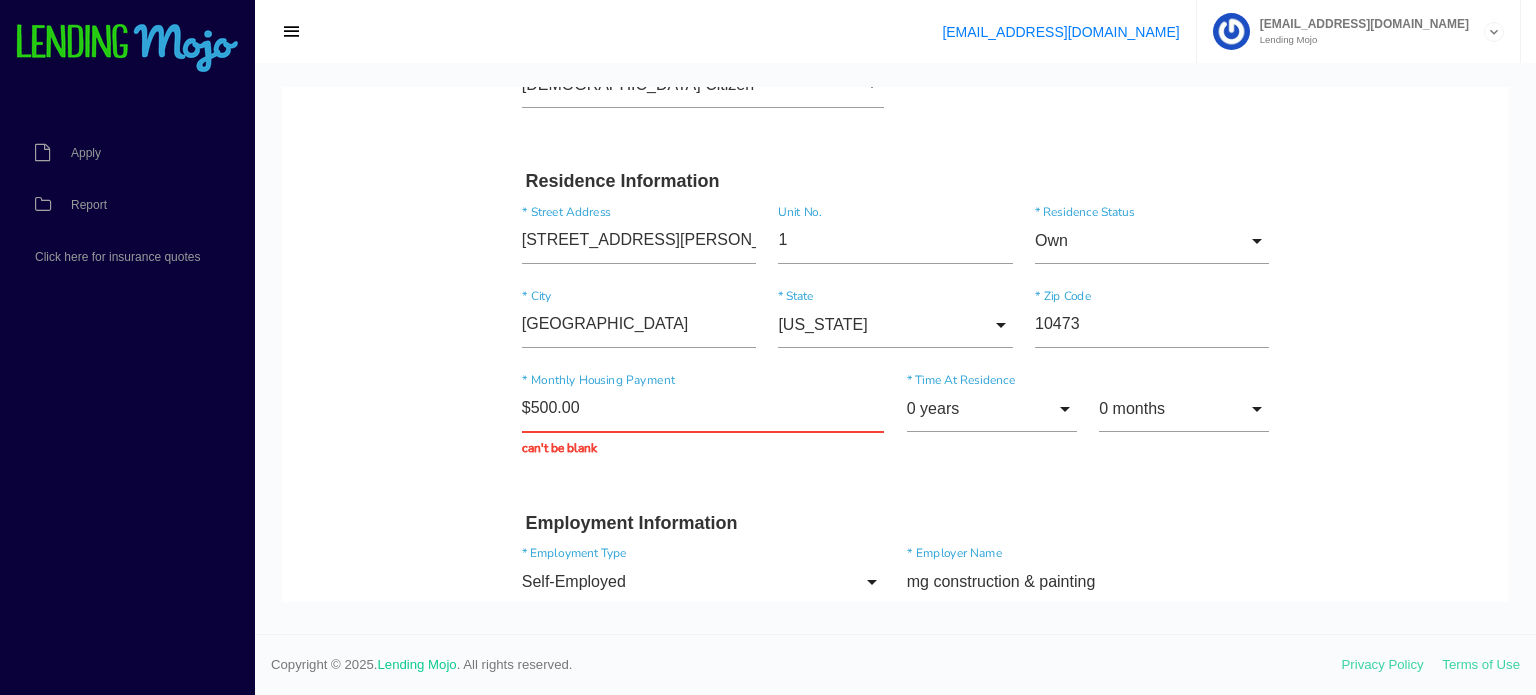 click on "Quick, Secure Financing Personalized to You.
sarbjit
*
First Name
Middle Name
singh
*
Last Name
Nov Month Jan Feb March April May June July Aug Sept Oct Nov Dec
Month
Jan
Feb
March
April
May
June
July
Aug
Sept
Oct
Nov
Dec
*
Date of Birth
1 Day 1 2 3 4 5 6 7 8 9 10 11 12 13 14 15 16 17 18 19 20 21 22 23 24 25 26 27 28 29 30 31
Day
1
2
3 4 5" at bounding box center [895, 818] 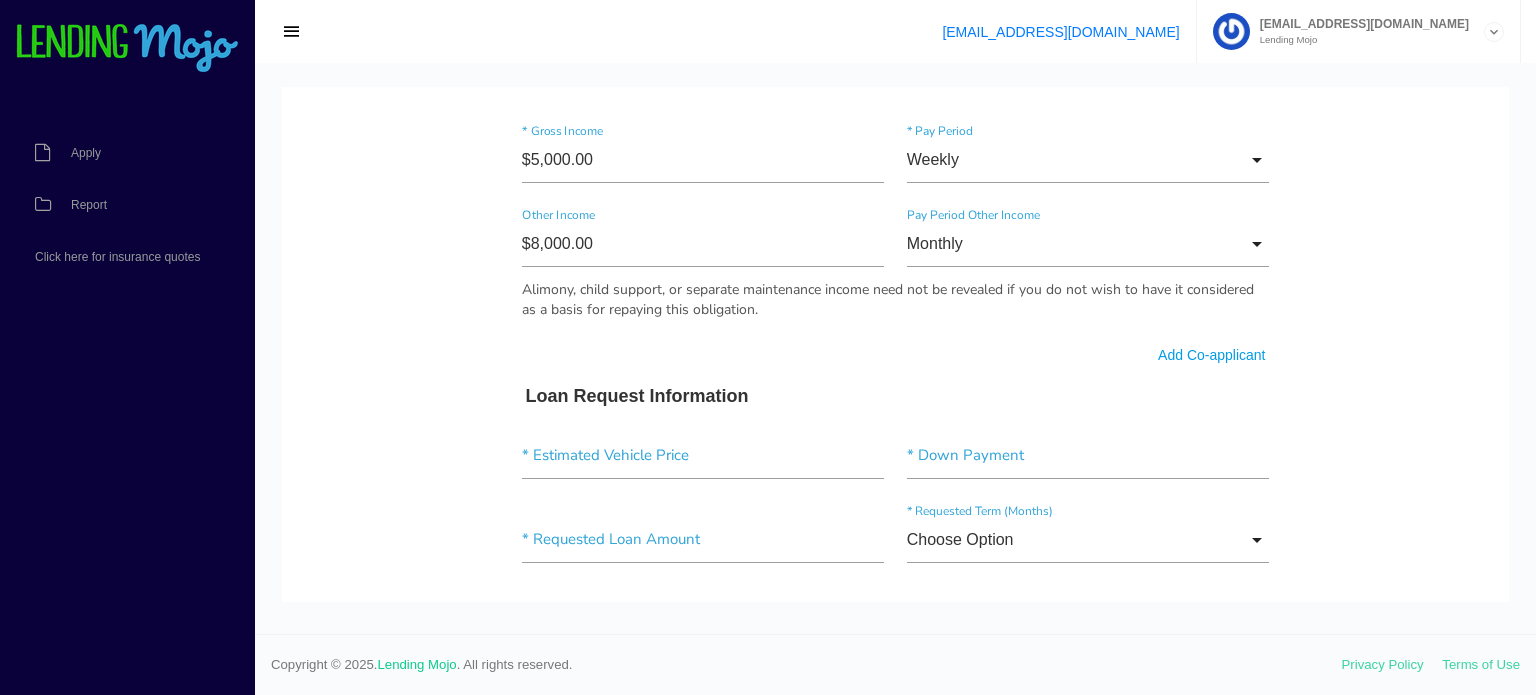 scroll, scrollTop: 1183, scrollLeft: 0, axis: vertical 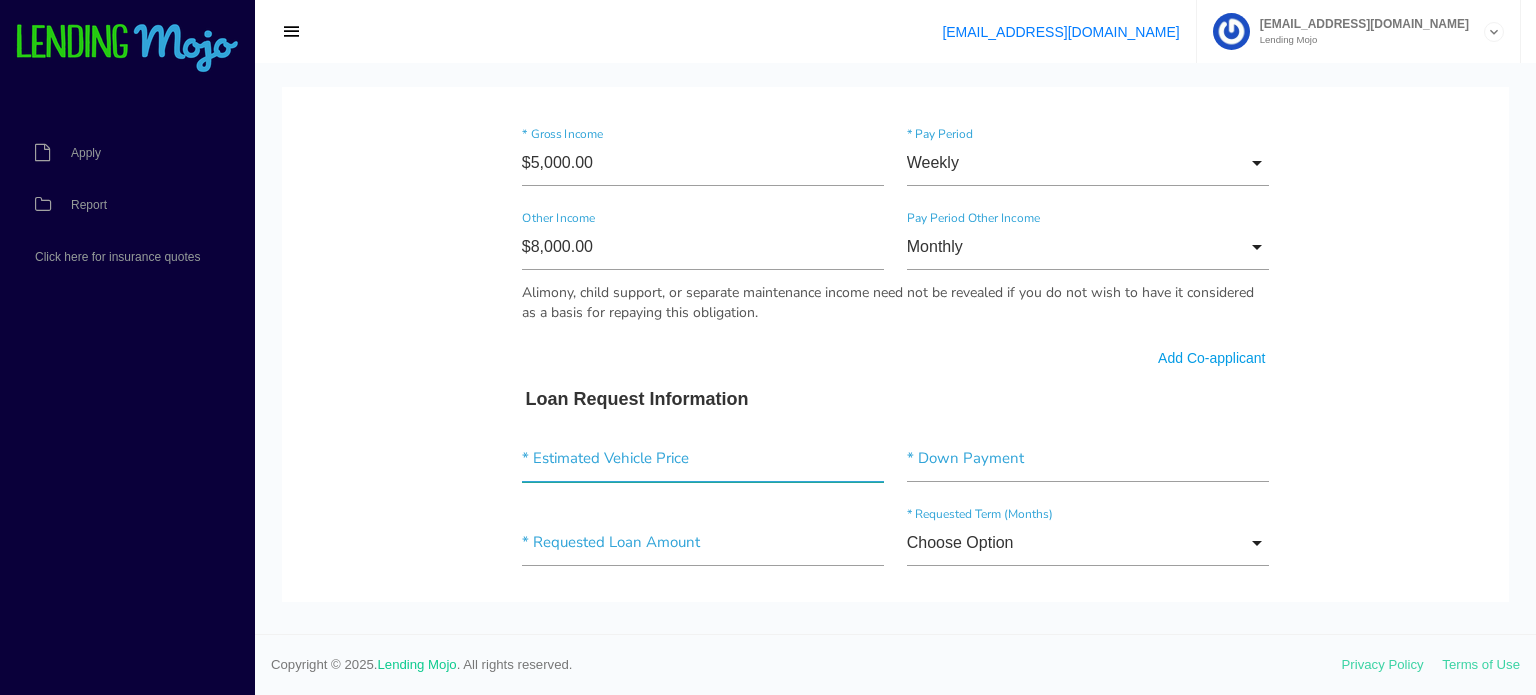 click at bounding box center [703, 459] 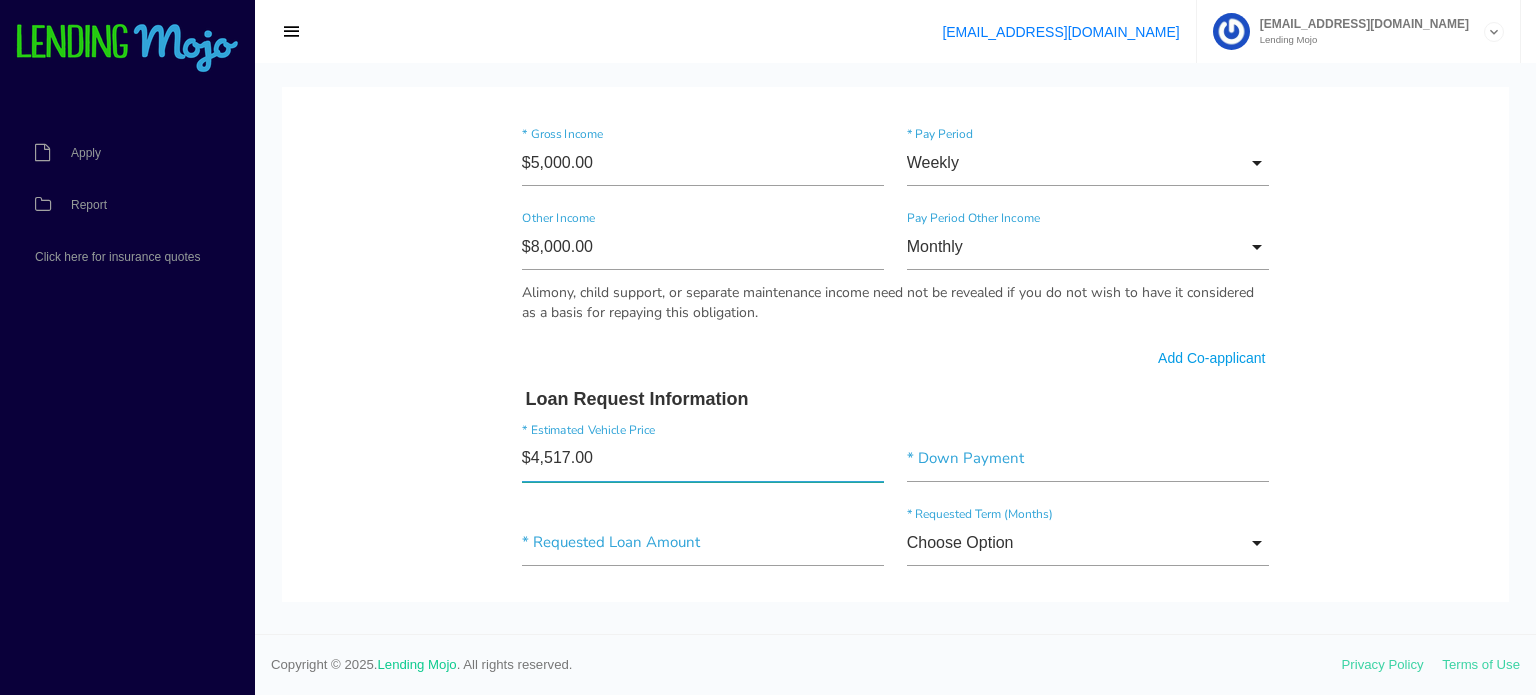 type on "$45,175.00" 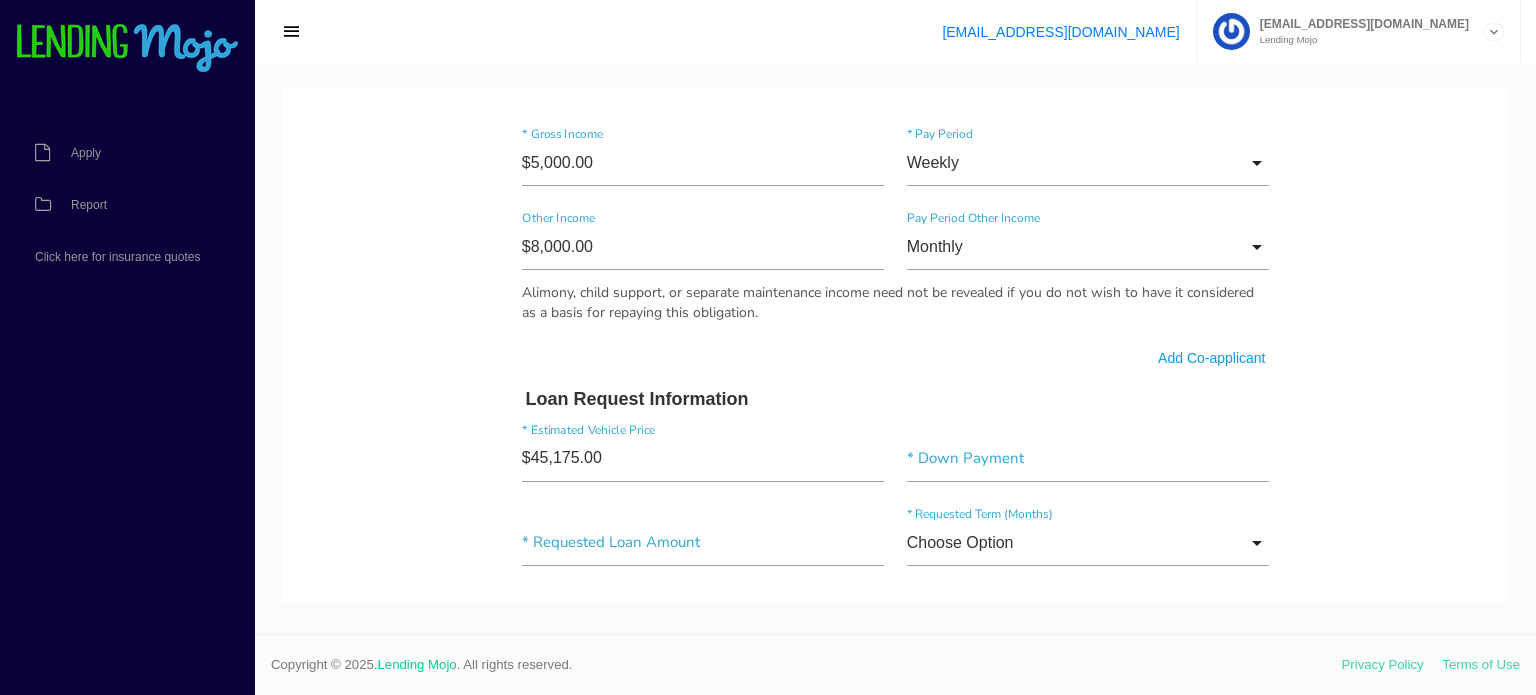 click on "Copyright © 2025.
Lending Mojo . All rights reserved.
Privacy Policy
Terms of Use" at bounding box center [895, 664] 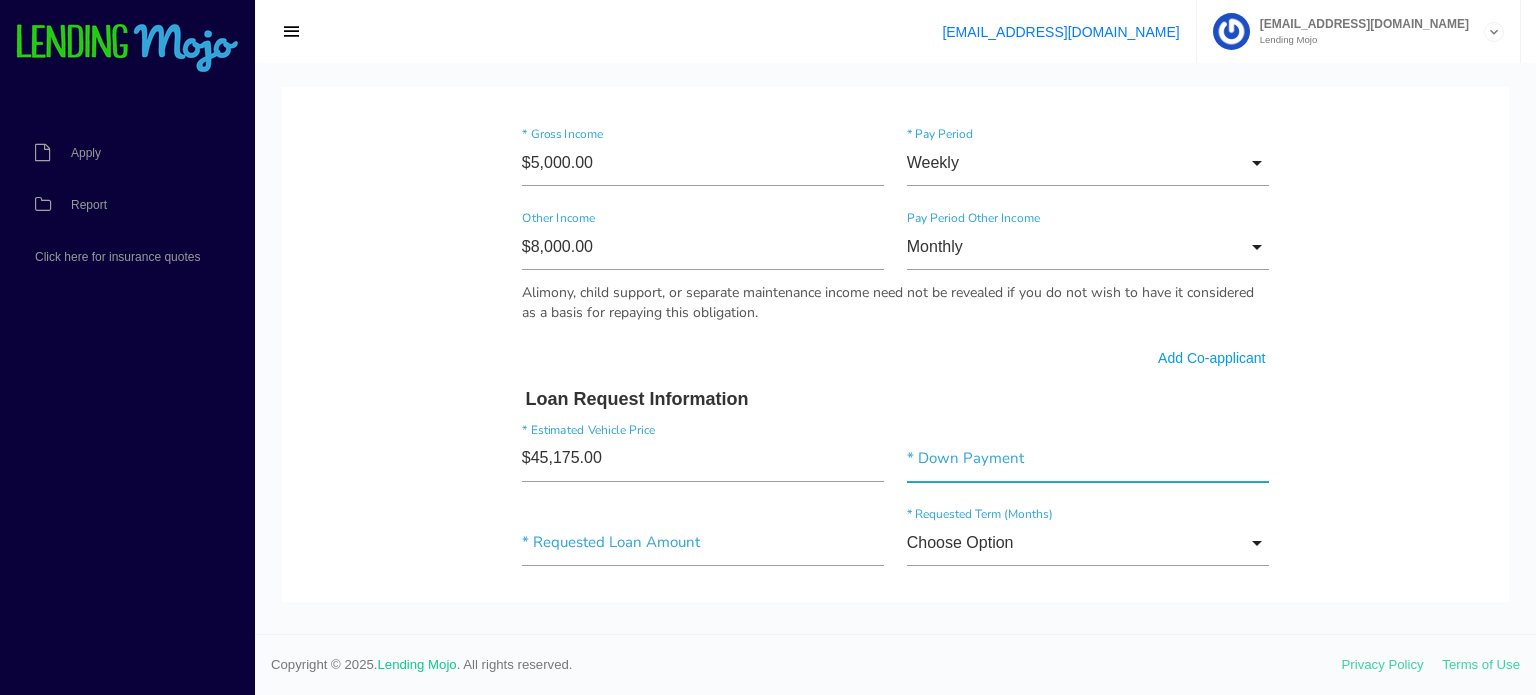 click at bounding box center (1088, 459) 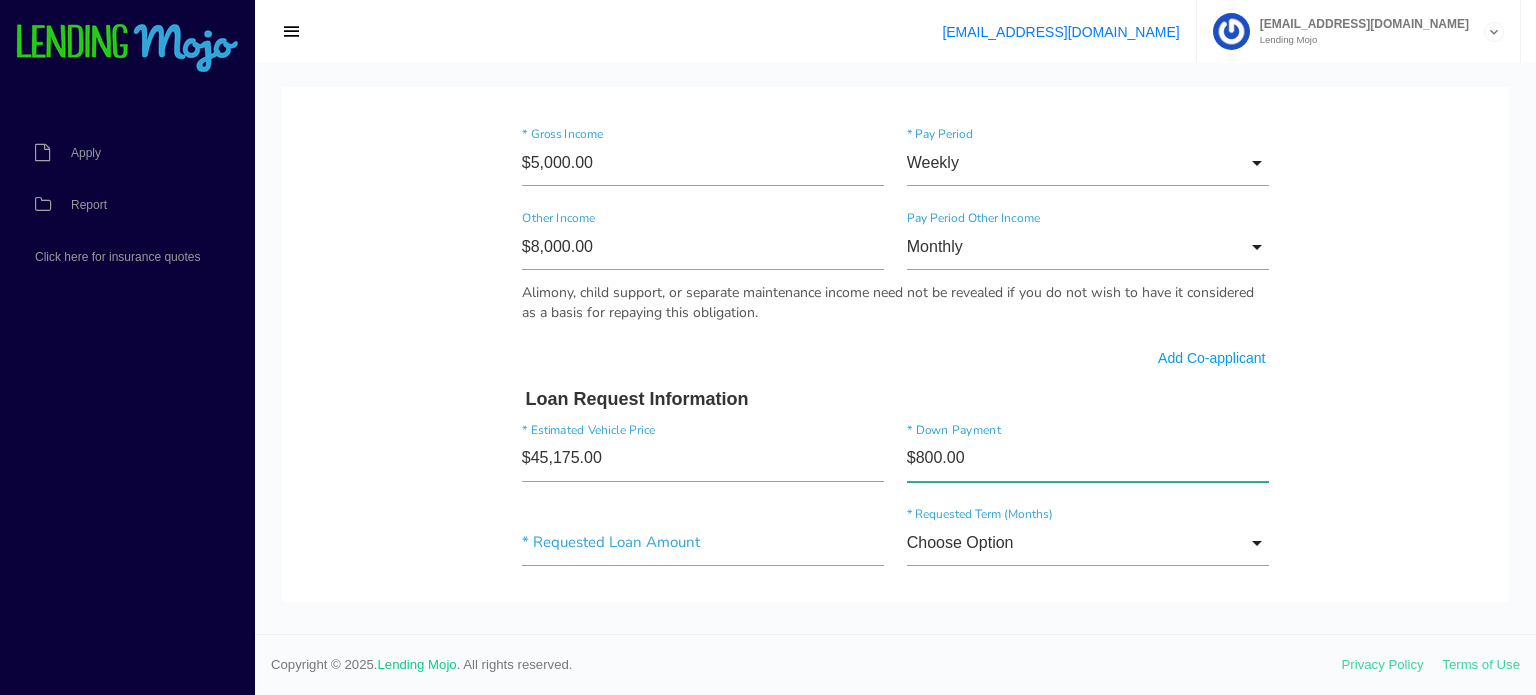 type on "$8,000.00" 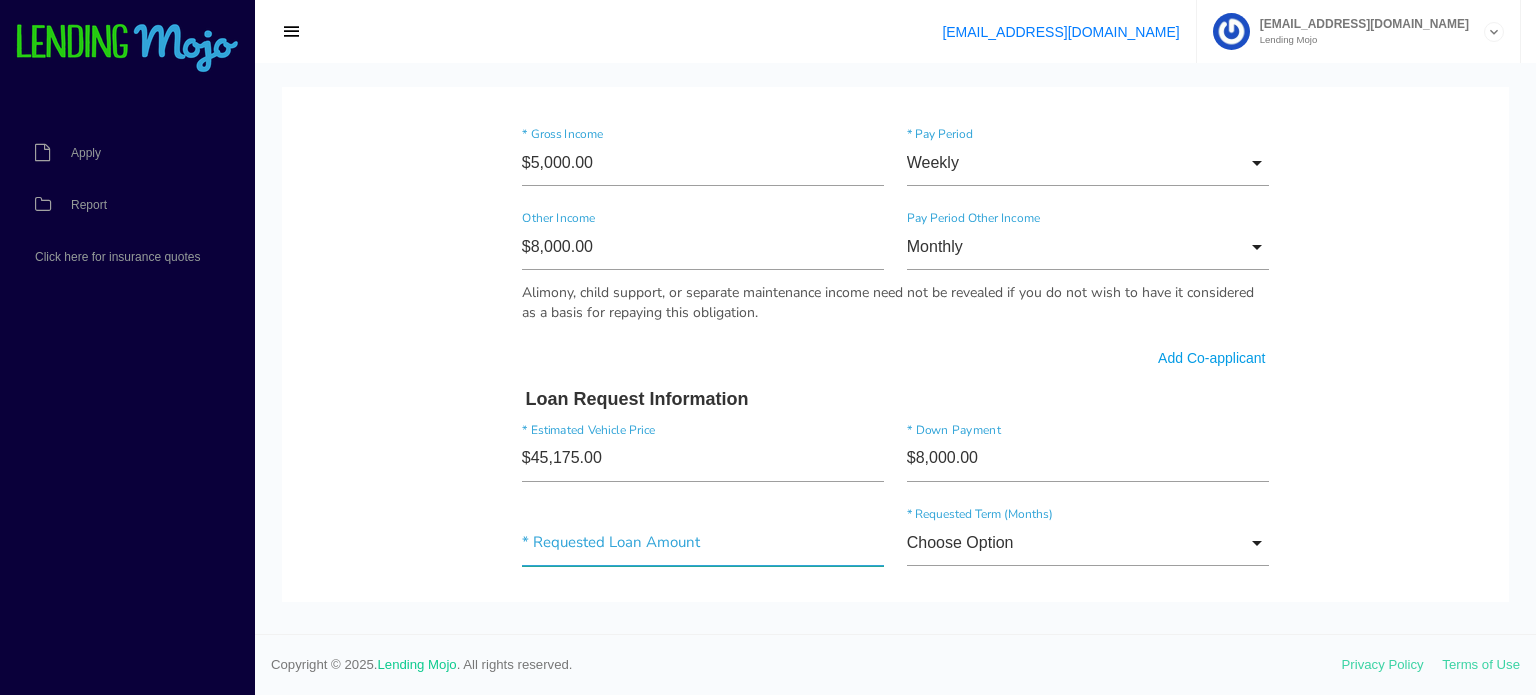 click at bounding box center (703, 543) 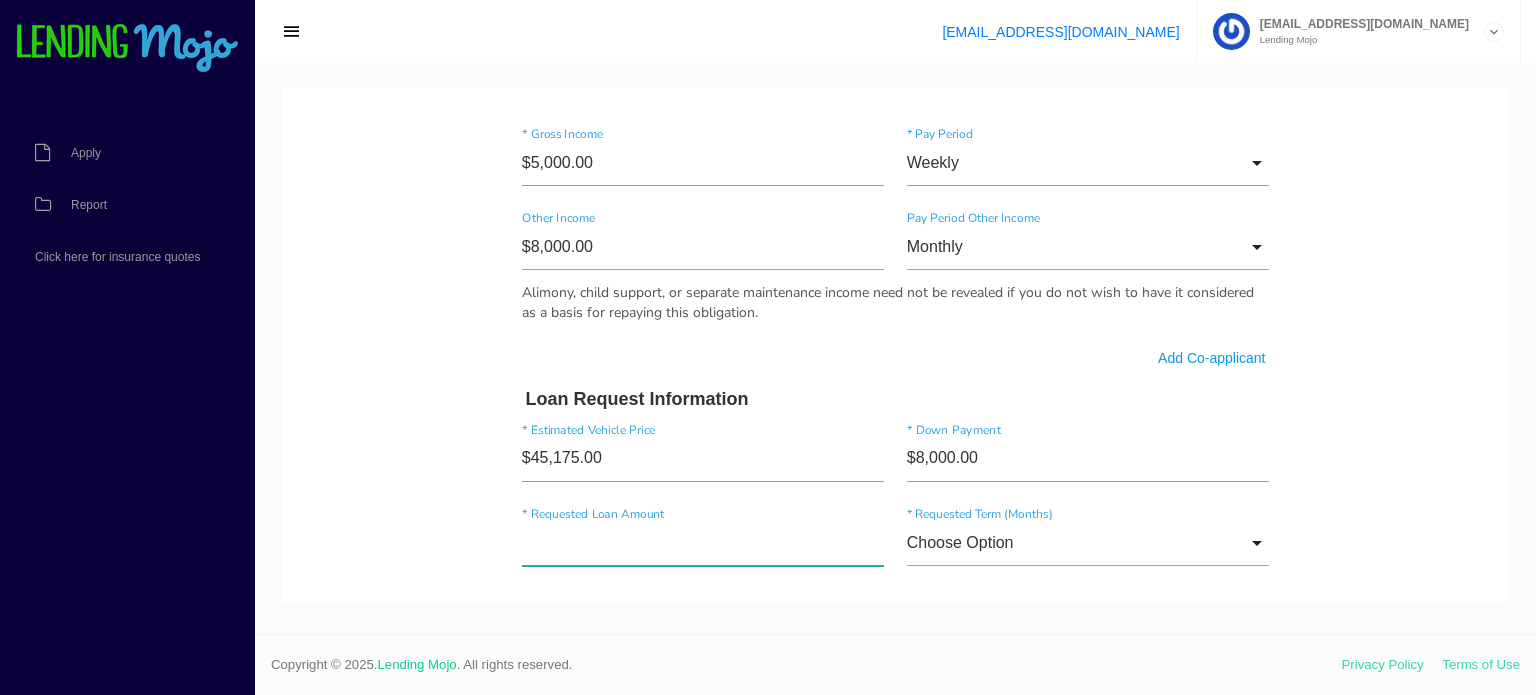 click at bounding box center (703, 543) 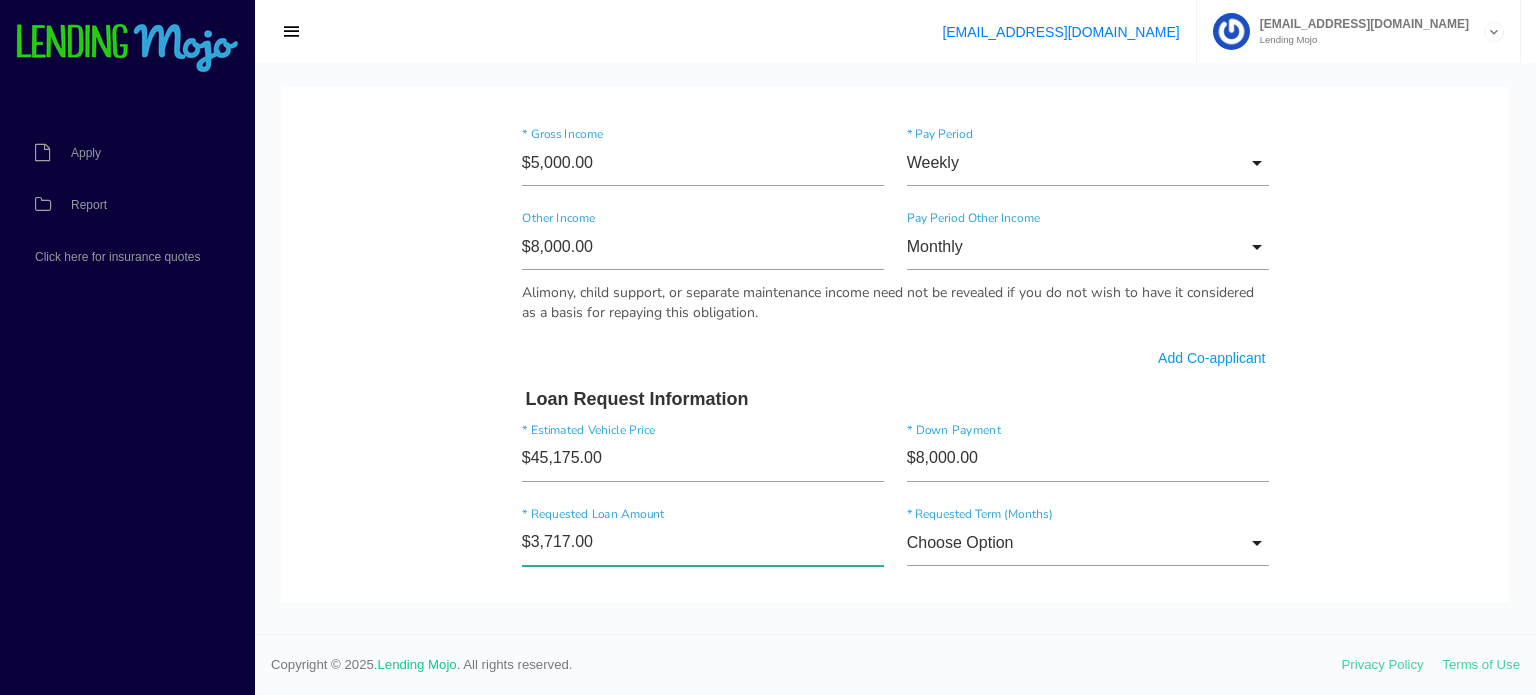 type on "$37,175.00" 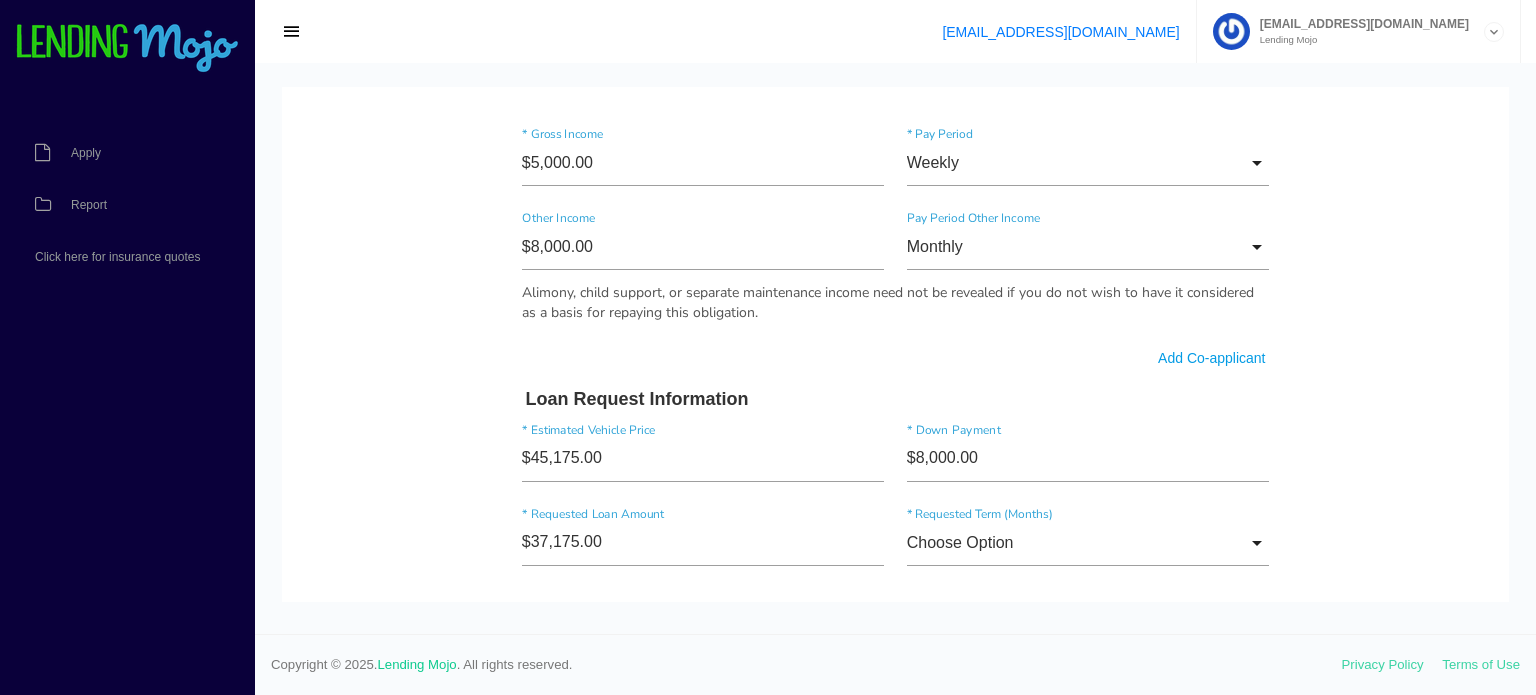 click on "Copyright © 2025.
Lending Mojo . All rights reserved." at bounding box center (806, 665) 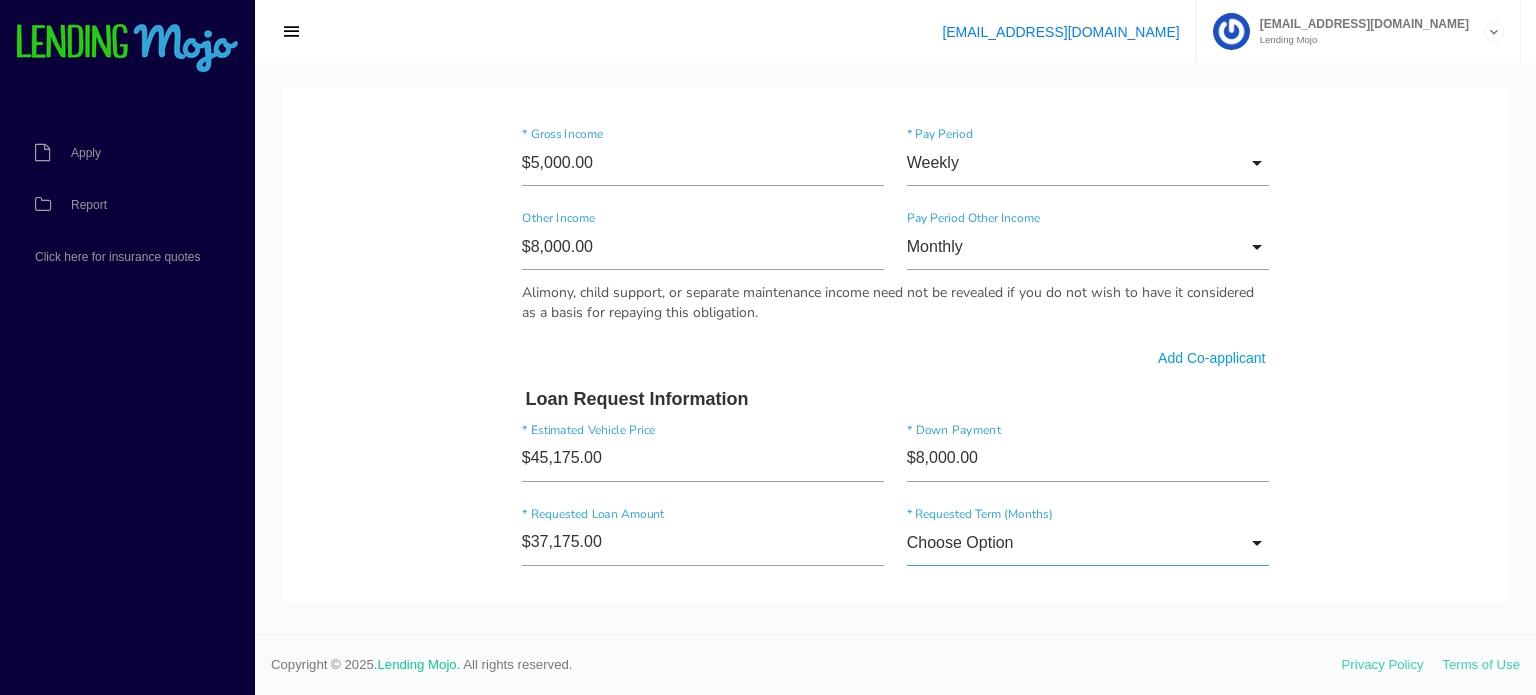 click on "Choose Option" at bounding box center [1088, 543] 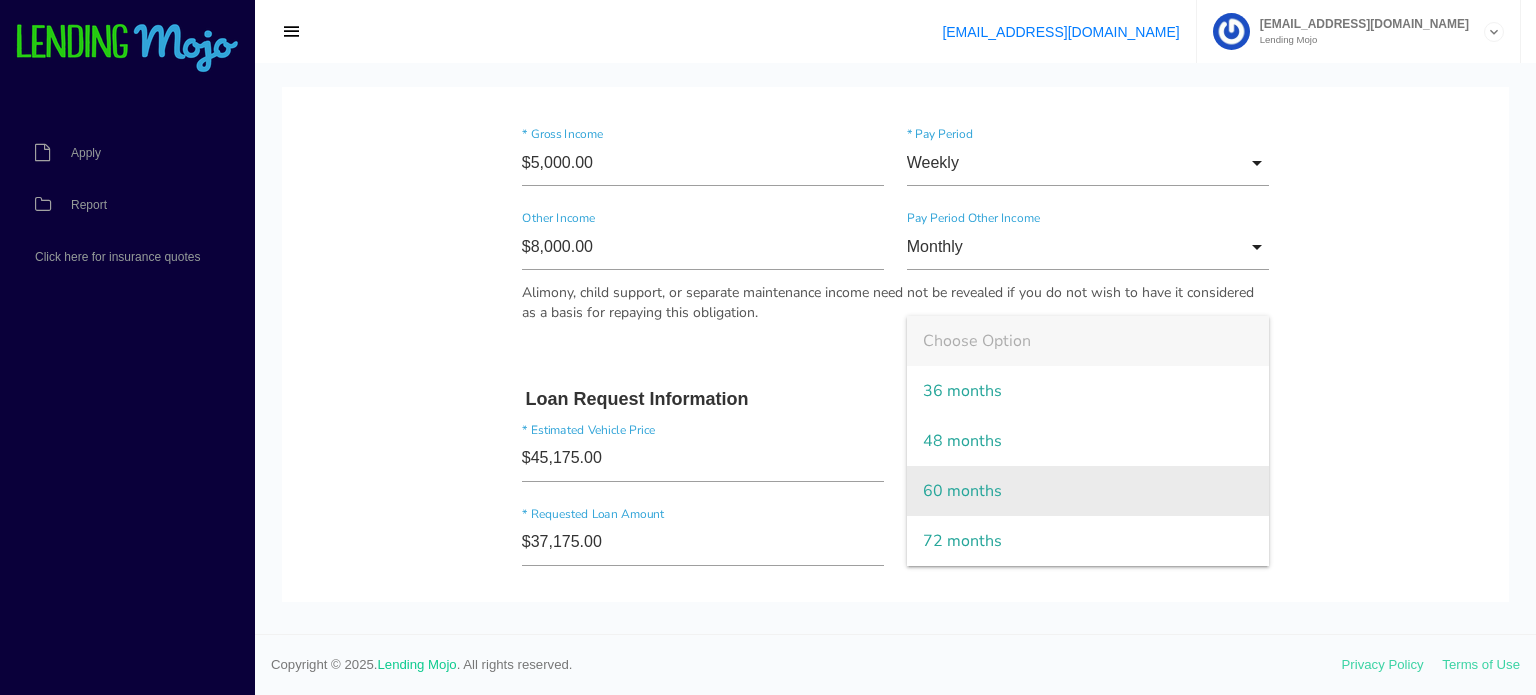 click on "60 months" at bounding box center (1088, 491) 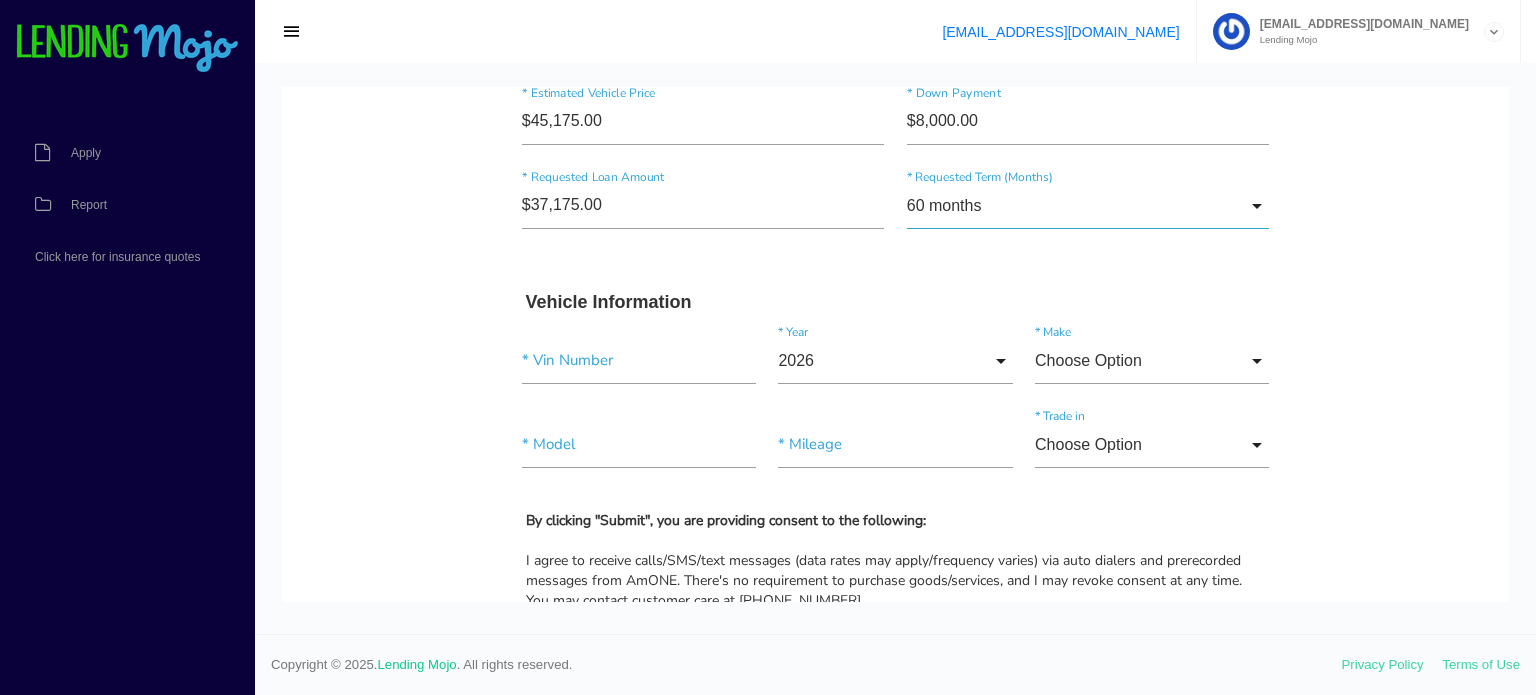 scroll, scrollTop: 1518, scrollLeft: 0, axis: vertical 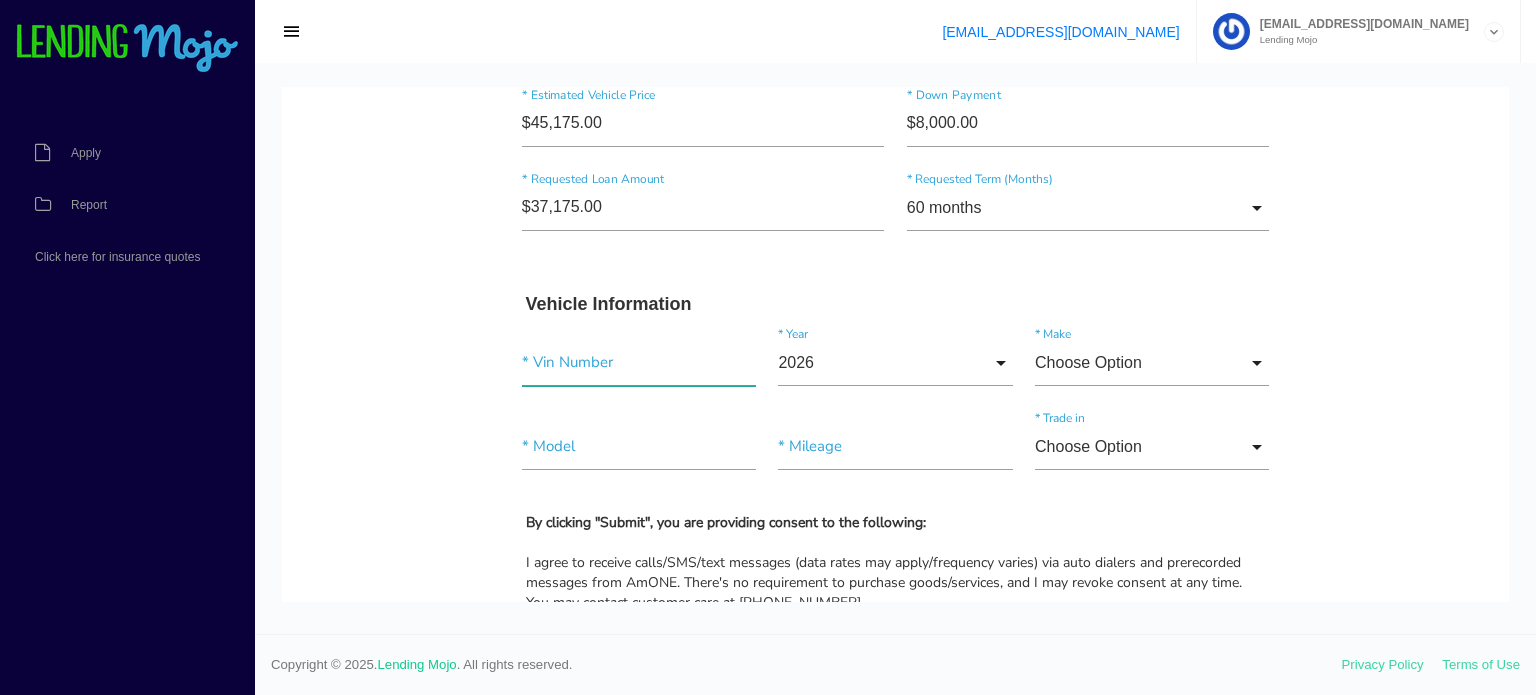 click at bounding box center [639, 363] 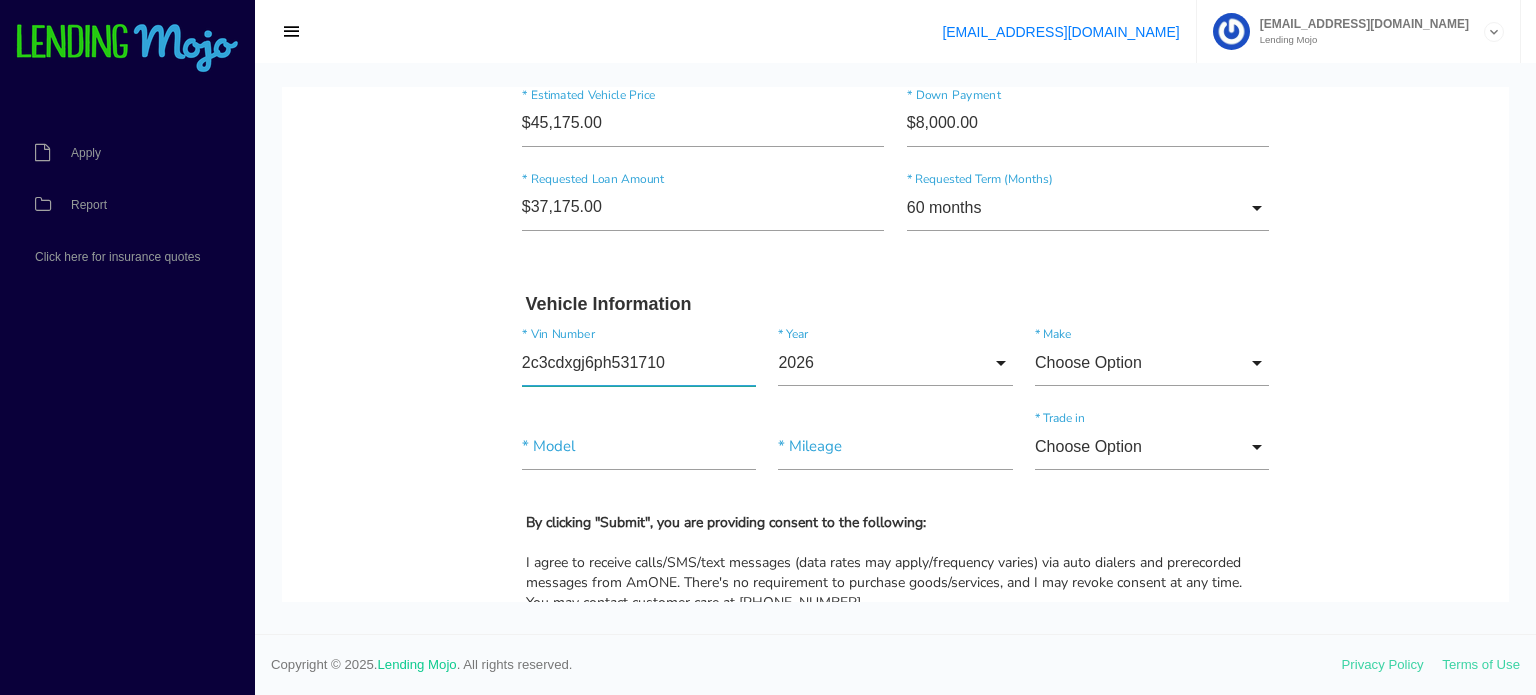 type on "2c3cdxgj6ph531710" 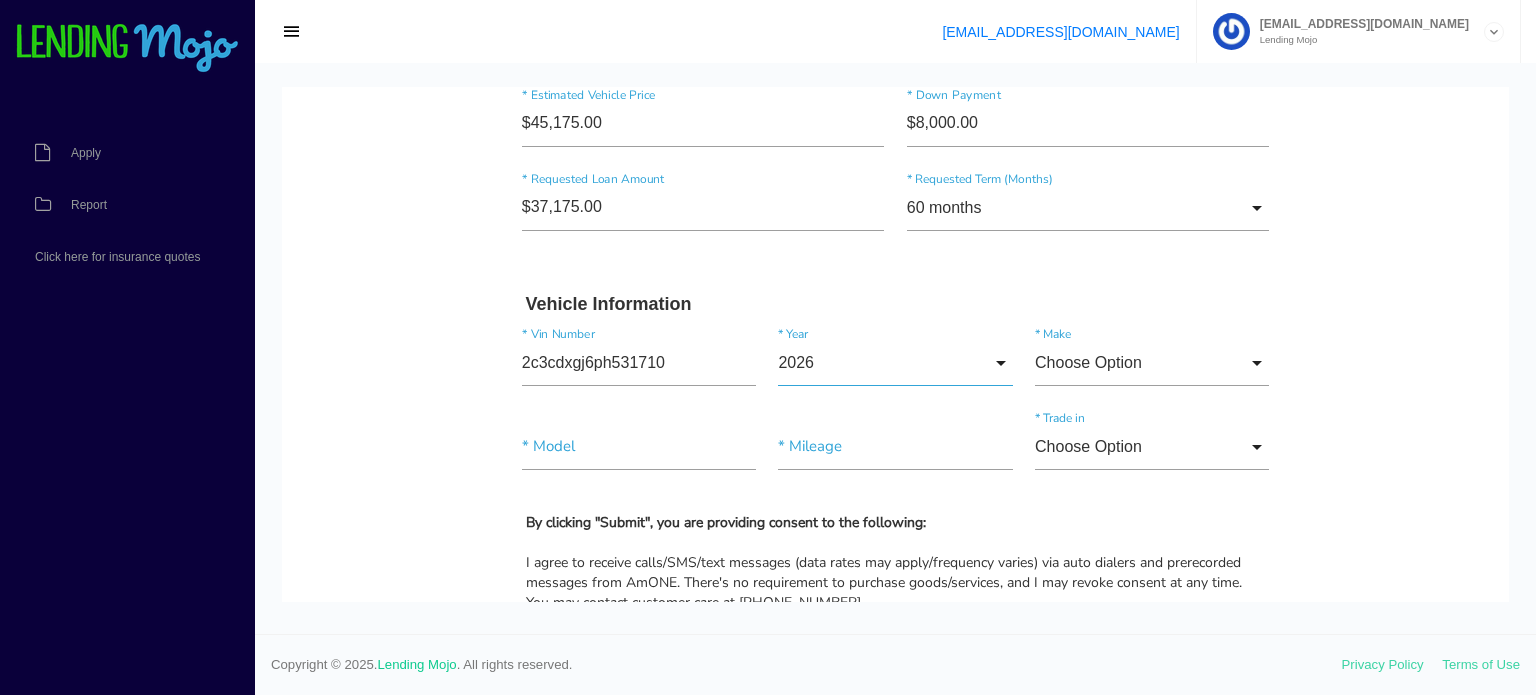 click on "2026" at bounding box center (895, 363) 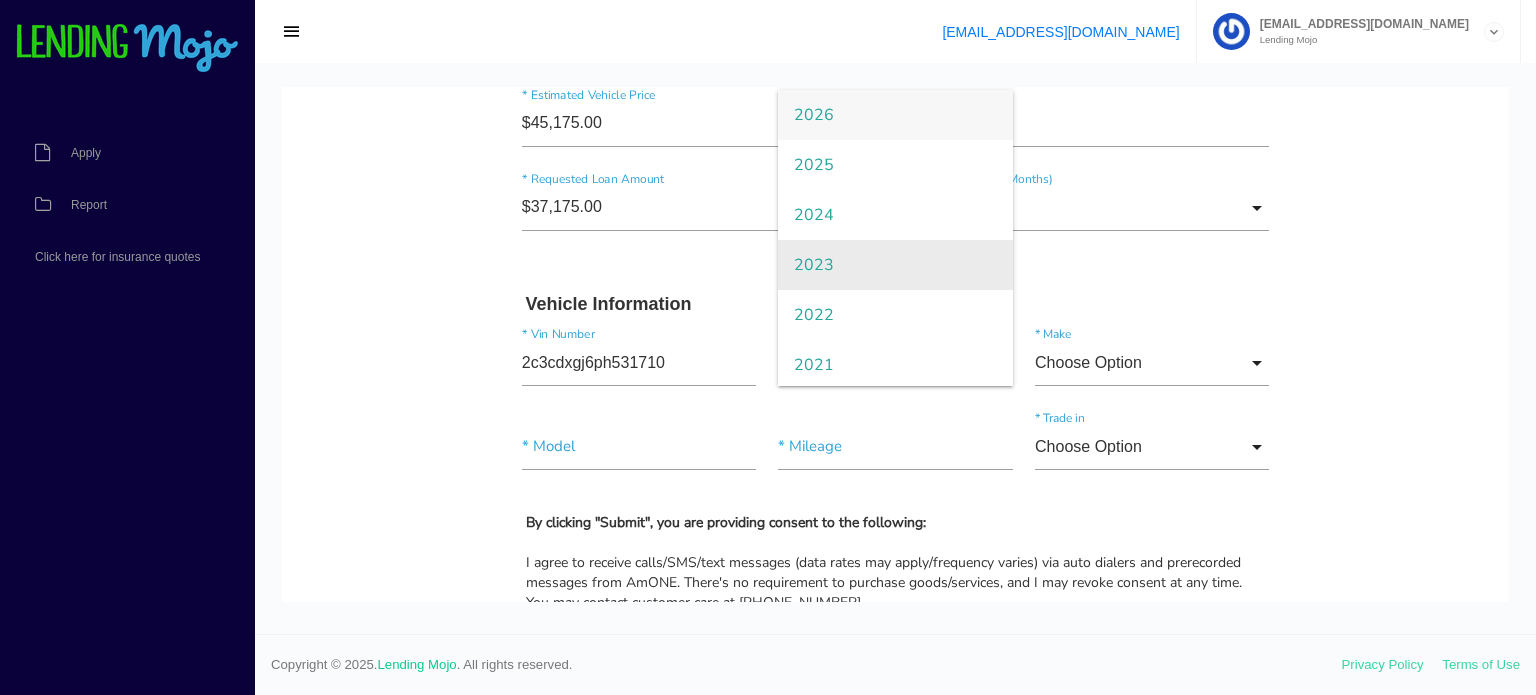 click on "2023" at bounding box center (895, 265) 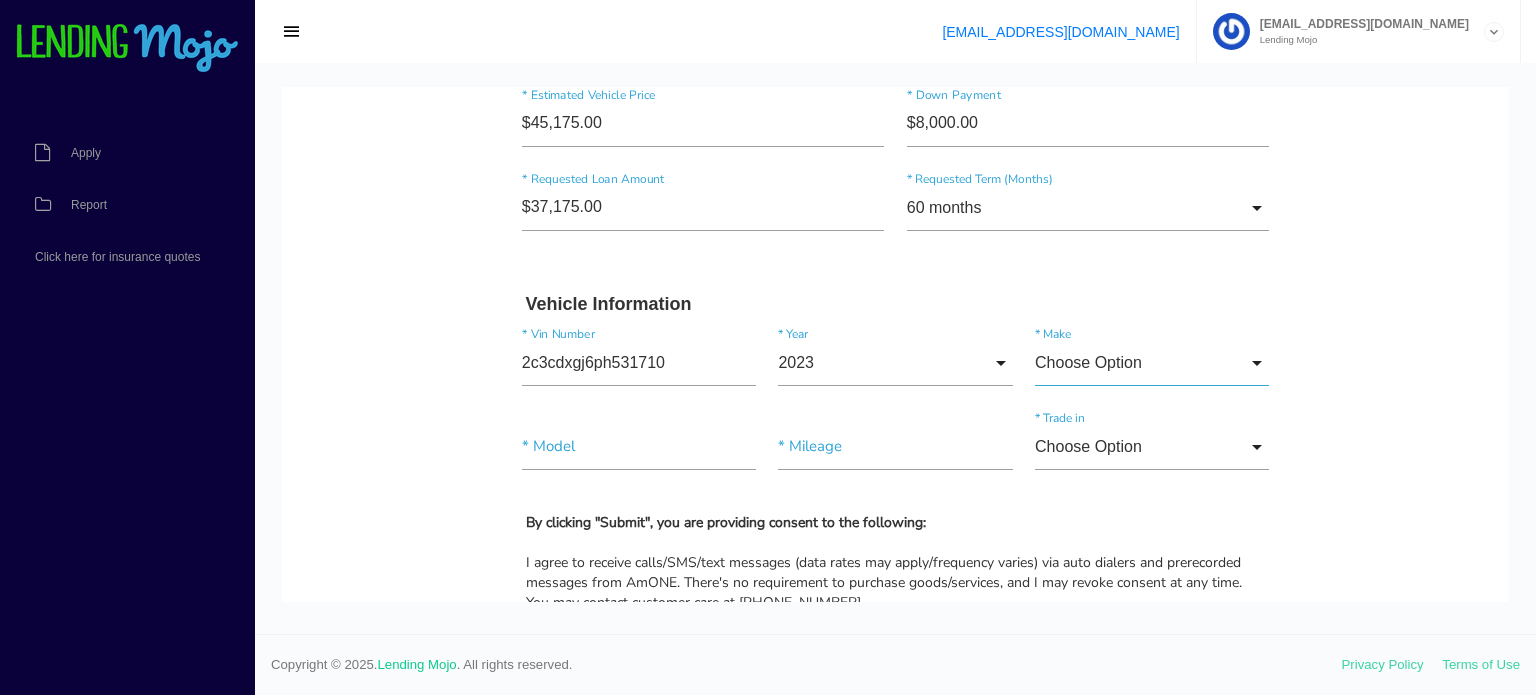 click on "Choose Option" at bounding box center [1152, 363] 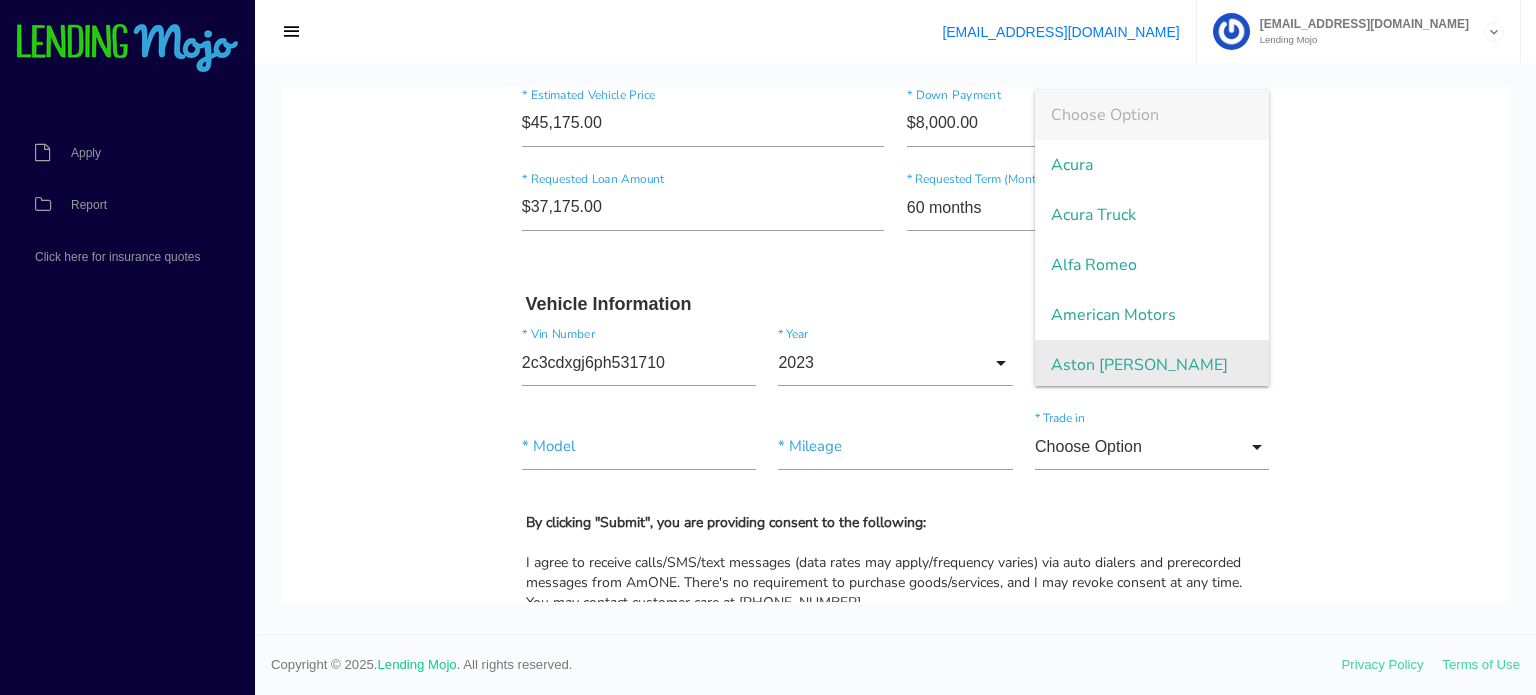 scroll, scrollTop: 827, scrollLeft: 0, axis: vertical 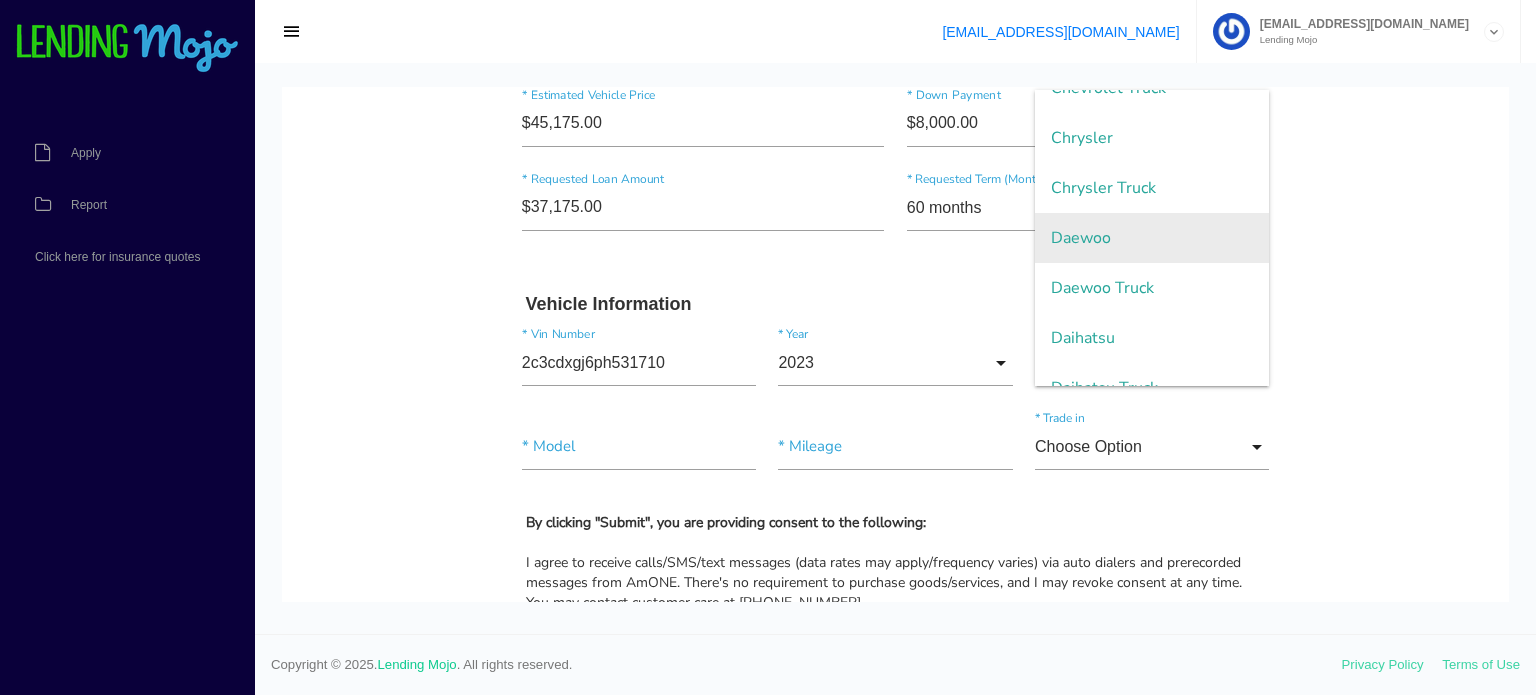 type 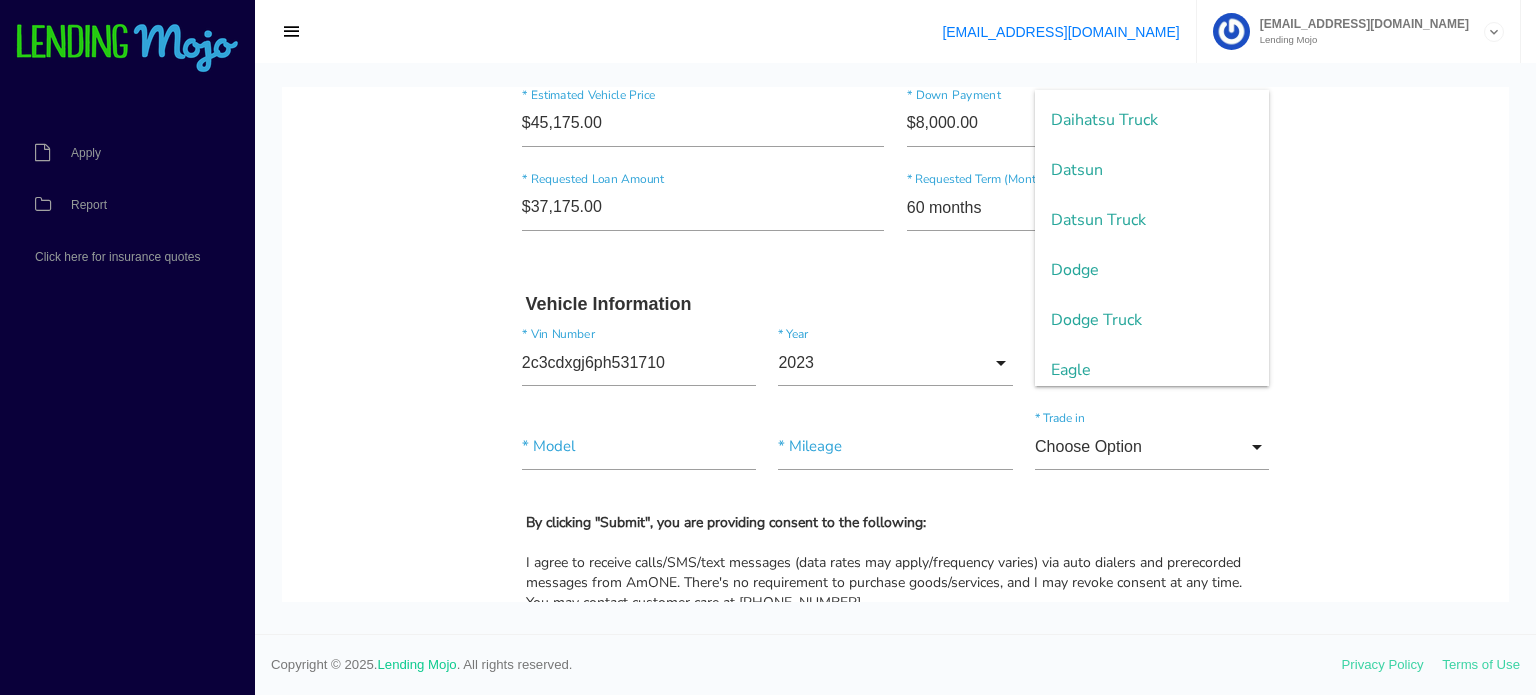 scroll, scrollTop: 1097, scrollLeft: 0, axis: vertical 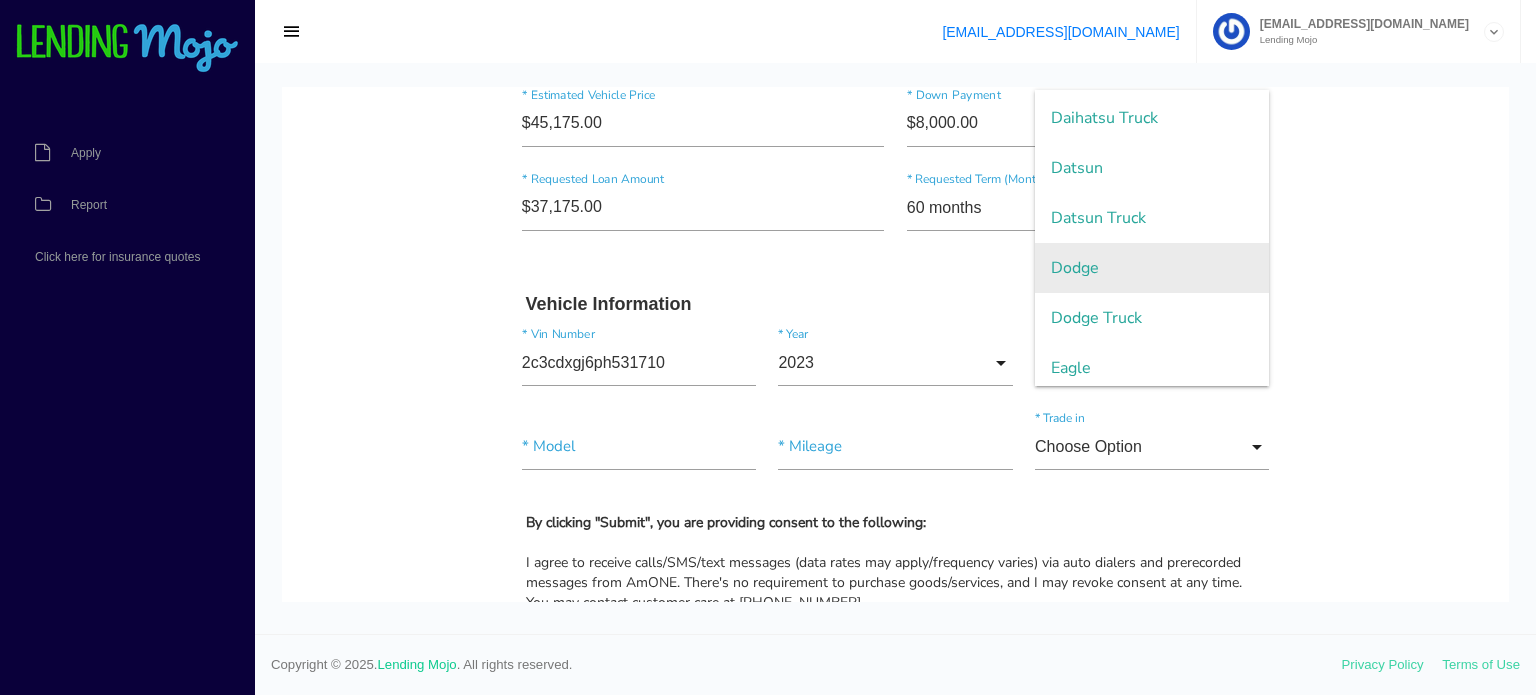 click on "Dodge" at bounding box center (1152, 268) 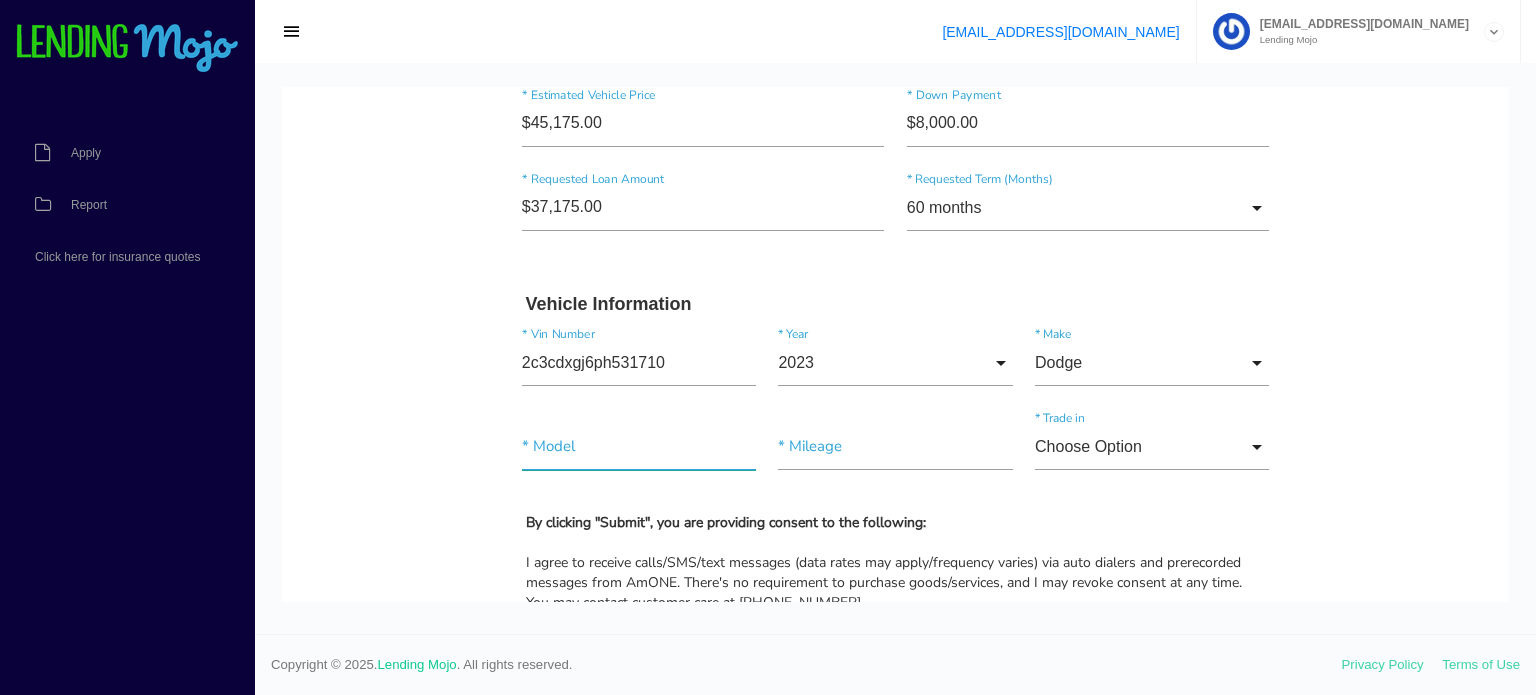 click at bounding box center (639, 447) 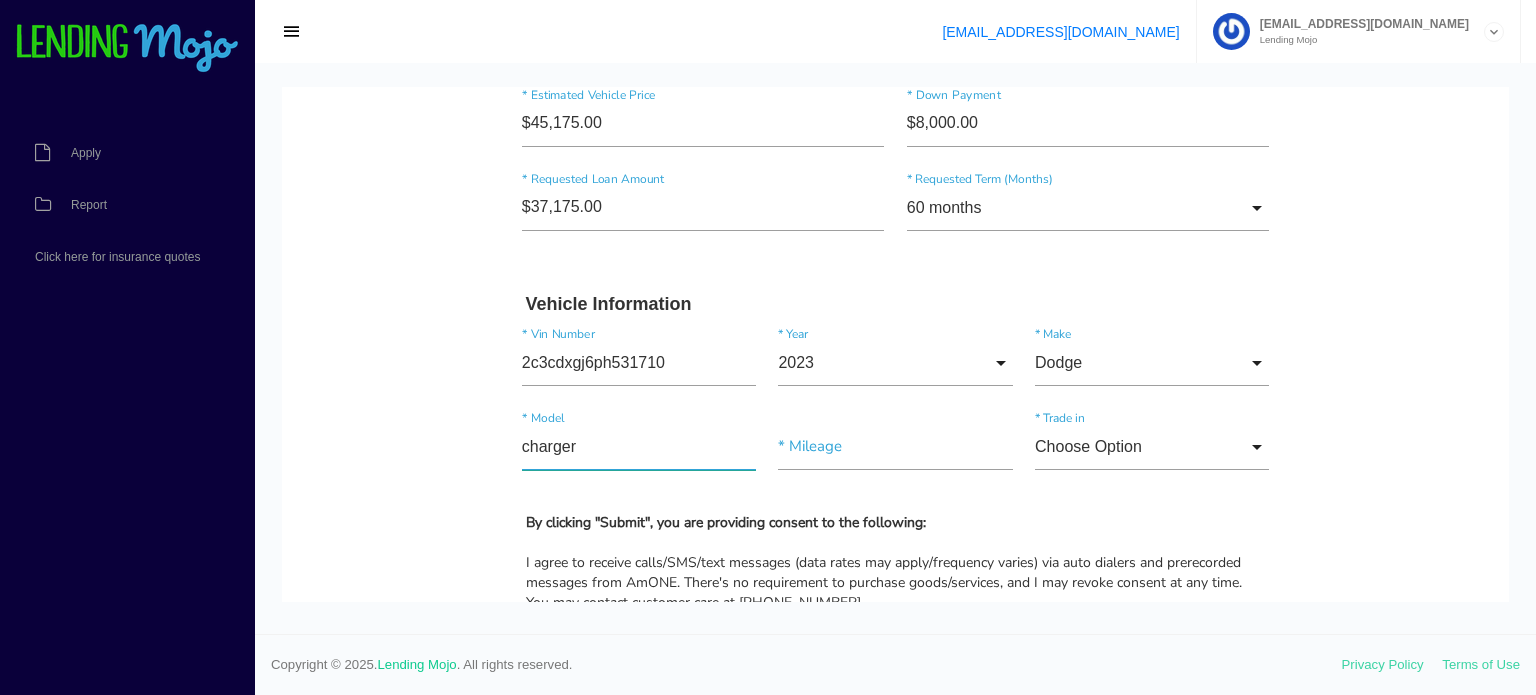 type on "charger" 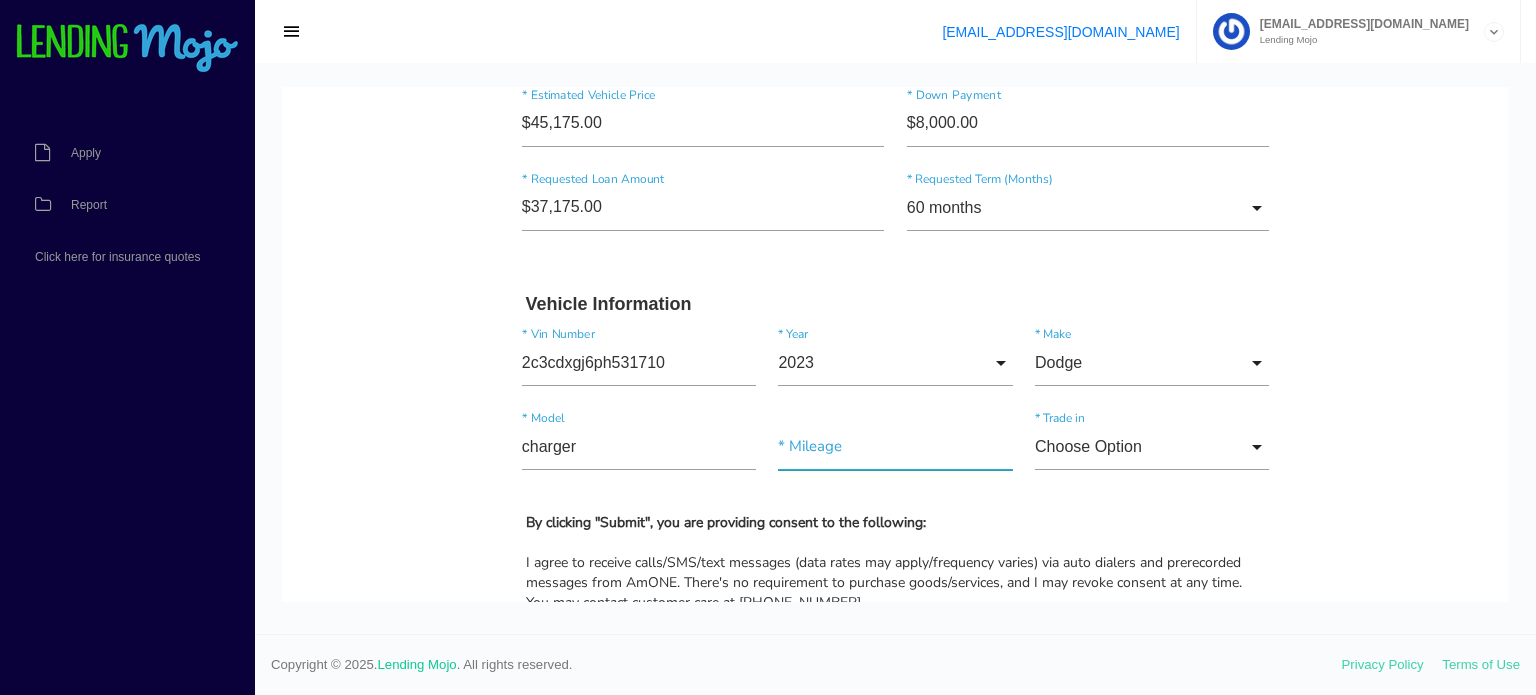 click at bounding box center (895, 447) 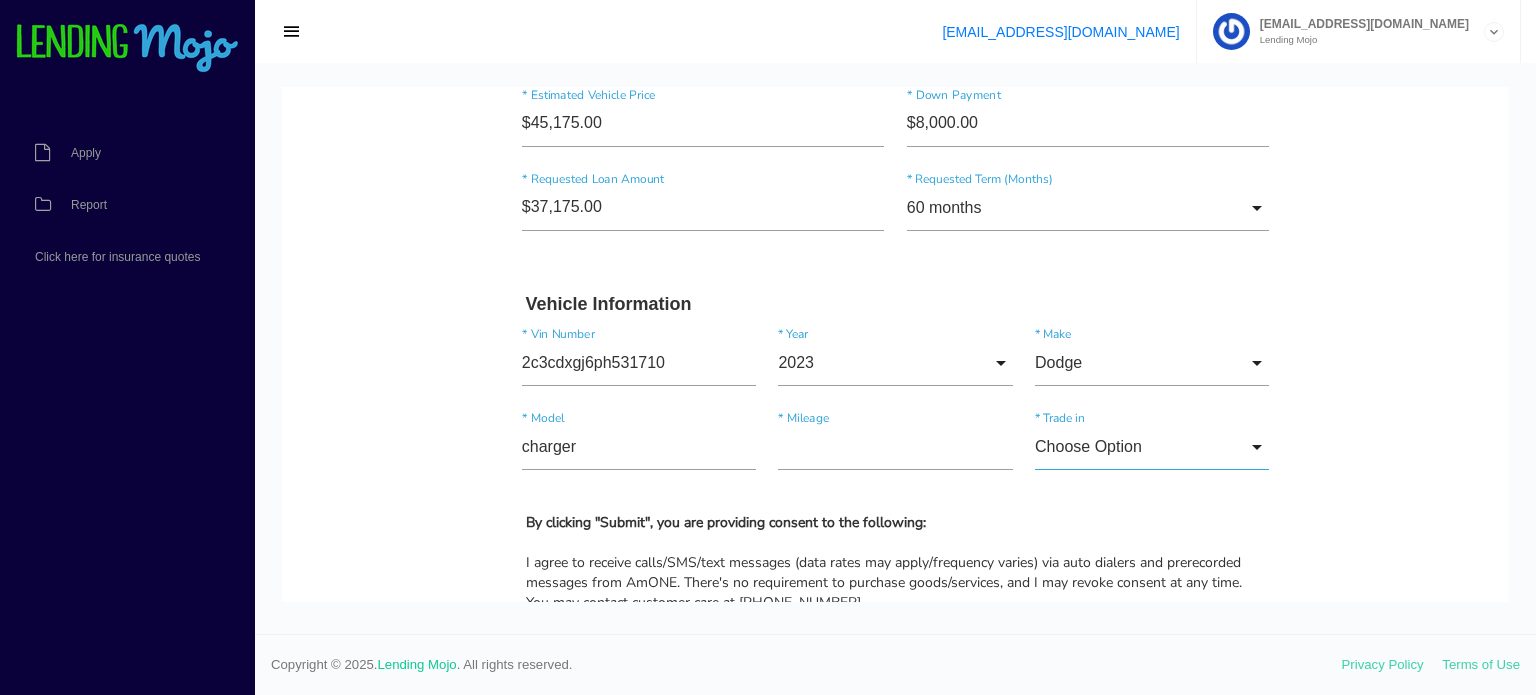 click on "Choose Option" at bounding box center [1152, 447] 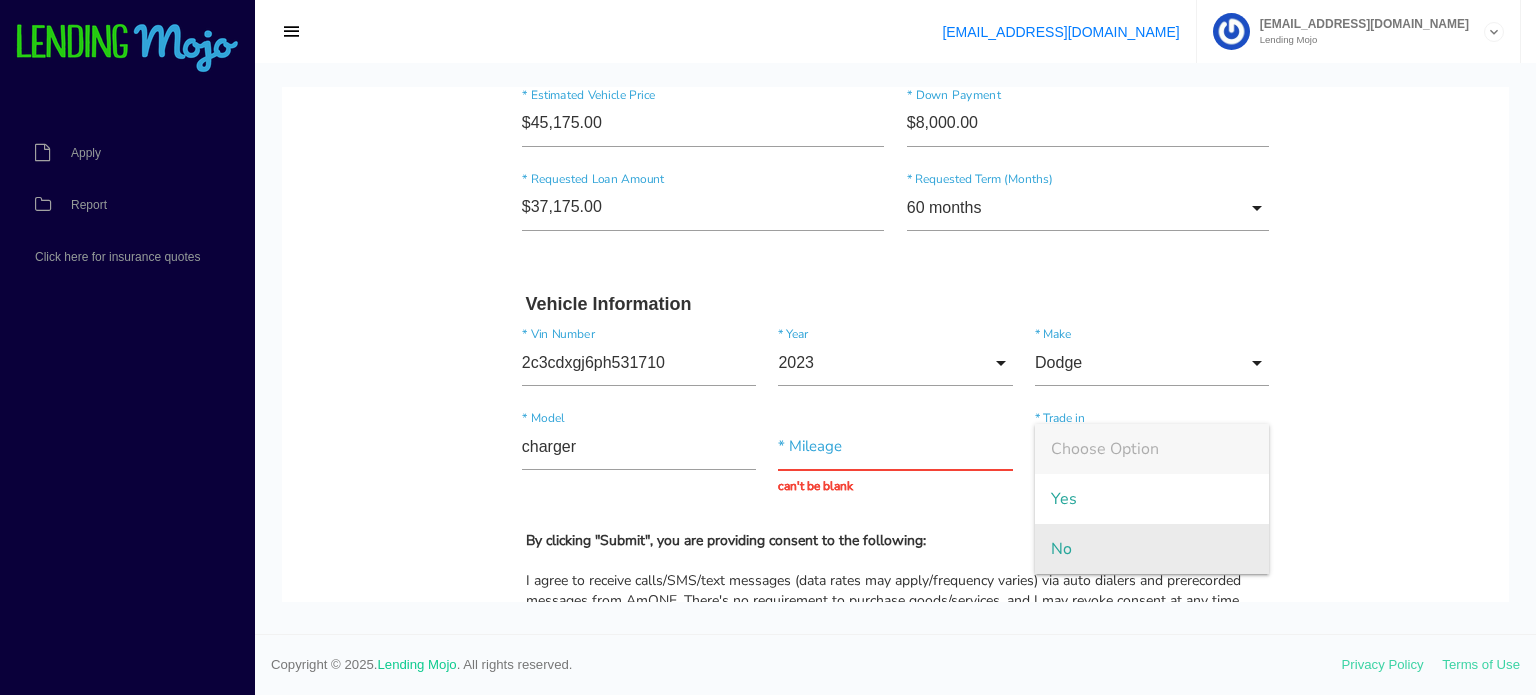 click on "No" at bounding box center (1152, 549) 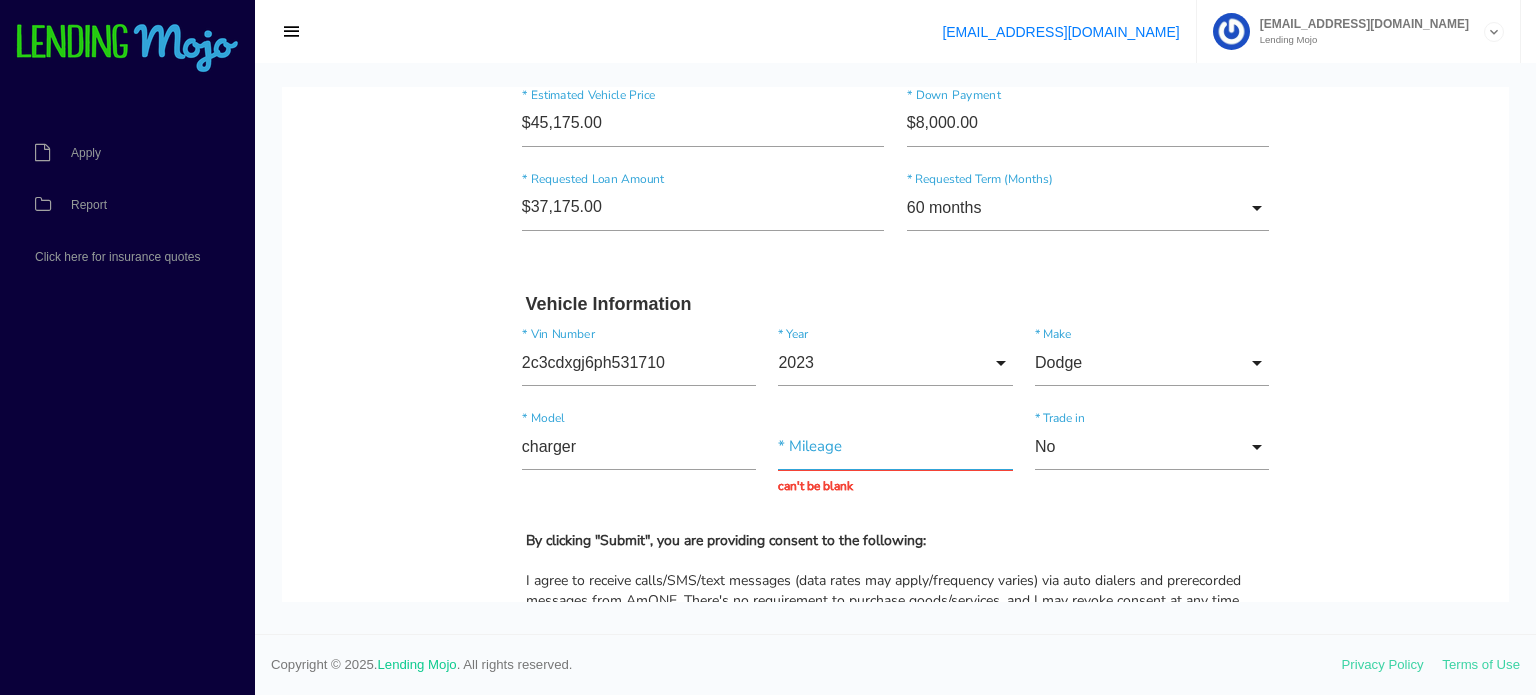 click at bounding box center [895, 447] 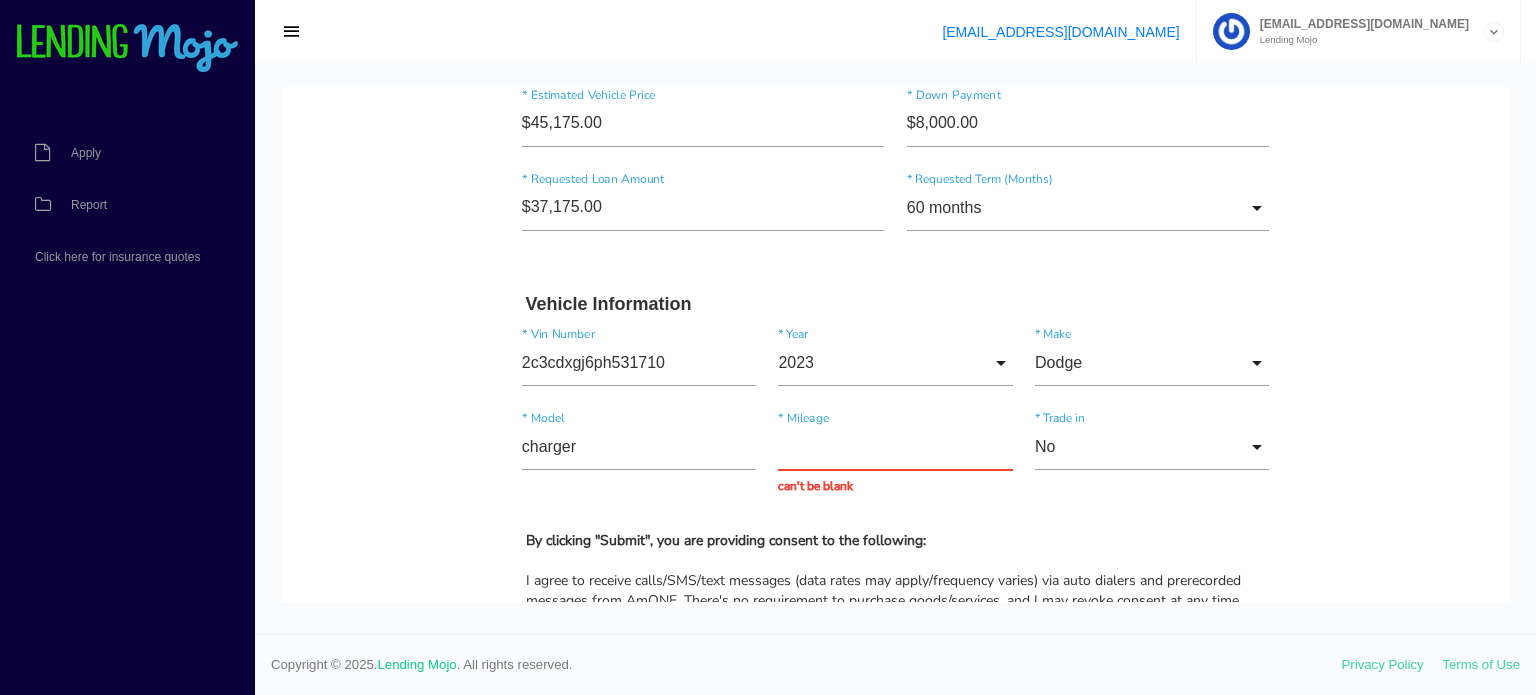click on "*
Mileage
can't be blank" at bounding box center (895, 460) 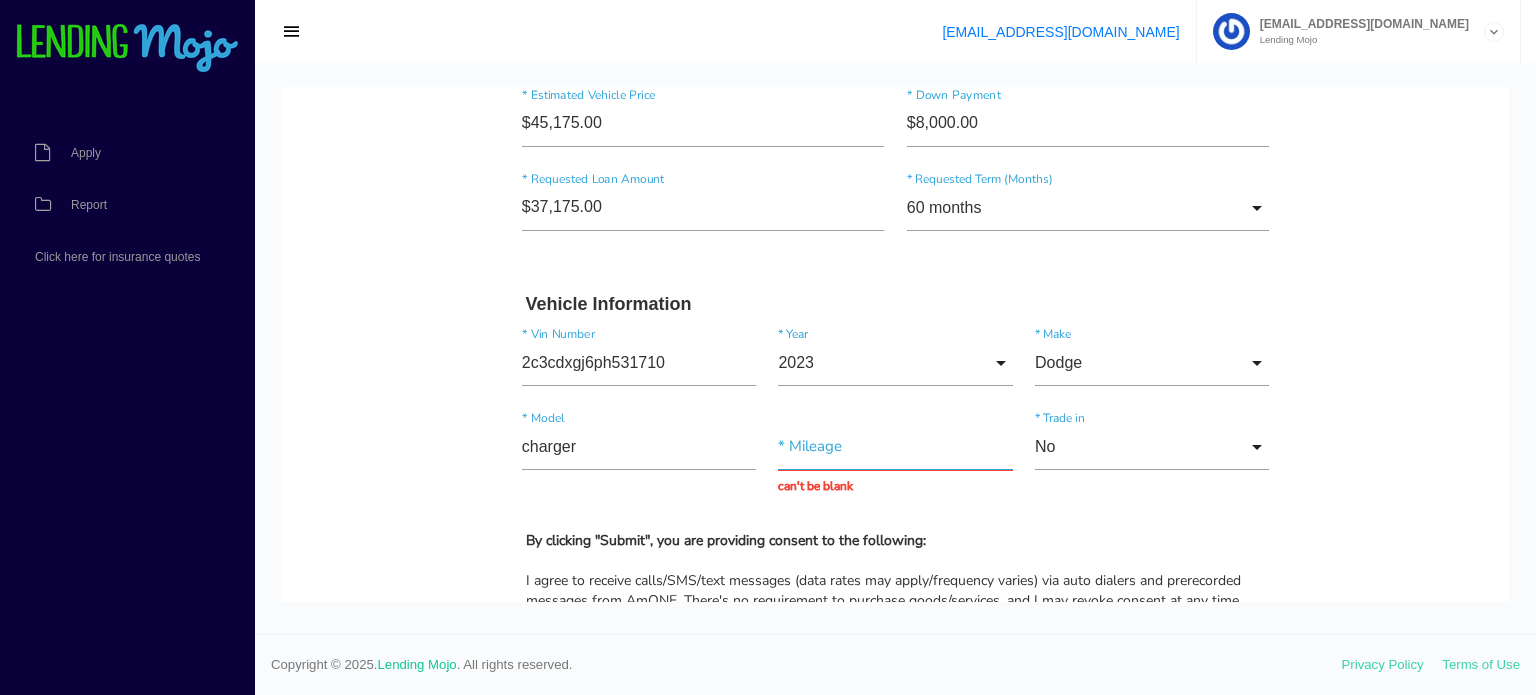 click at bounding box center [895, 447] 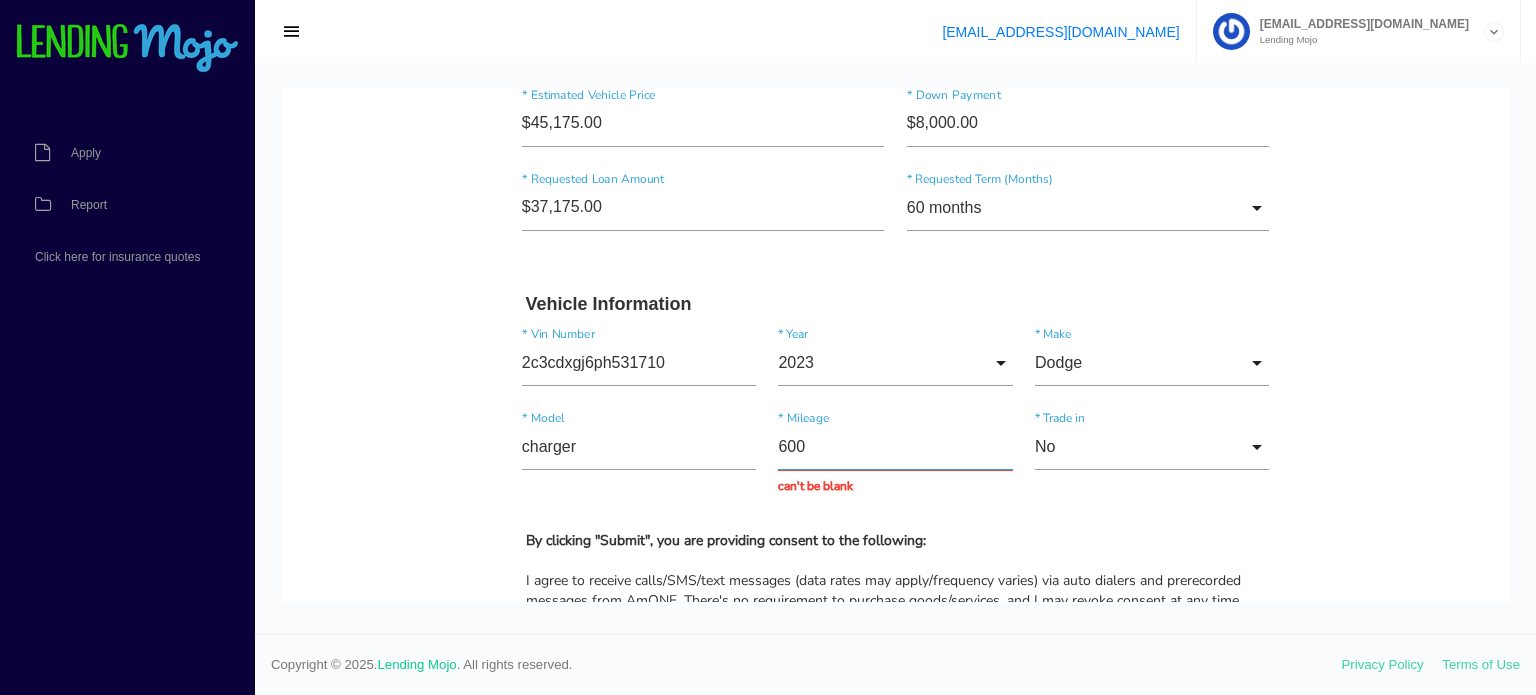 type on "6,001" 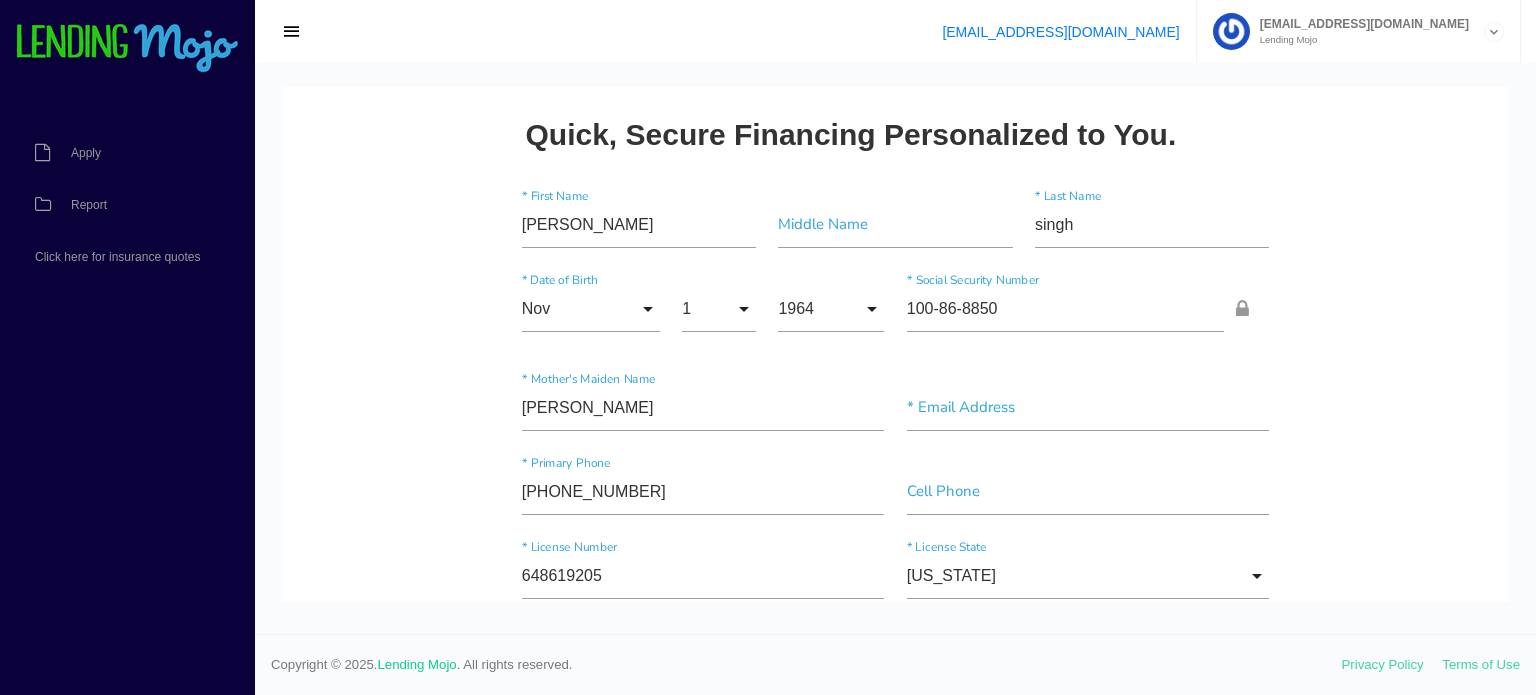 scroll, scrollTop: 7, scrollLeft: 0, axis: vertical 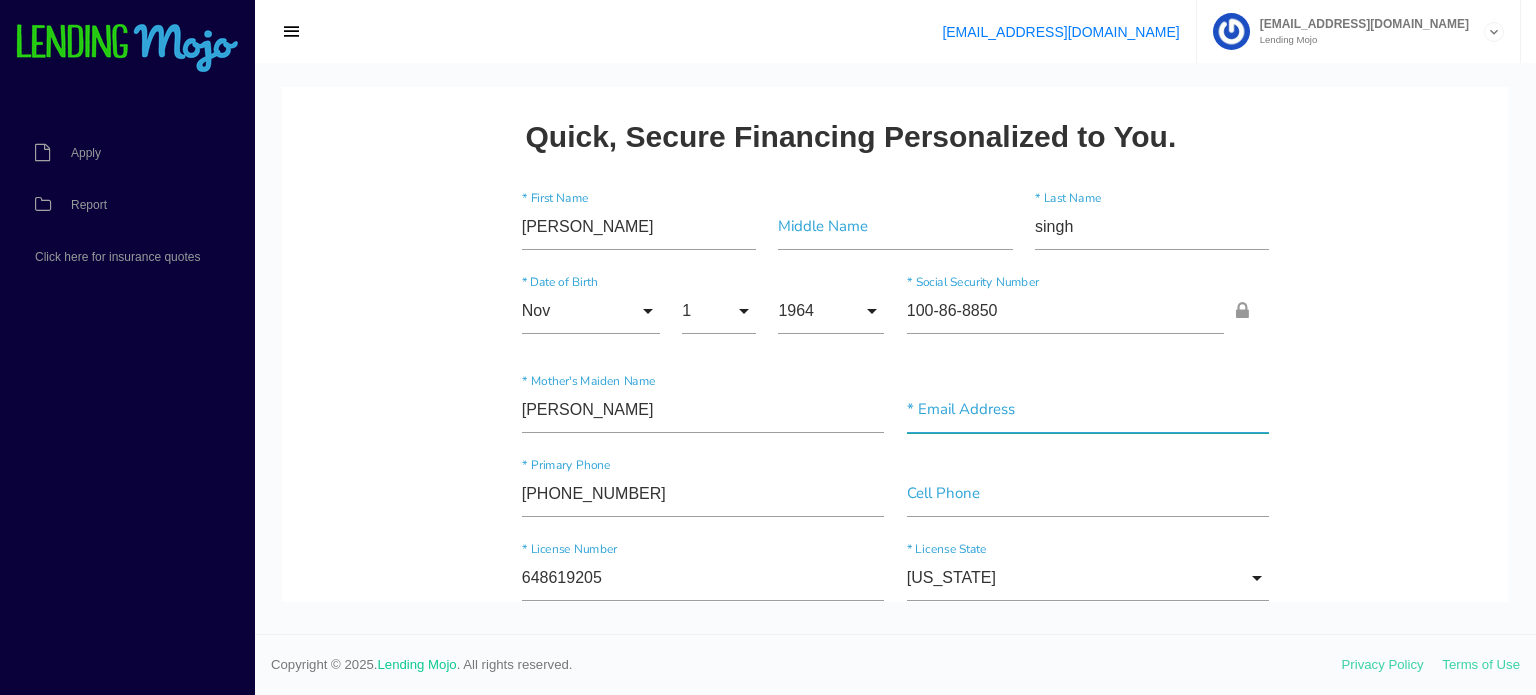 click at bounding box center (1088, 410) 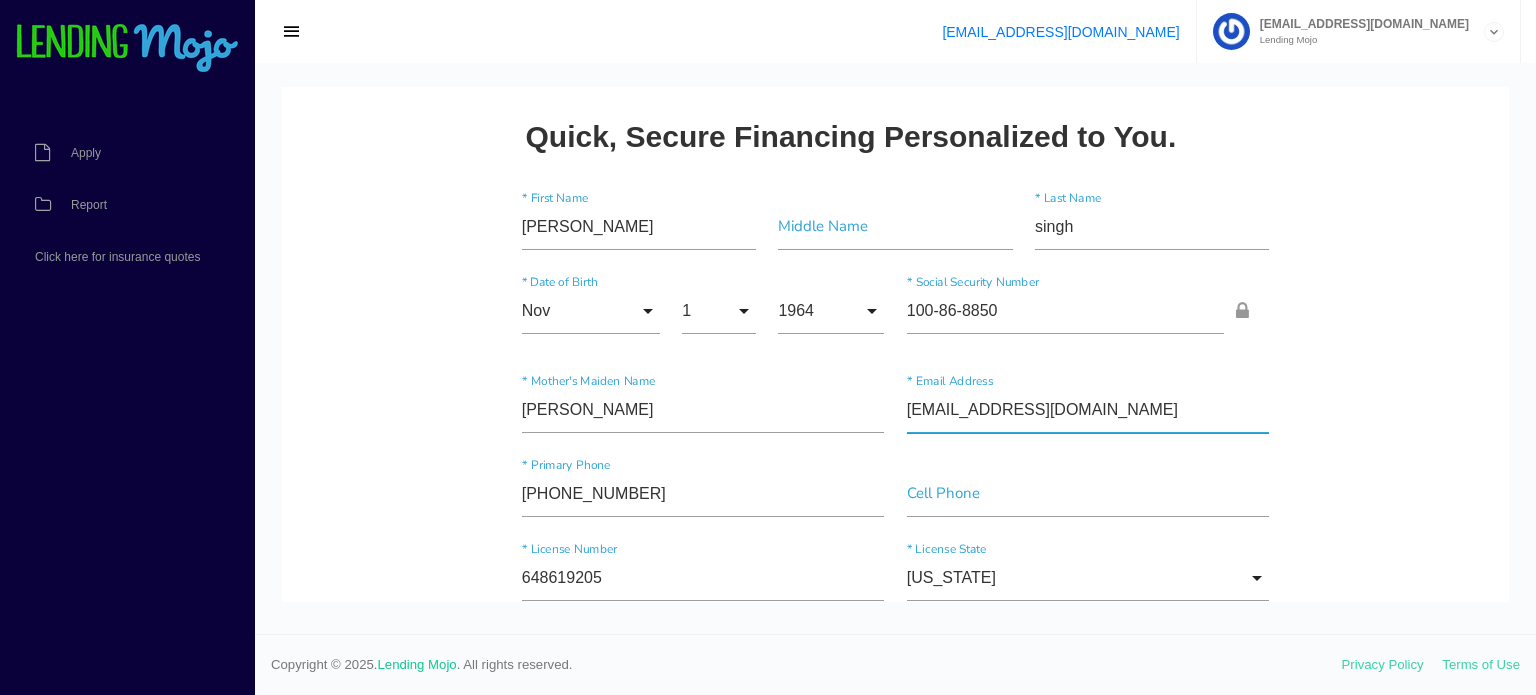 type on "rupinder1972@hotmail.com" 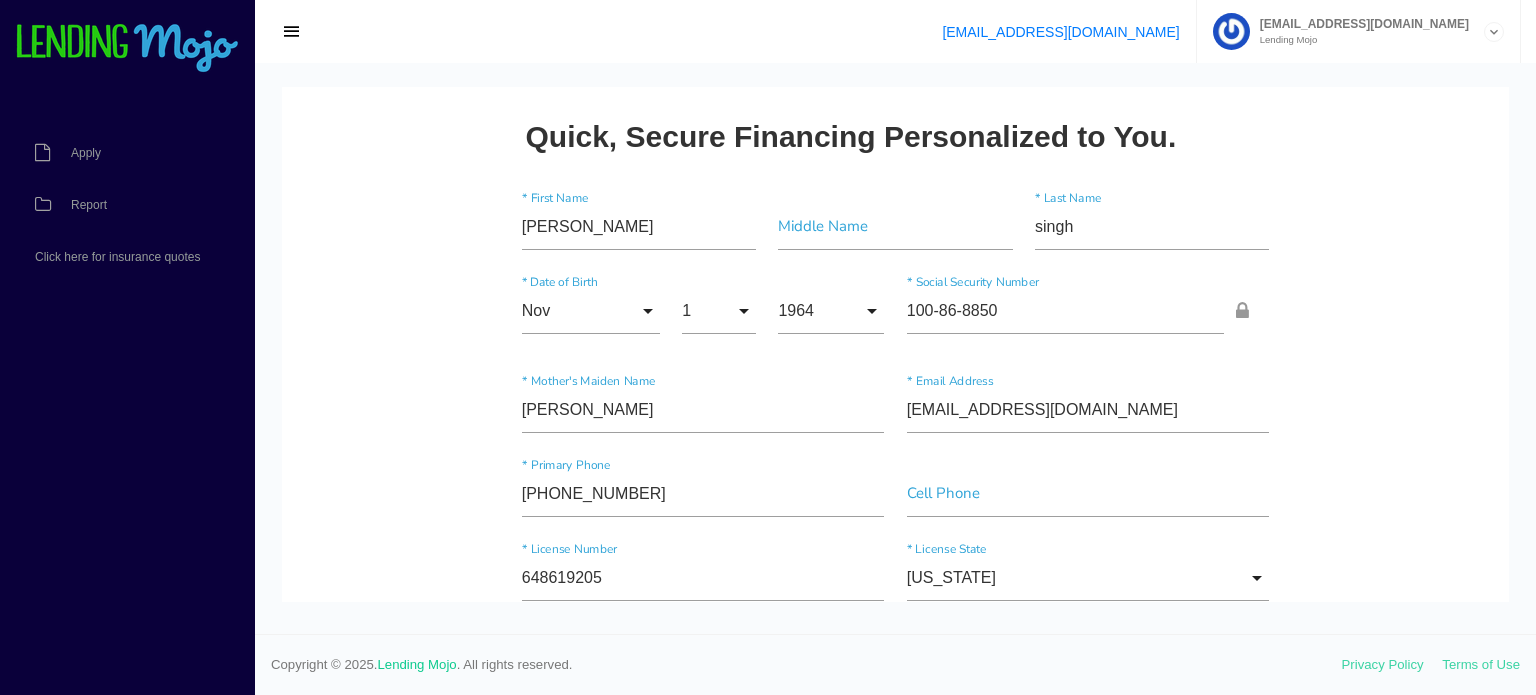 click on "Quick, Secure Financing Personalized to You.
sarbjit
*
First Name
Middle Name
singh
*
Last Name
Nov Month Jan Feb March April May June July Aug Sept Oct Nov Dec
Month
Jan
Feb
March
April
May
June
July
Aug
Sept
Oct
Nov
Dec
*
Date of Birth
1 Day 1 2 3 4 5 6 7 8 9 10 11 12 13 14 15 16 17 18 19 20 21 22 23 24 25 26 27 28 29 30 31
Day
1
2
3 4 5" at bounding box center (895, 1393) 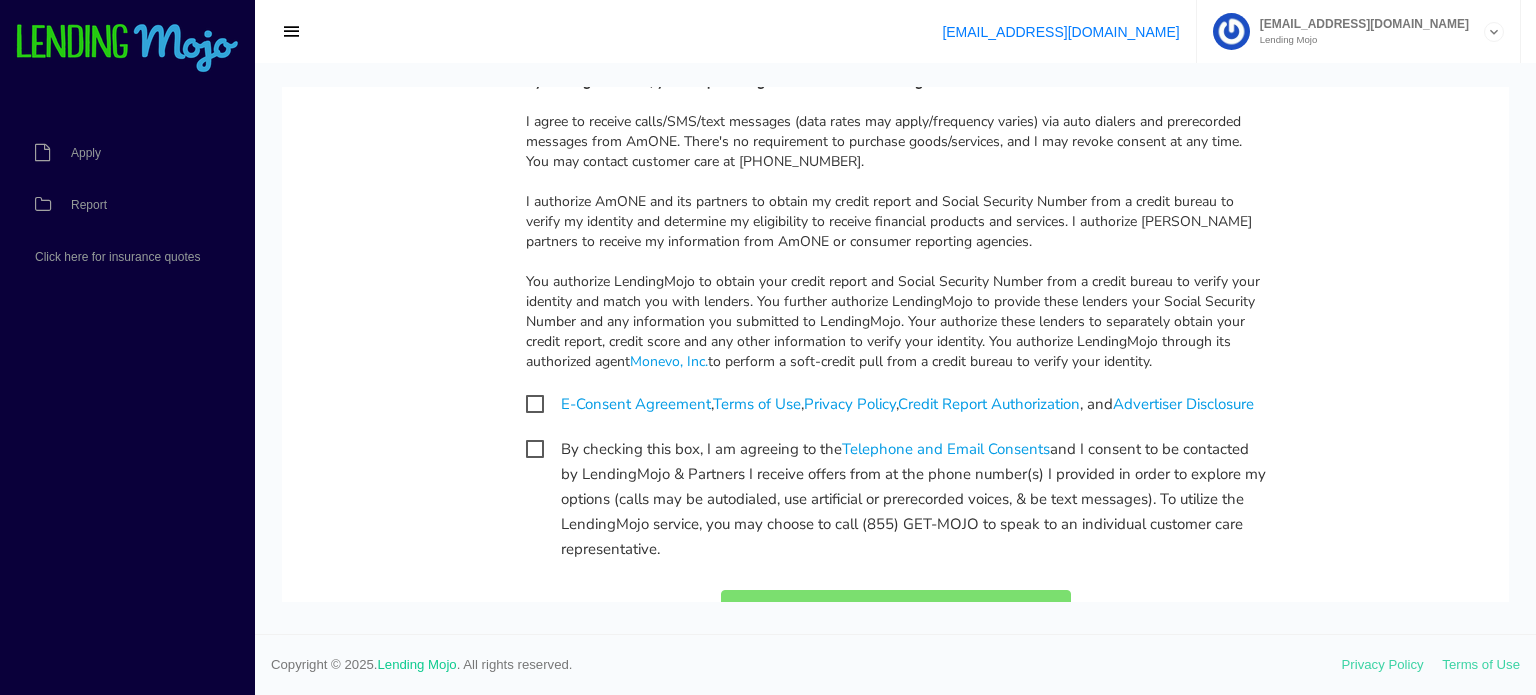 scroll, scrollTop: 1949, scrollLeft: 0, axis: vertical 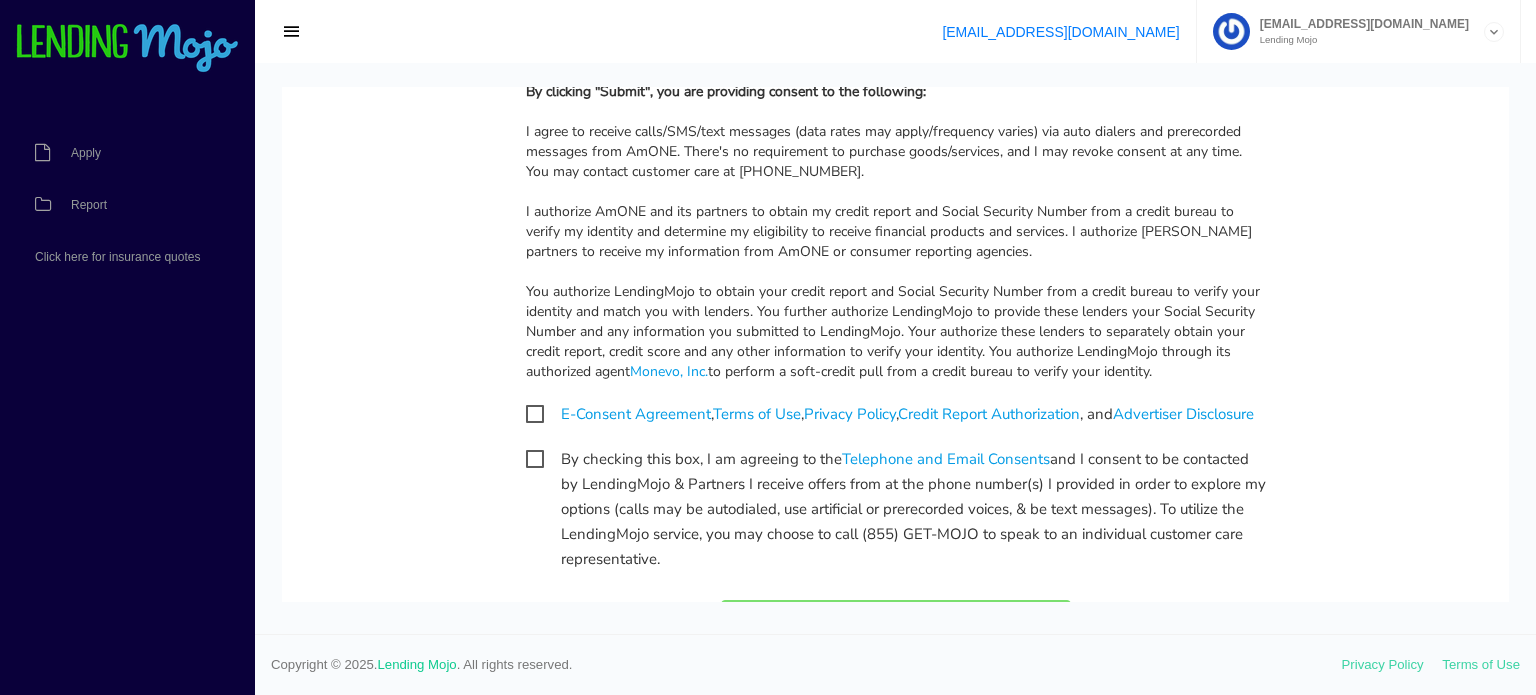 click on "E-Consent Agreement ,
Terms of Use ,
Privacy Policy ,
Credit Report Authorization ,
and  Advertiser Disclosure" at bounding box center (890, 414) 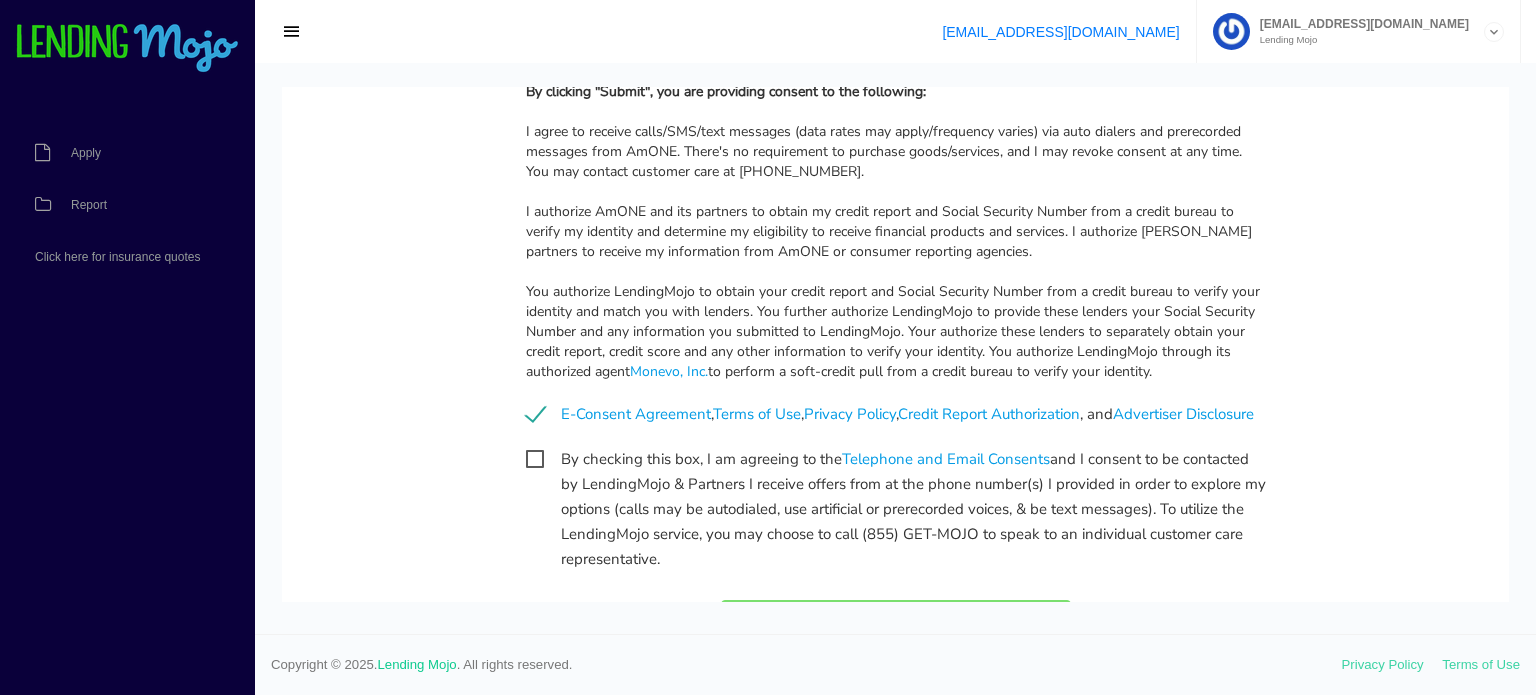 click on "By checking this box, I am agreeing to the
Telephone and Email Consents  and I consent to be contacted by LendingMojo & Partners I receive offers from at the phone number(s) I provided in order to explore my options (calls may be autodialed, use artificial or prerecorded voices, & be text messages). To utilize the LendingMojo service, you may choose to call (855) GET-MOJO to speak to an individual customer care representative." at bounding box center (896, 459) 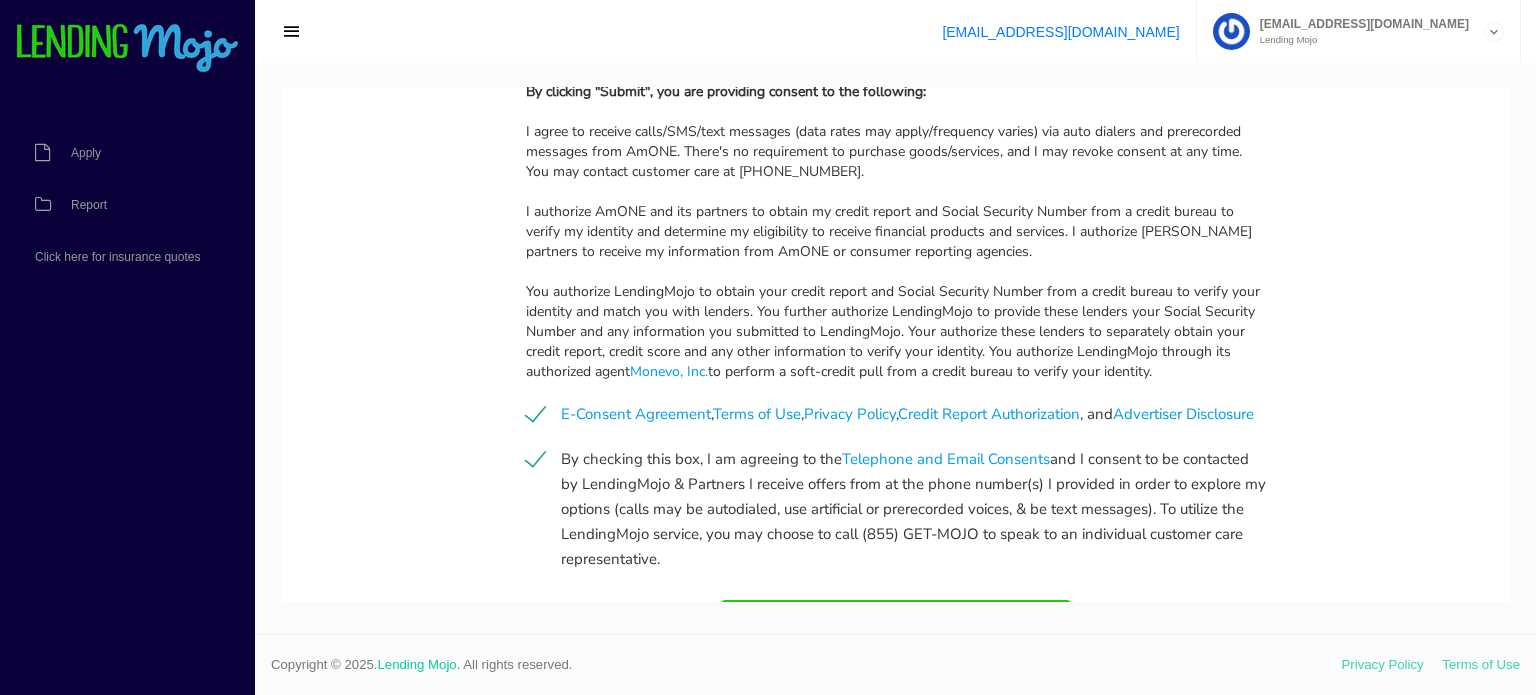 scroll, scrollTop: 2132, scrollLeft: 0, axis: vertical 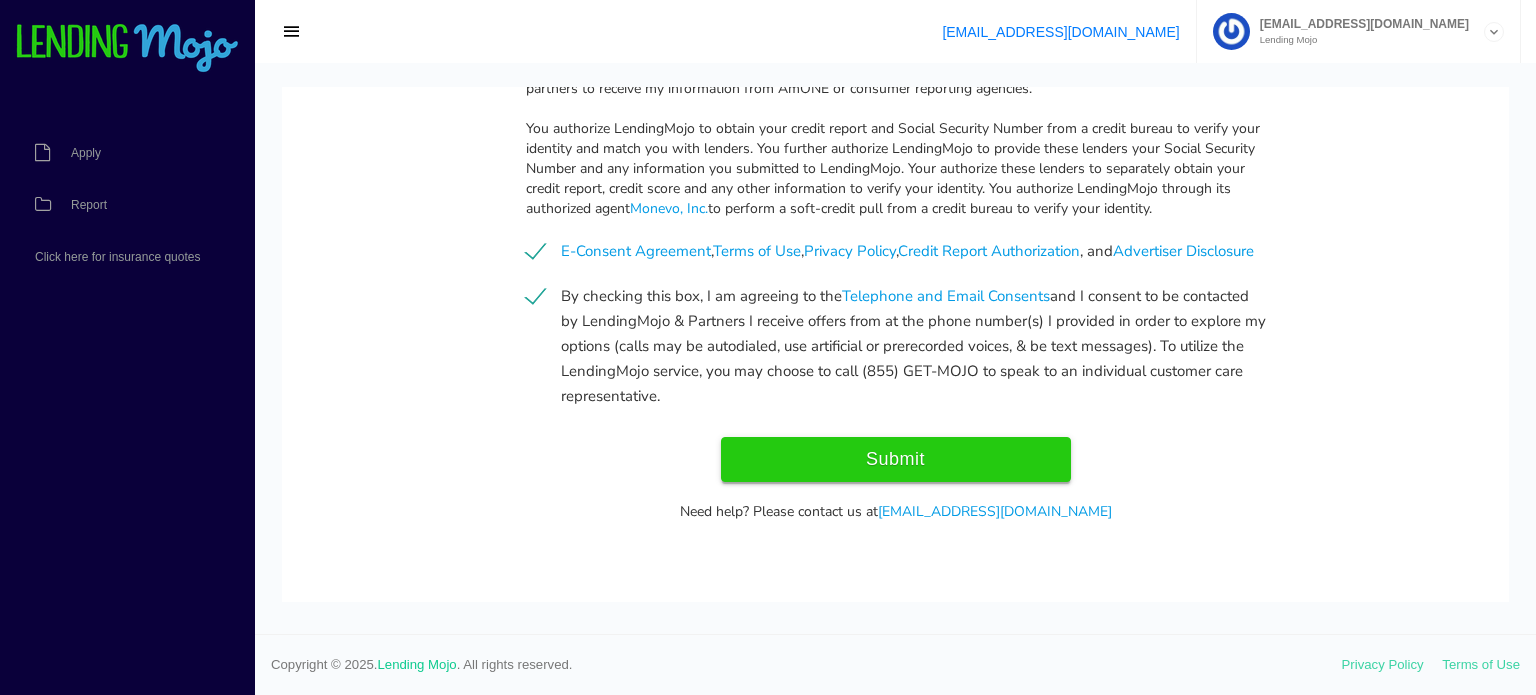 click on "Submit" at bounding box center [896, 459] 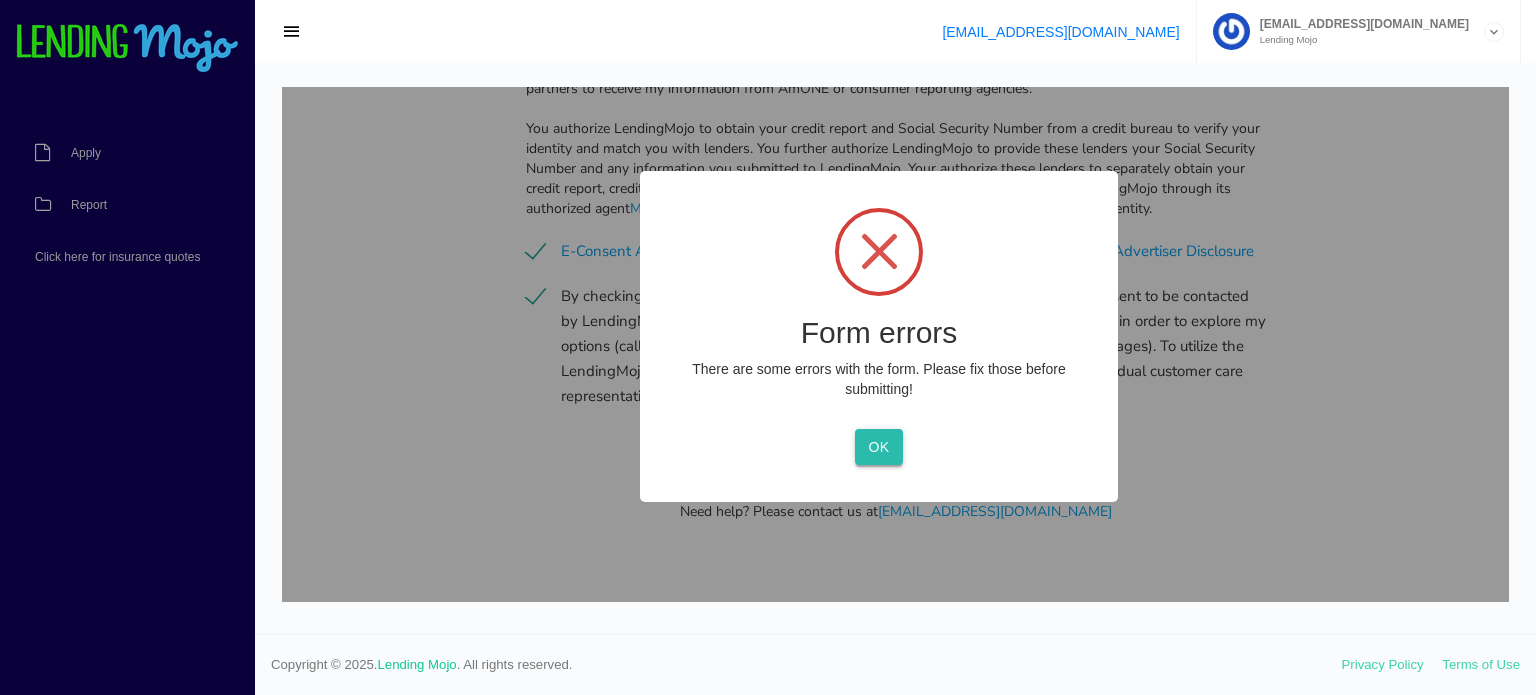 click on "OK" at bounding box center (878, 447) 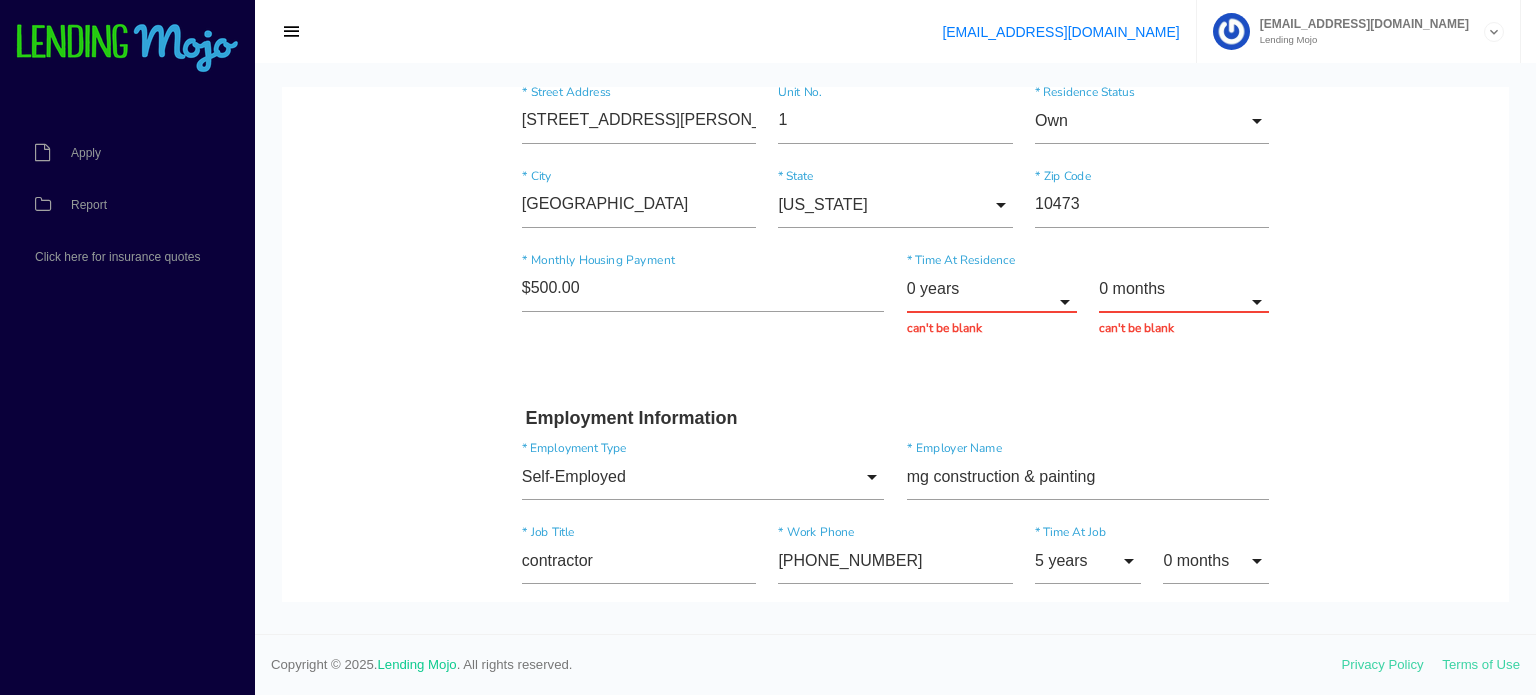 scroll, scrollTop: 700, scrollLeft: 0, axis: vertical 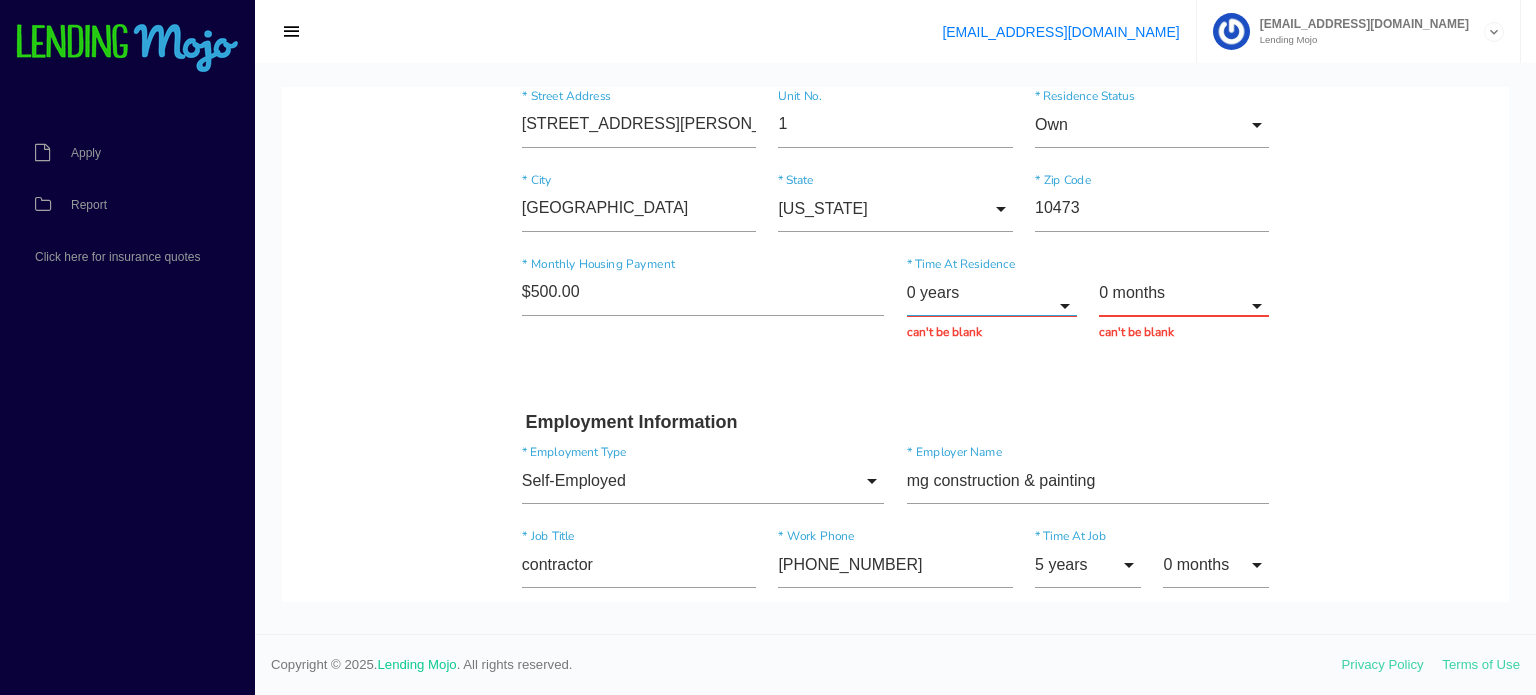 click on "0 years" at bounding box center (992, 293) 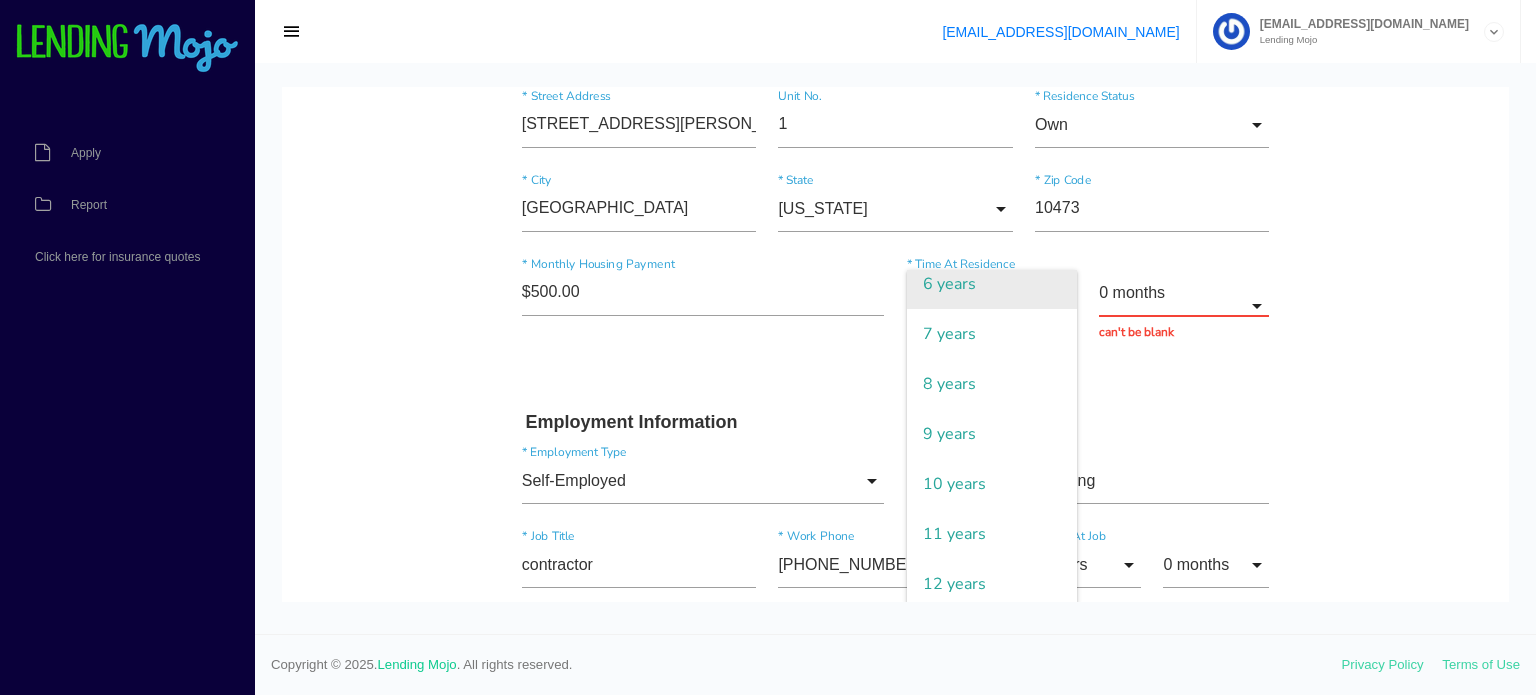 scroll, scrollTop: 314, scrollLeft: 0, axis: vertical 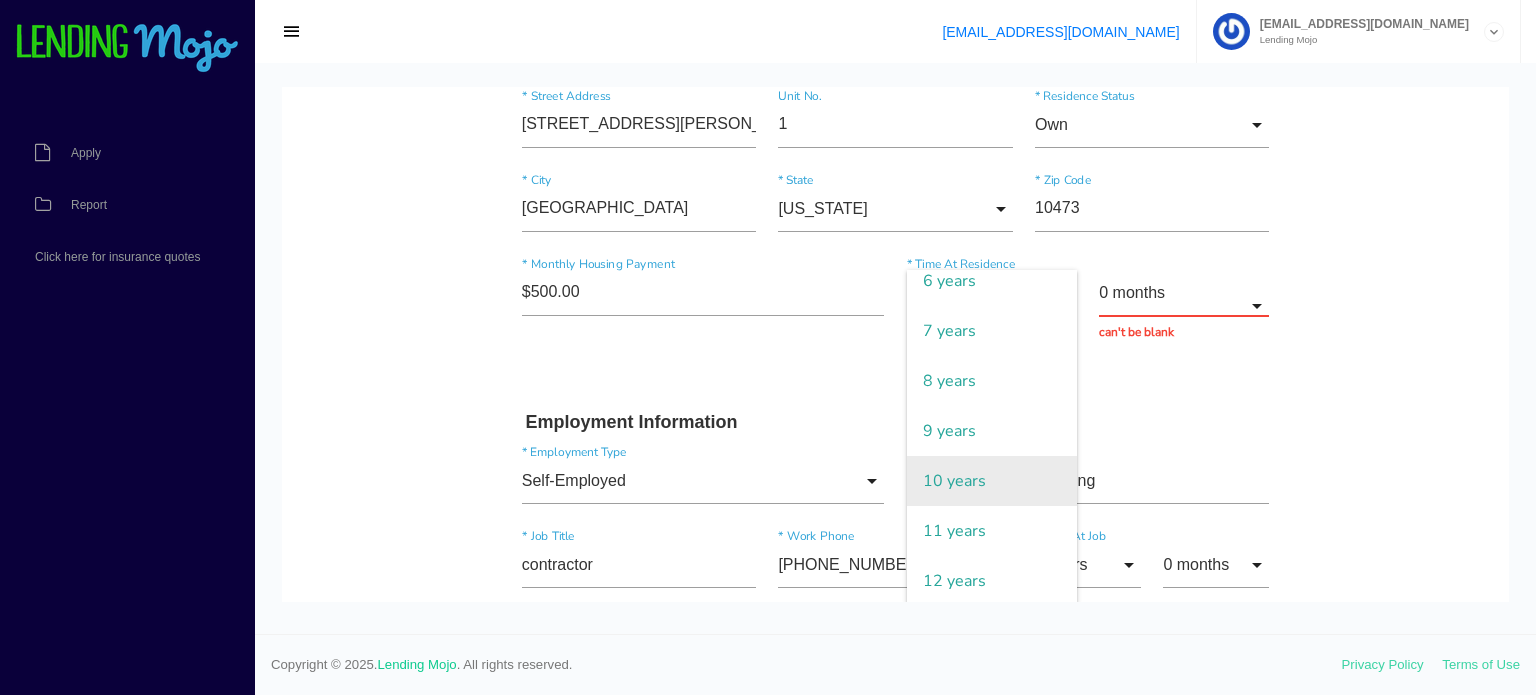 click on "10 years" at bounding box center [992, 481] 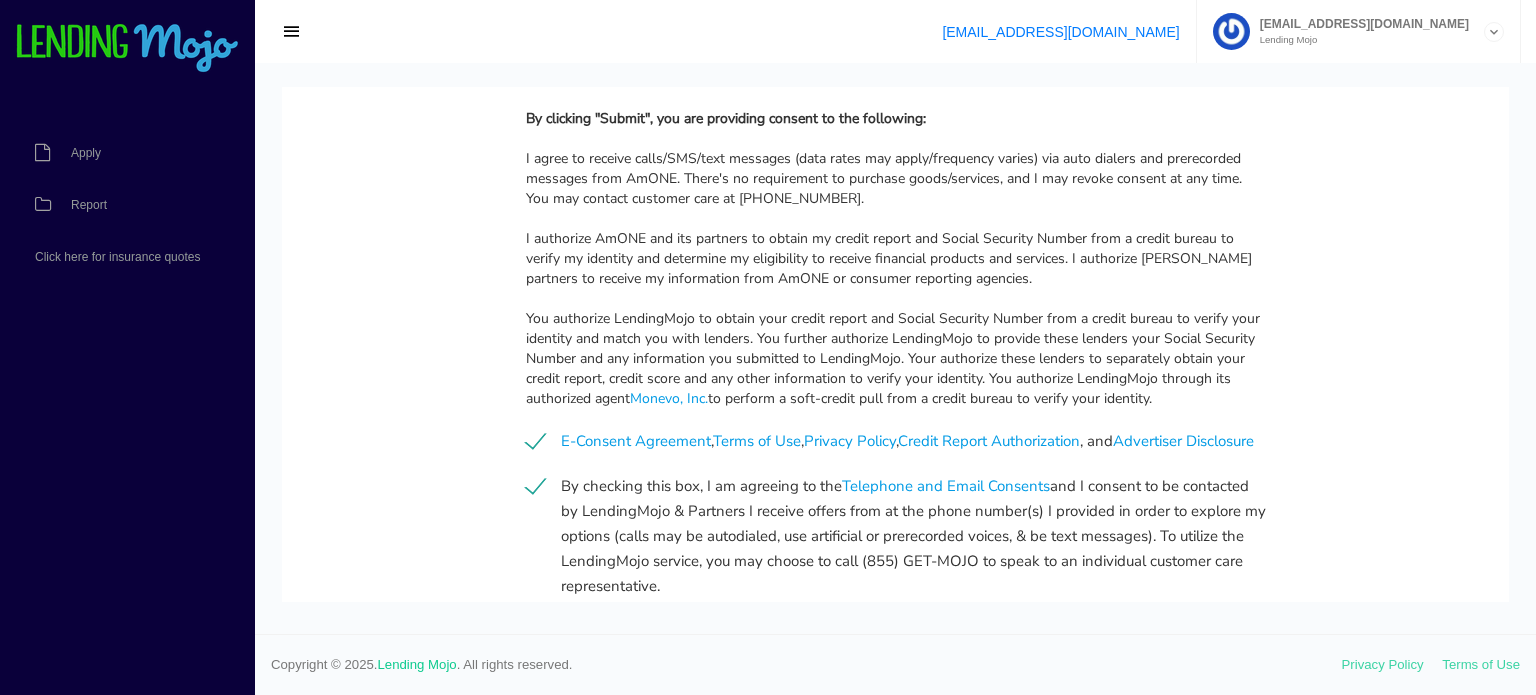 scroll, scrollTop: 2132, scrollLeft: 0, axis: vertical 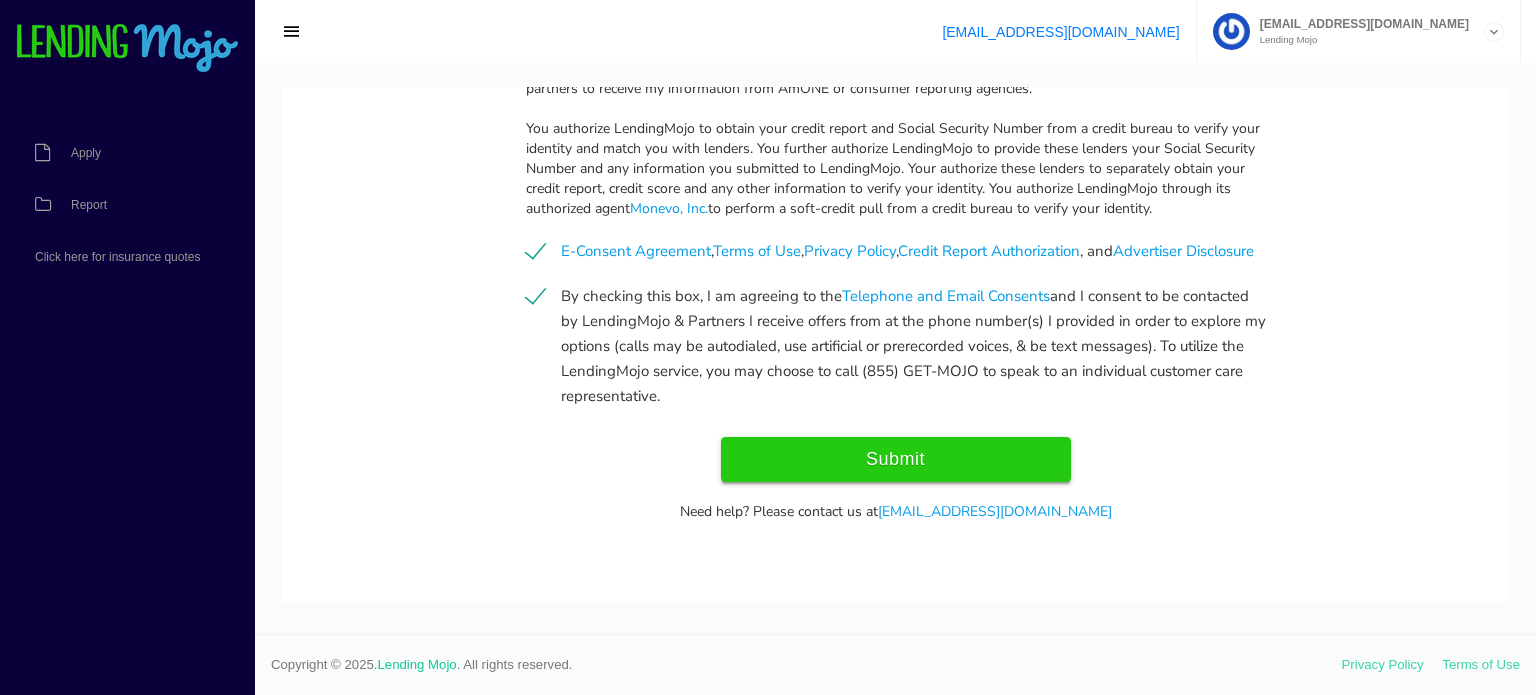 click on "Submit" at bounding box center (896, 459) 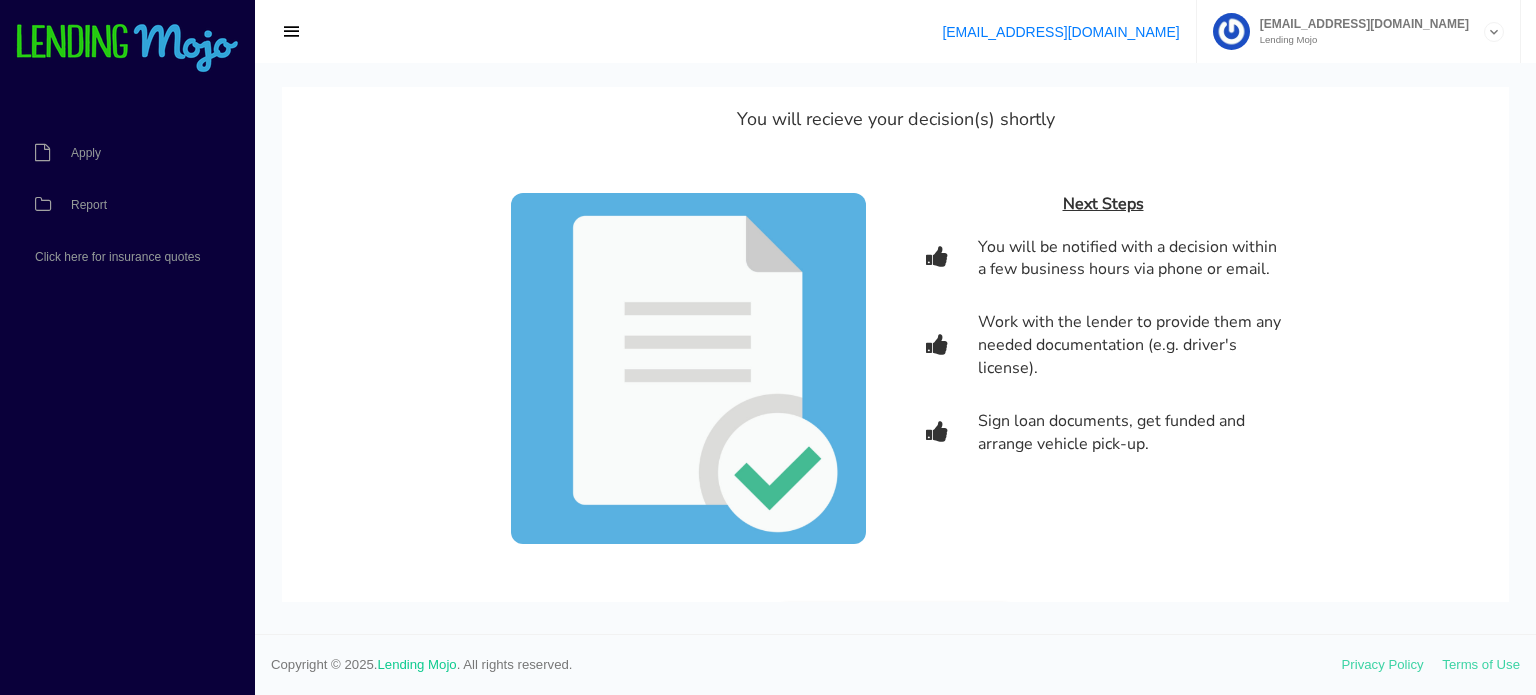 scroll, scrollTop: 72, scrollLeft: 0, axis: vertical 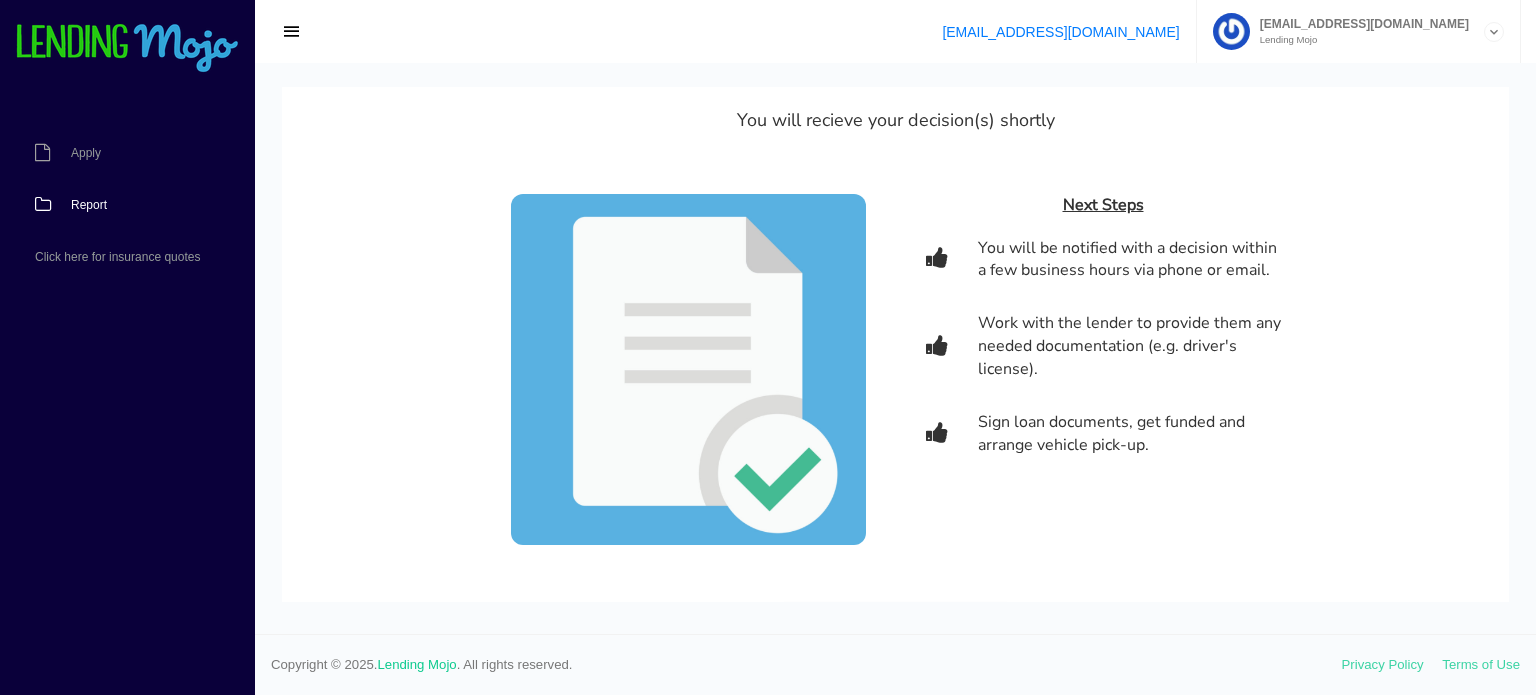 click on "Report" at bounding box center [89, 205] 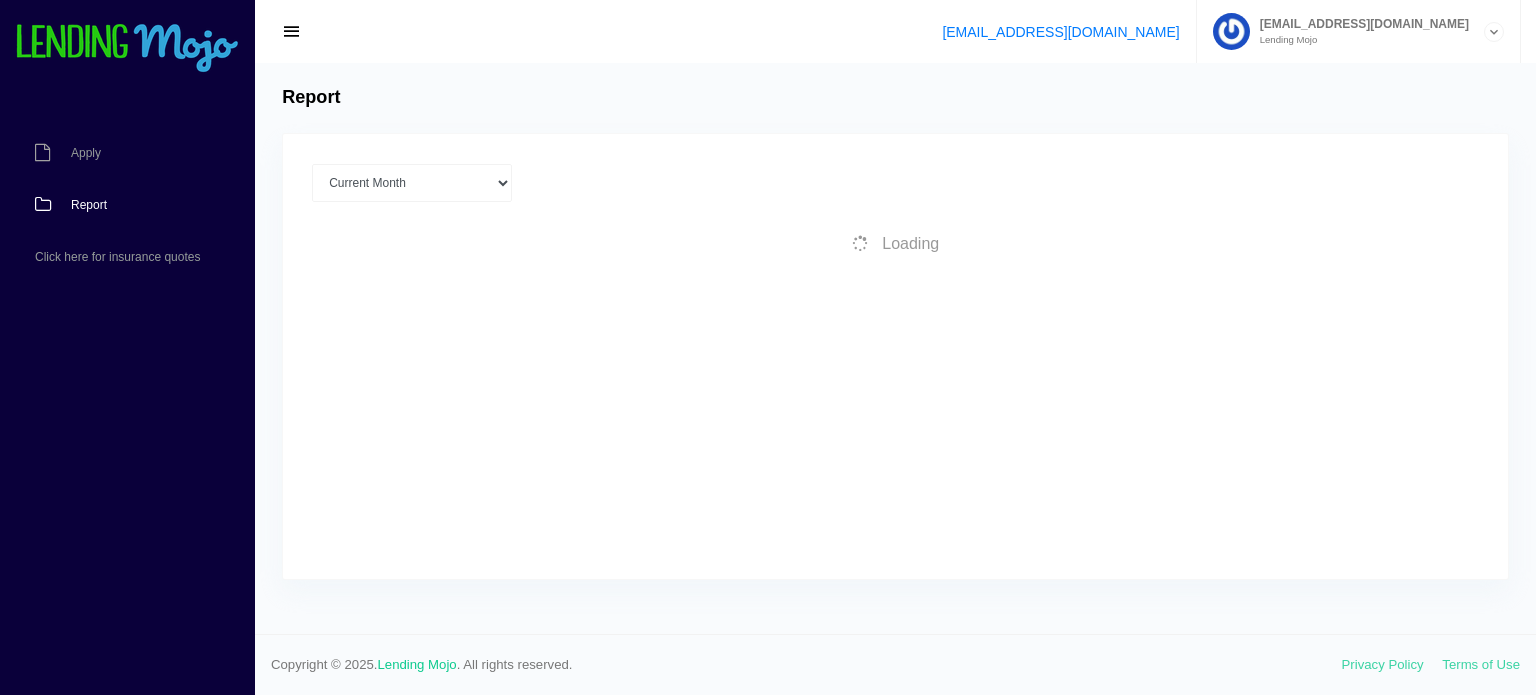 scroll, scrollTop: 0, scrollLeft: 0, axis: both 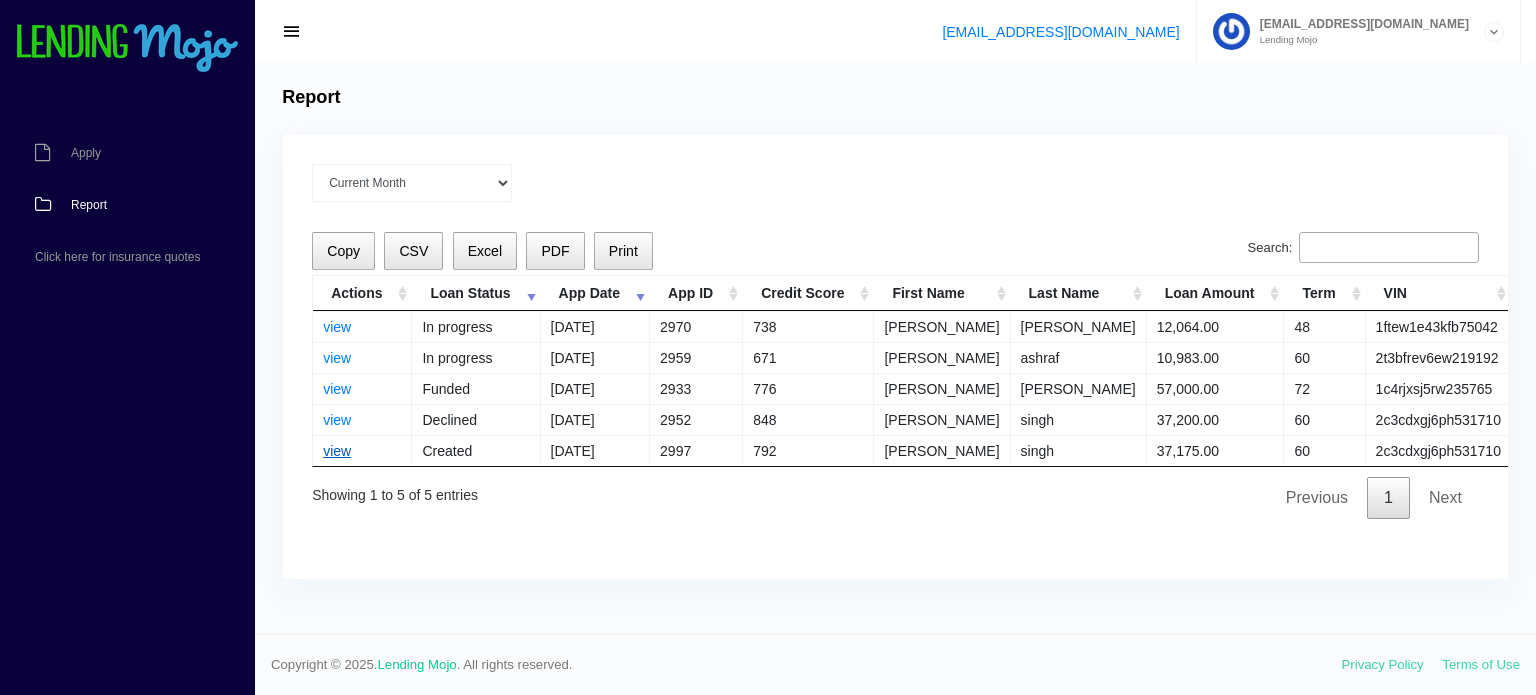 click on "view" at bounding box center [337, 451] 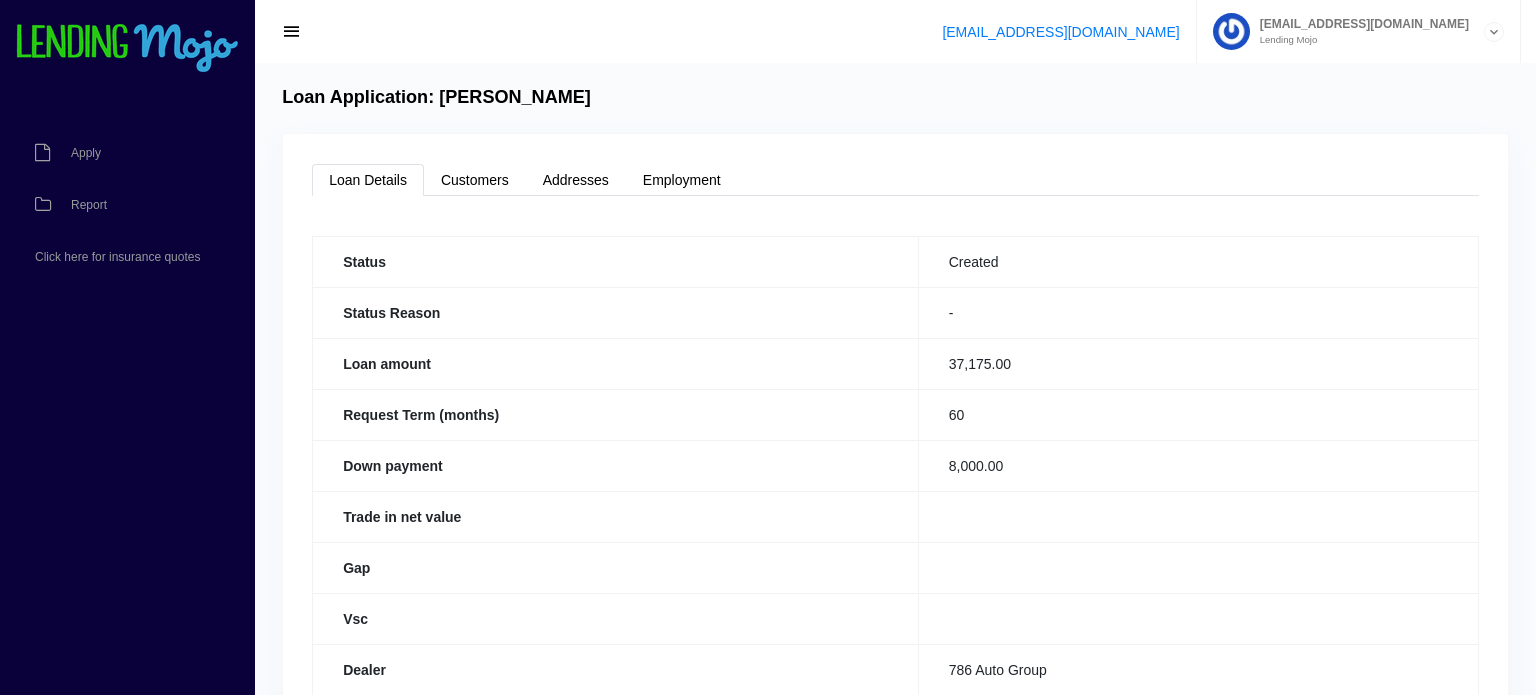 click on "Down payment" at bounding box center [616, 465] 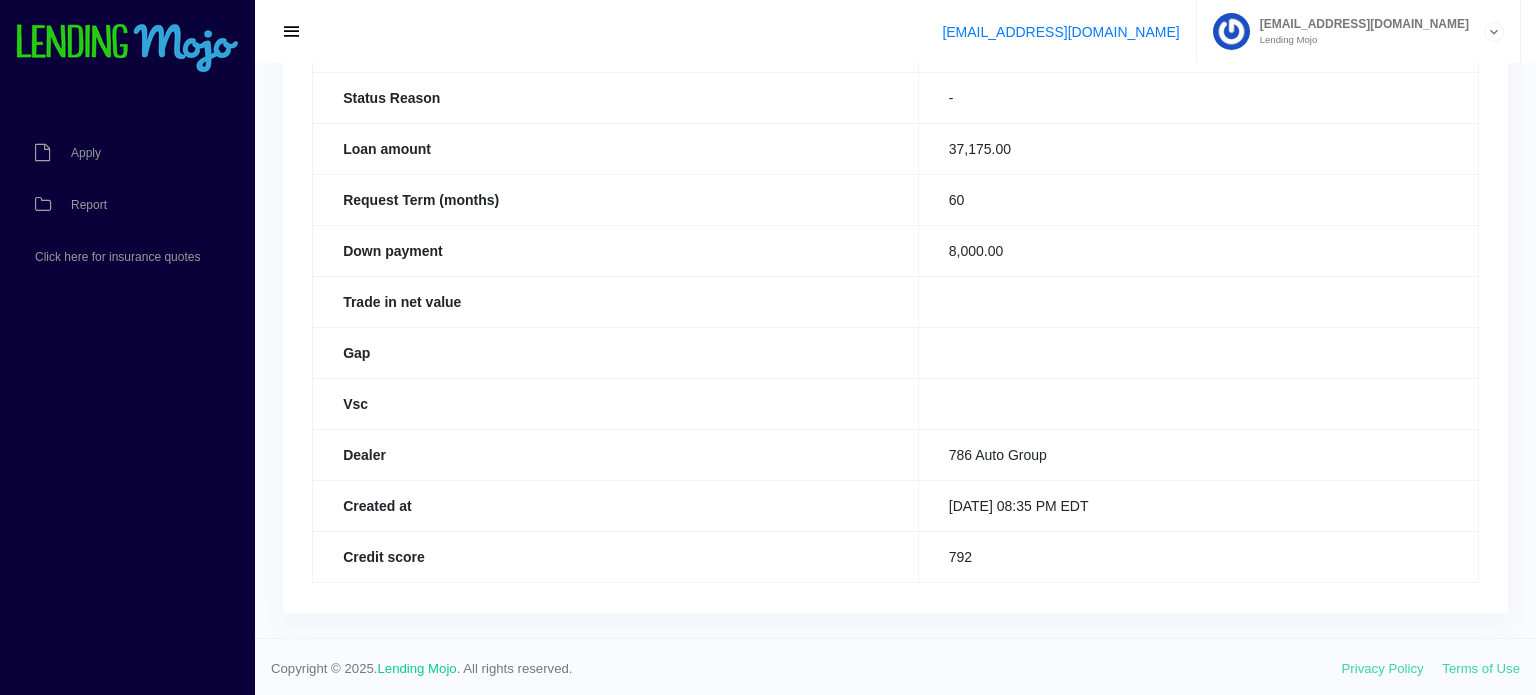 scroll, scrollTop: 0, scrollLeft: 0, axis: both 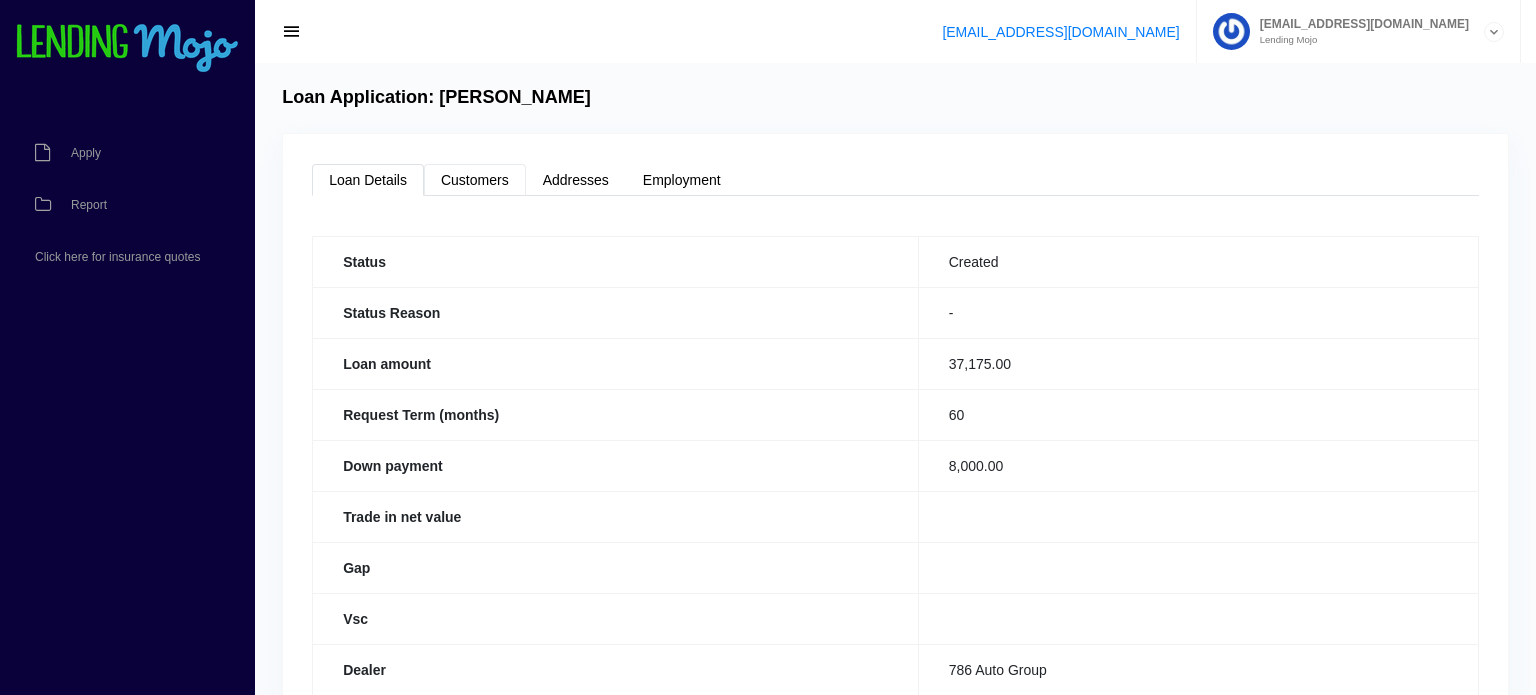 click on "Customers" at bounding box center [475, 180] 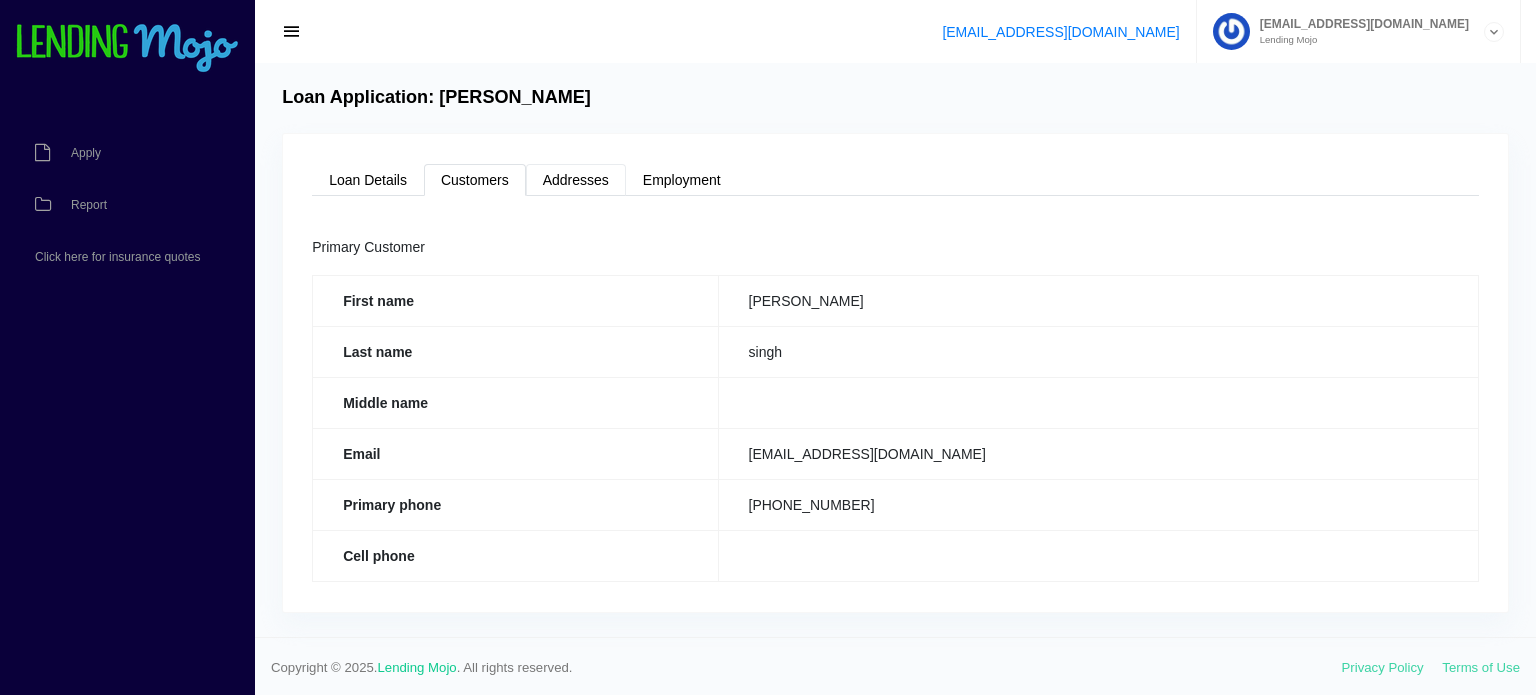 click on "Addresses" at bounding box center (576, 180) 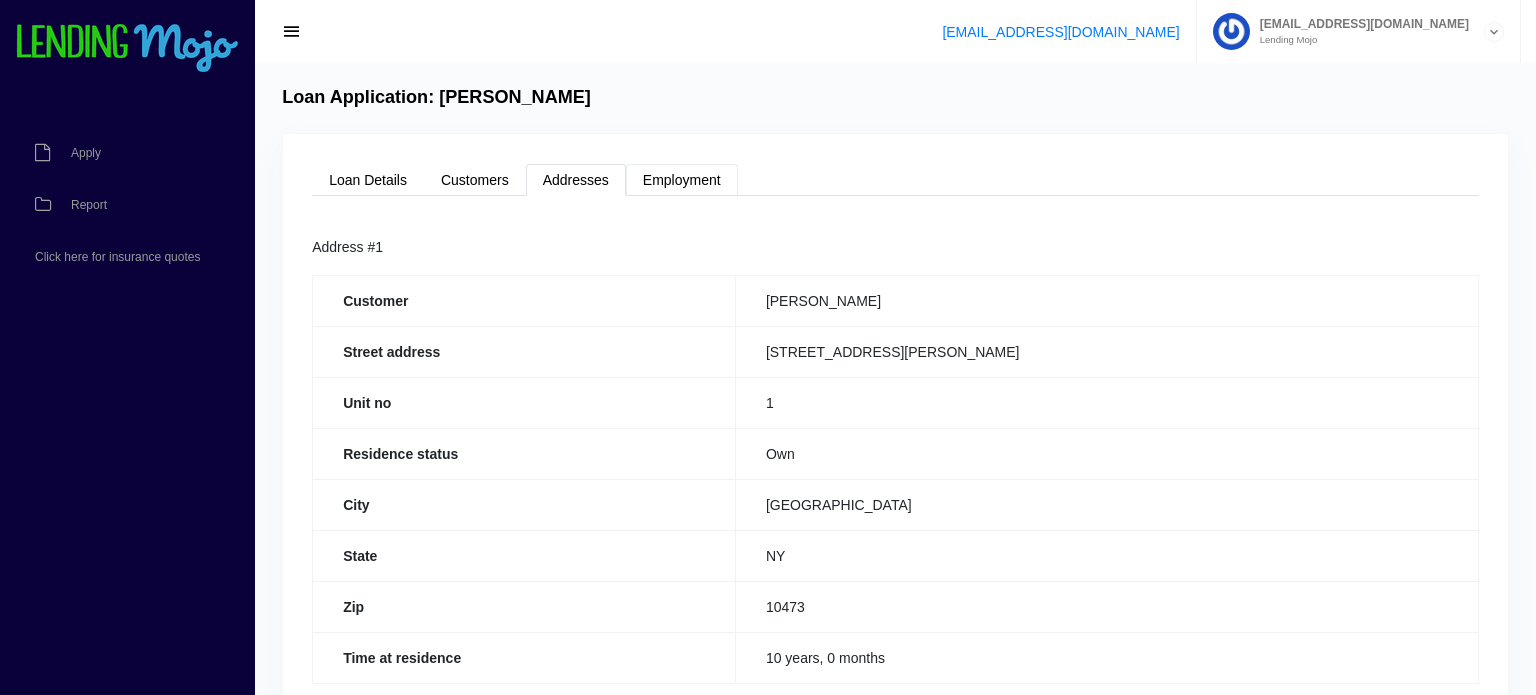 click on "Employment" at bounding box center (682, 180) 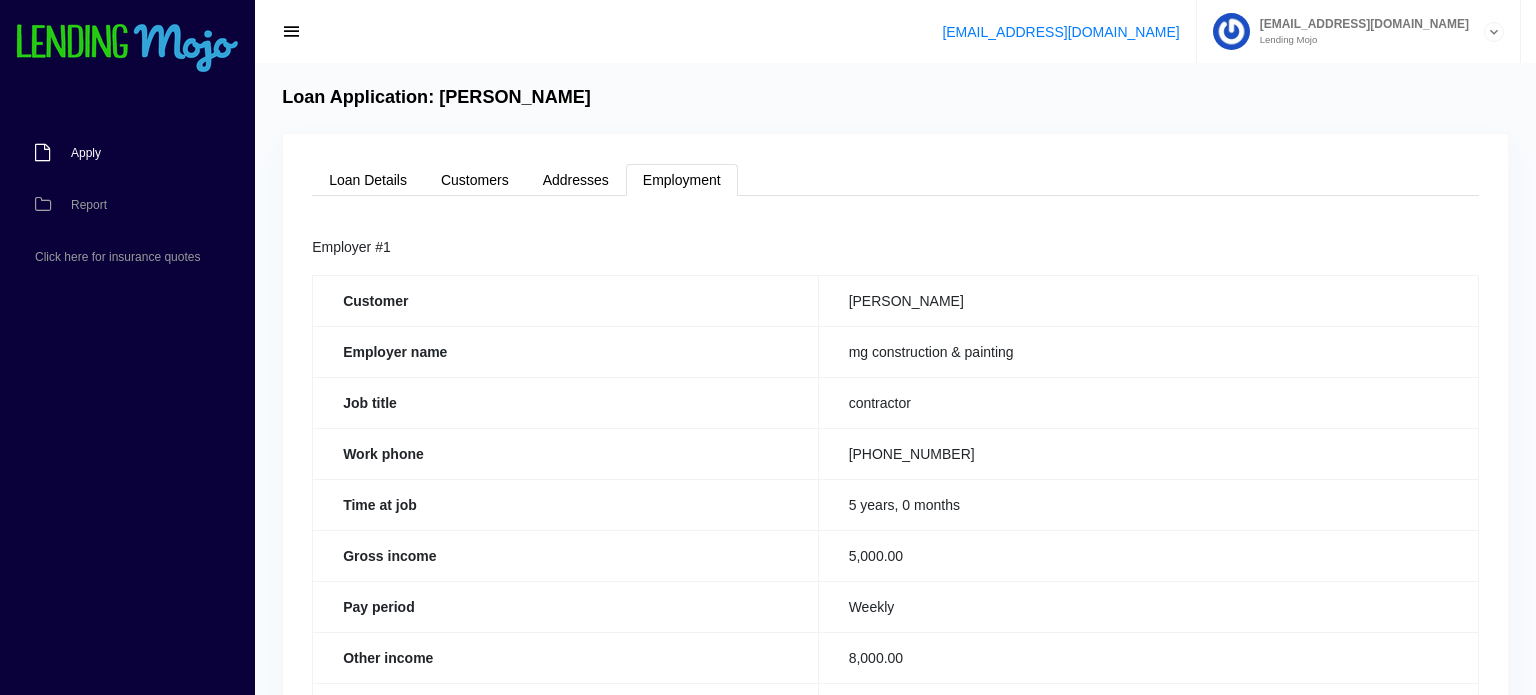 click on "Apply" at bounding box center (86, 153) 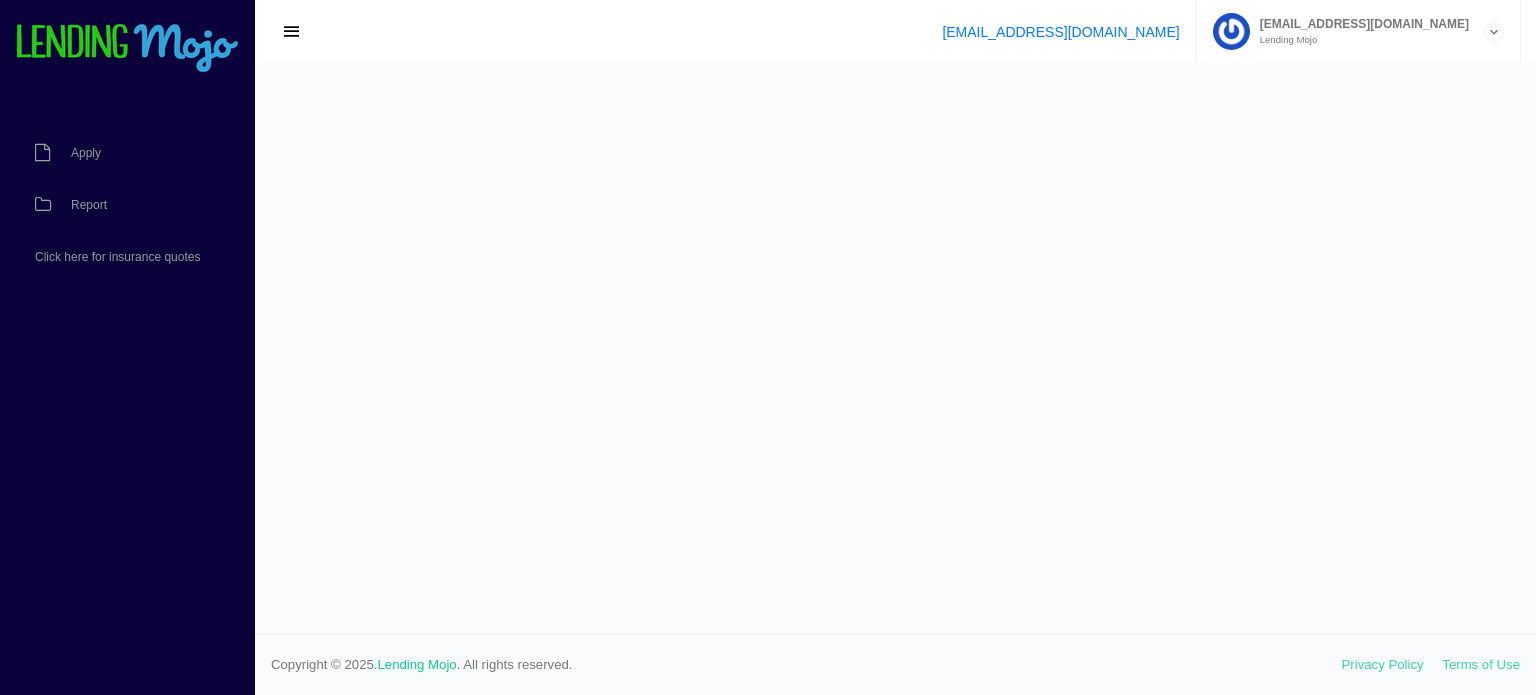 scroll, scrollTop: 0, scrollLeft: 0, axis: both 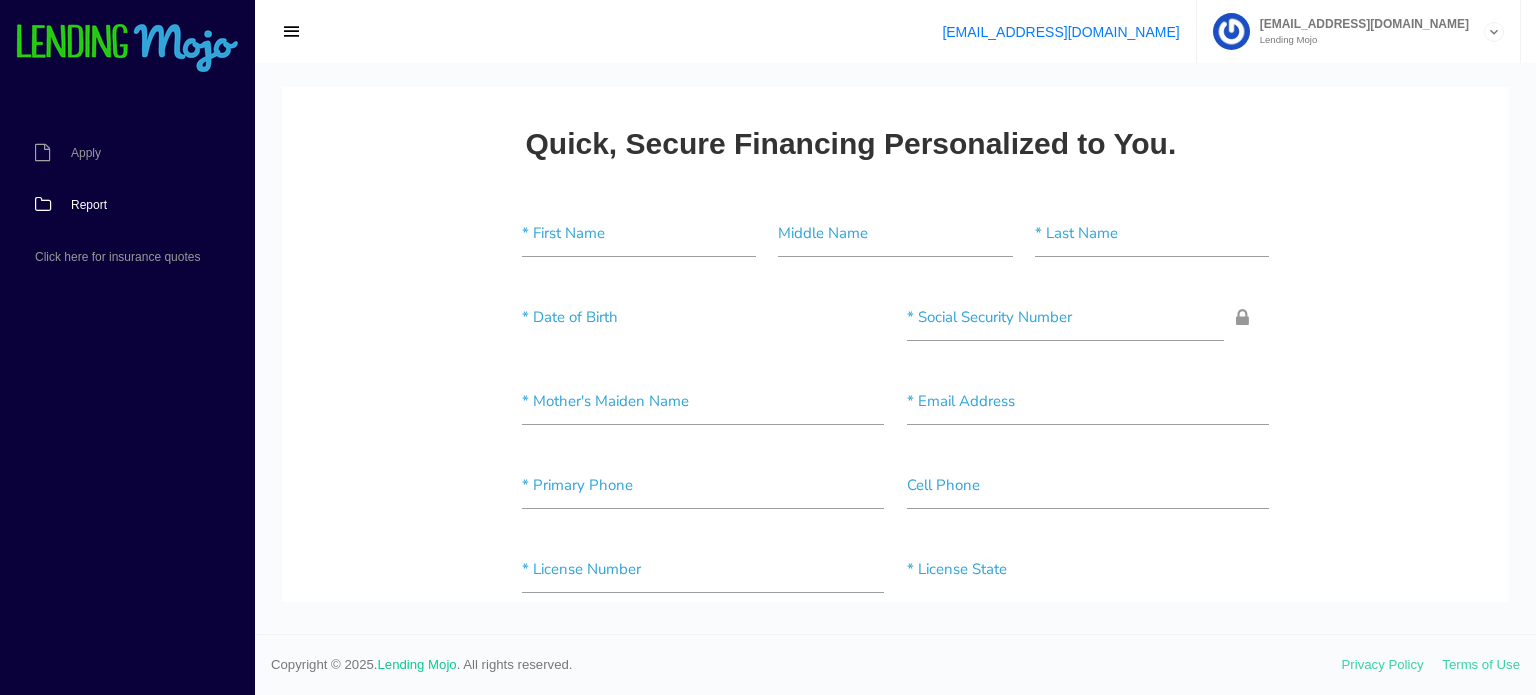 click on "Report" at bounding box center [89, 205] 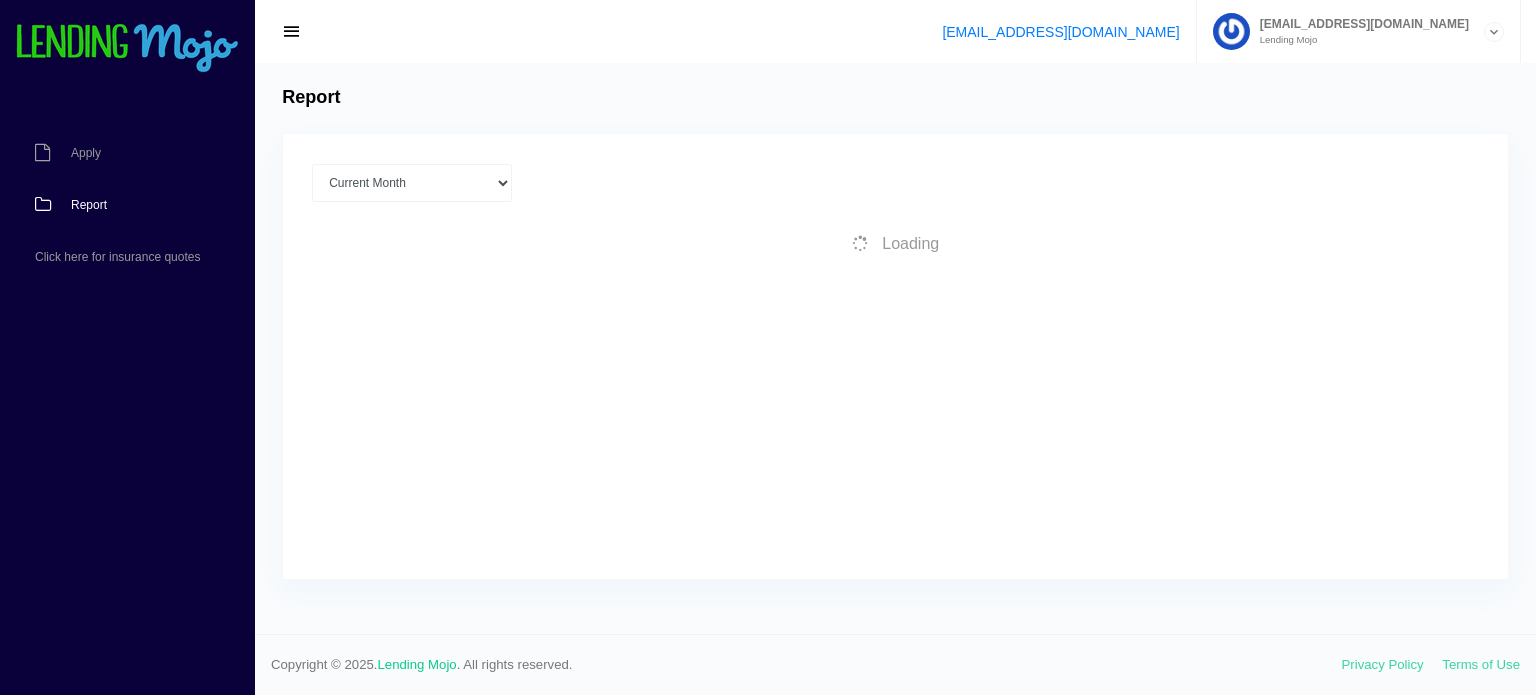 scroll, scrollTop: 0, scrollLeft: 0, axis: both 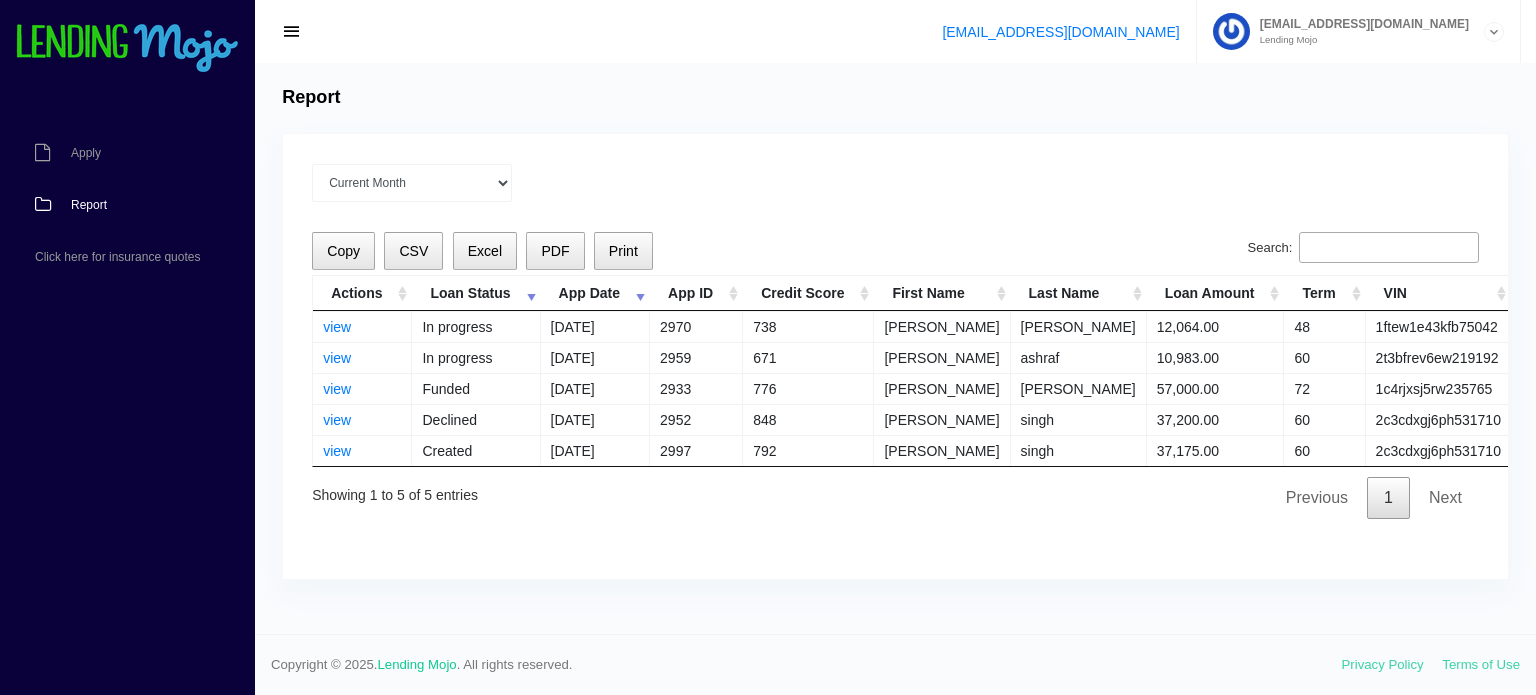 click on "Credit Score" at bounding box center [808, 293] 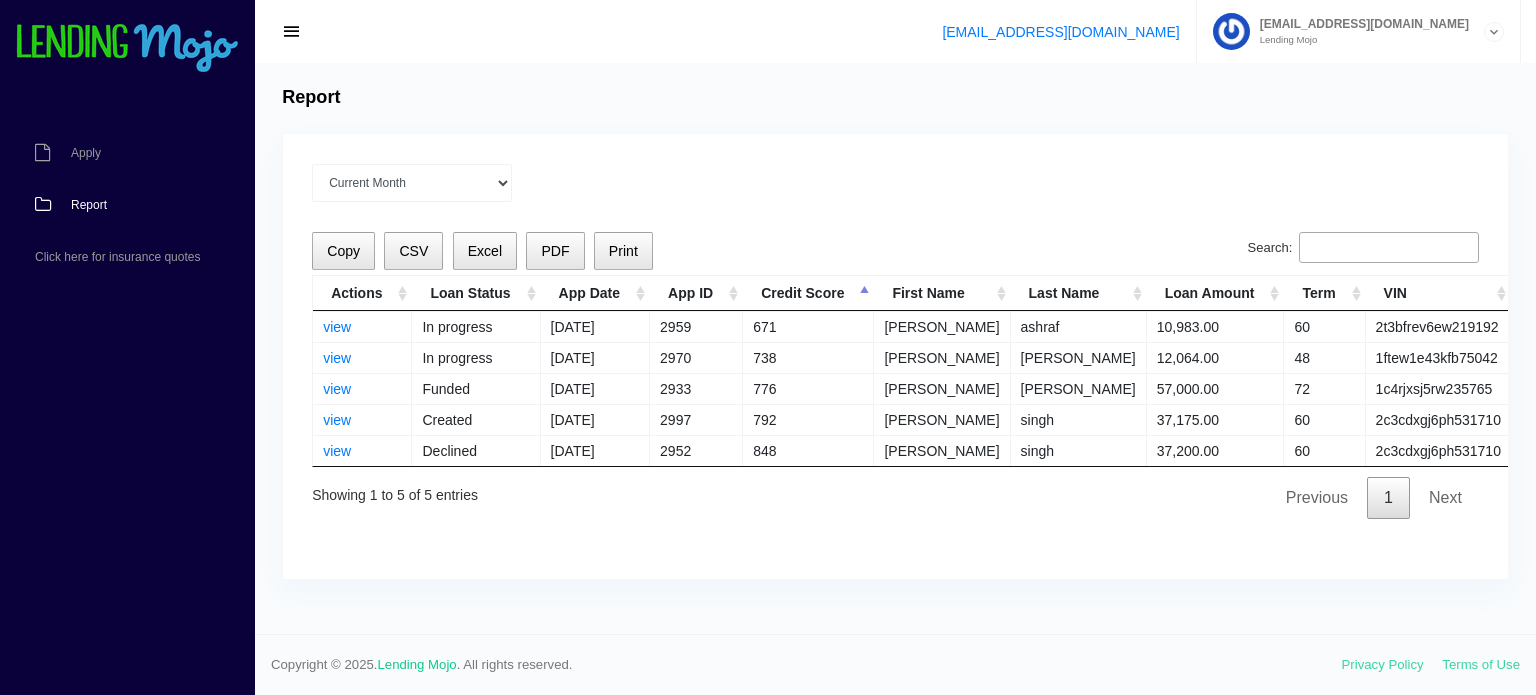 click on "Credit Score" at bounding box center [808, 293] 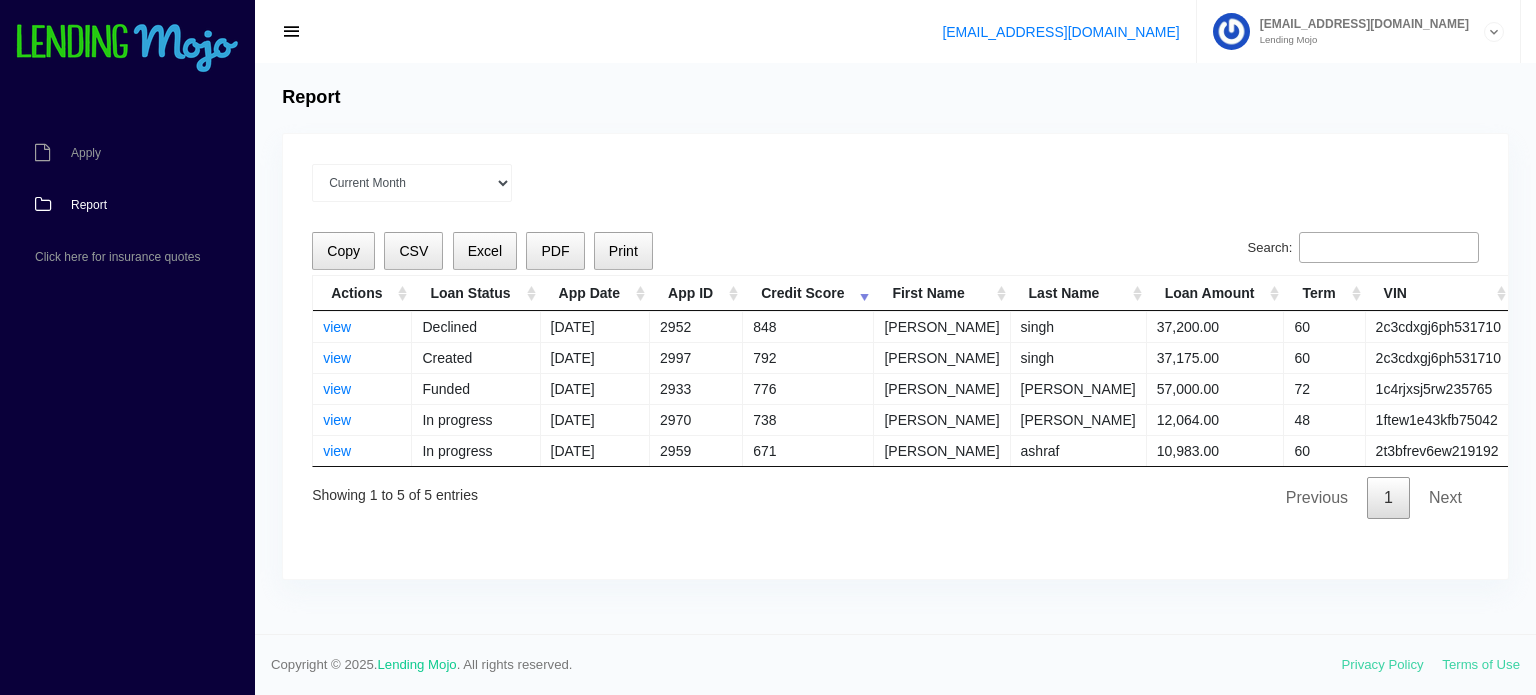 click on "Credit Score" at bounding box center (808, 293) 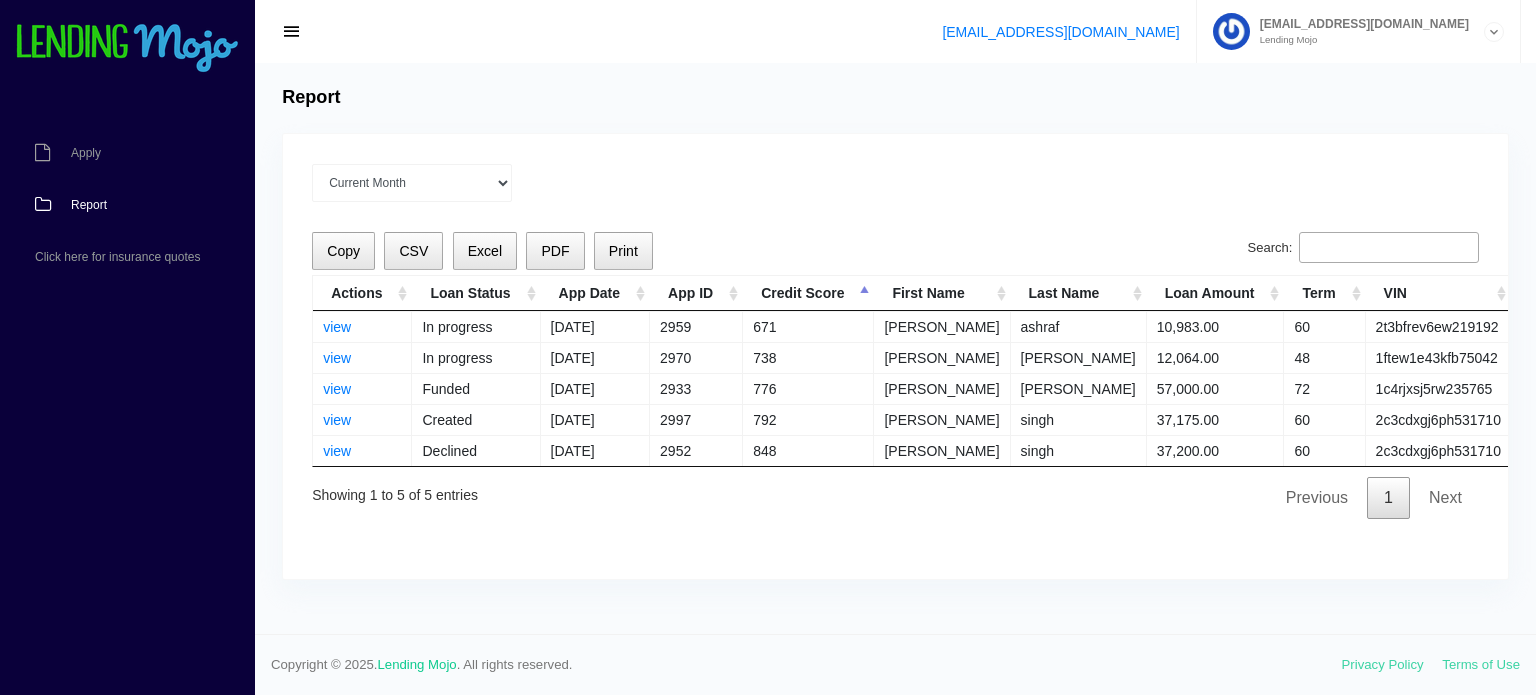 click on "Credit Score" at bounding box center (808, 293) 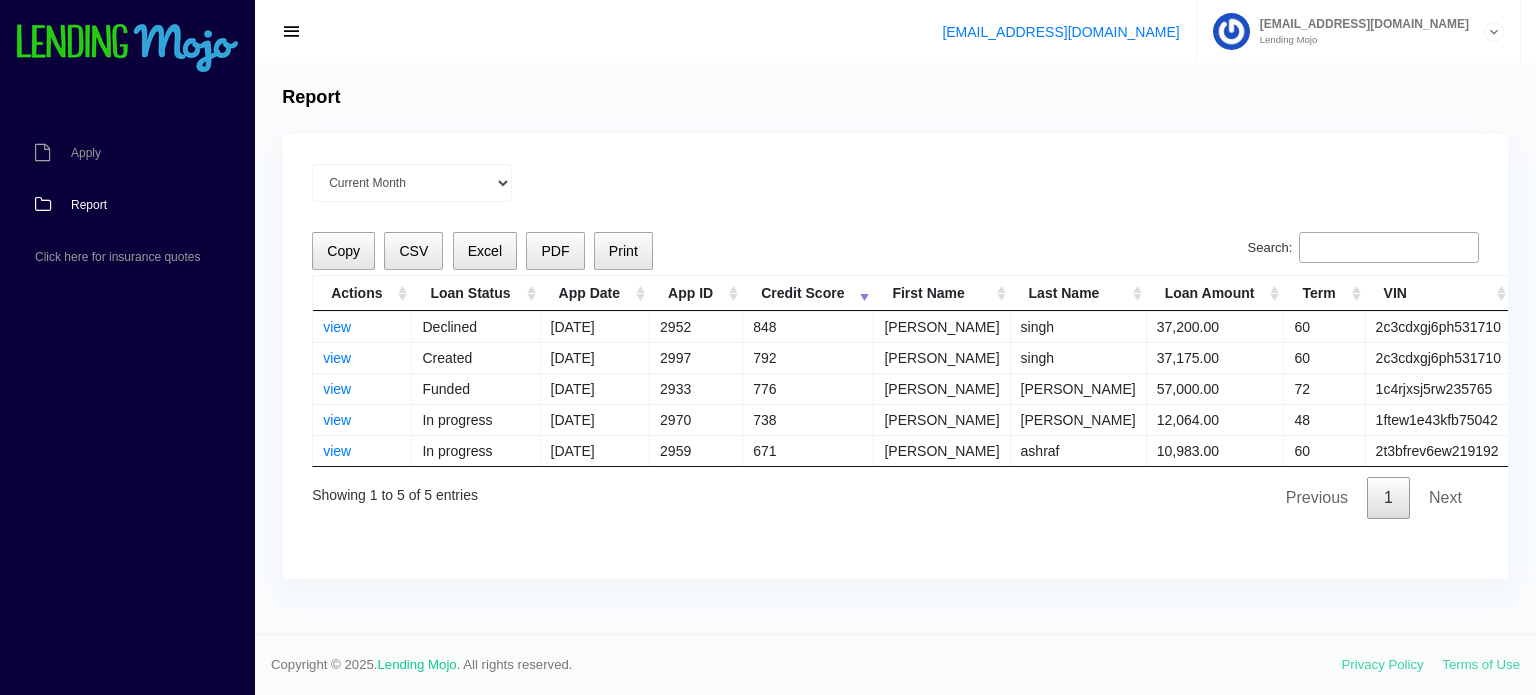 click on "Credit Score" at bounding box center (808, 293) 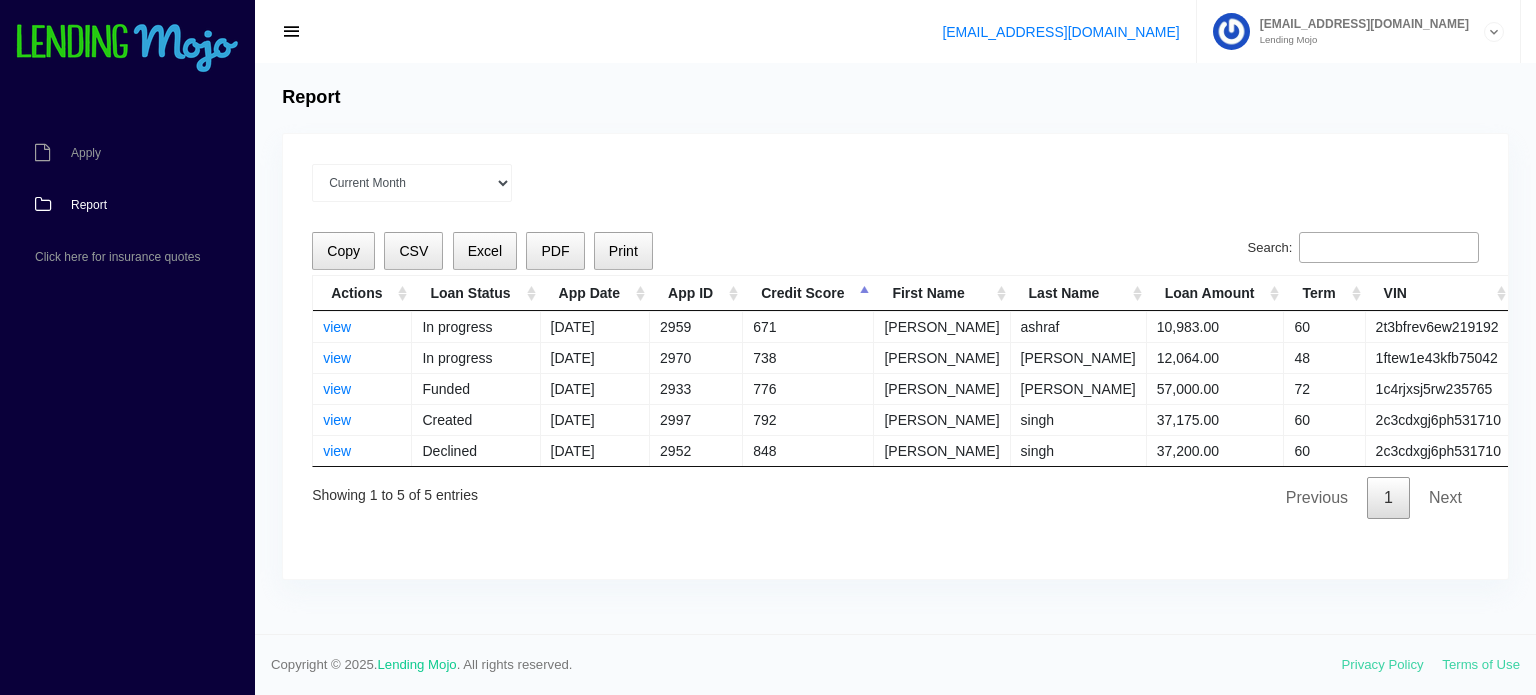 click on "Credit Score" at bounding box center [808, 293] 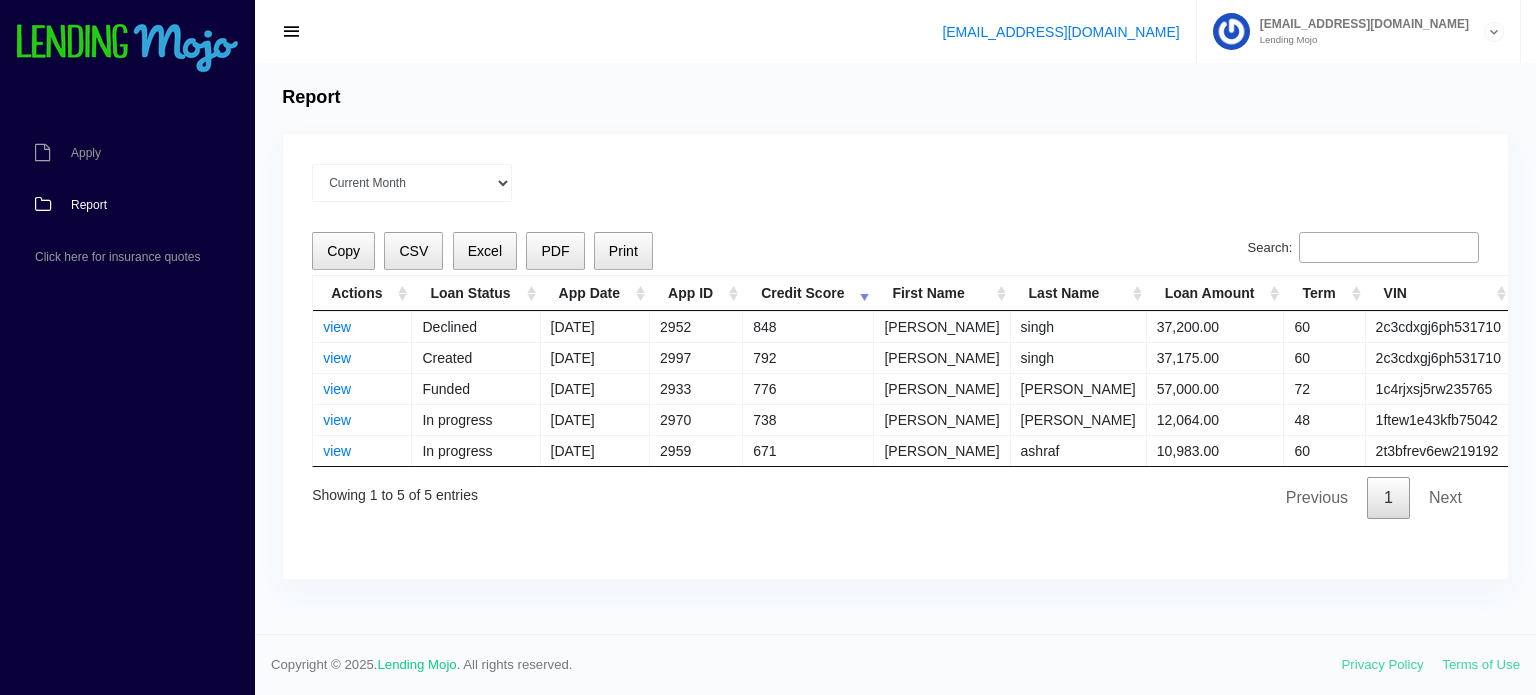 click on "Credit Score" at bounding box center (808, 293) 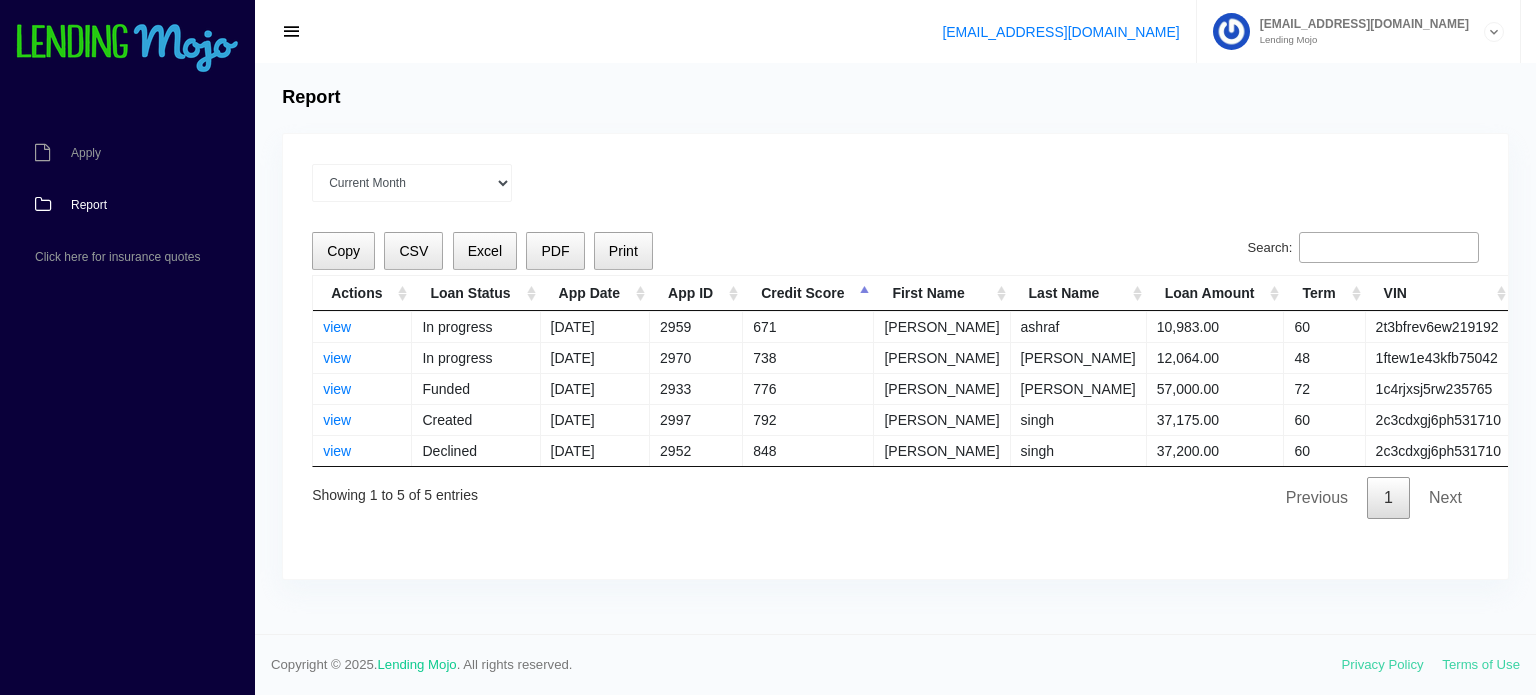 click on "Credit Score" at bounding box center [808, 293] 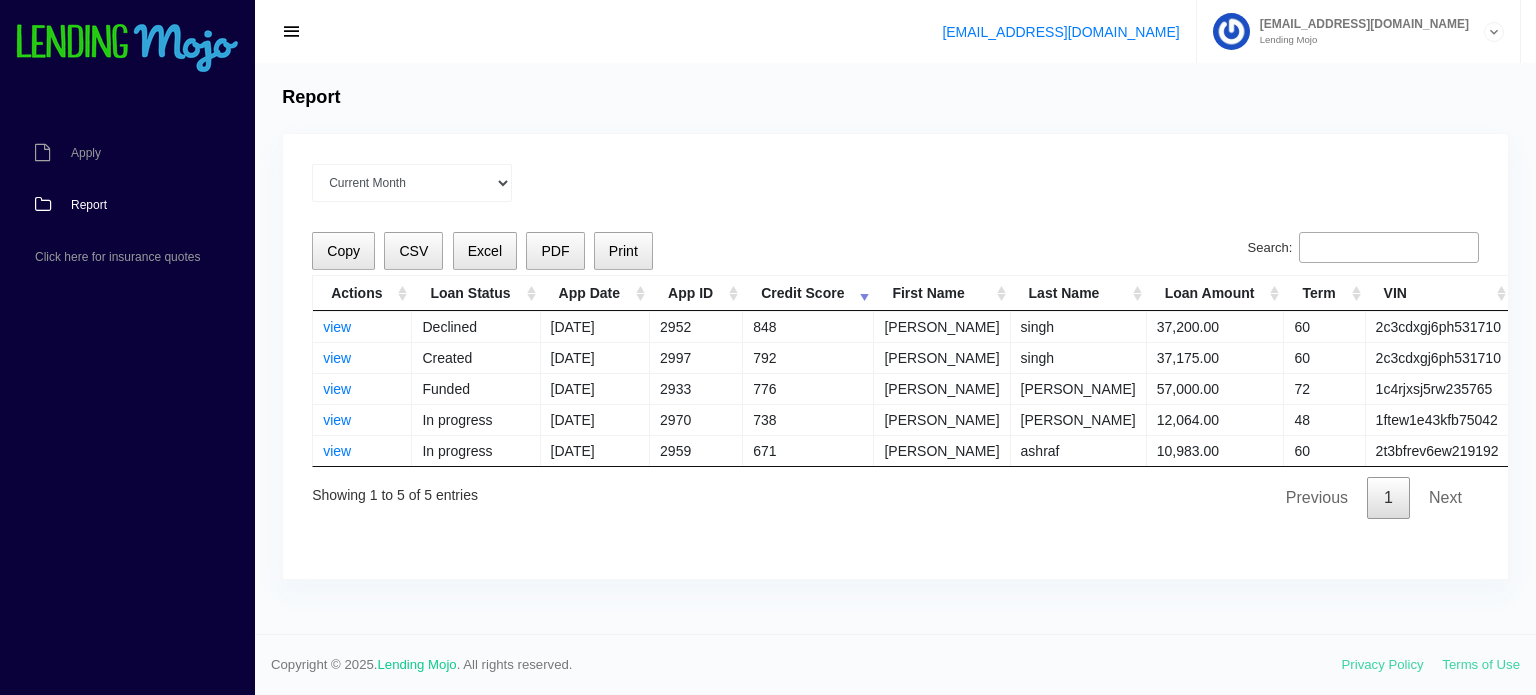 click on "Credit Score" at bounding box center [808, 293] 